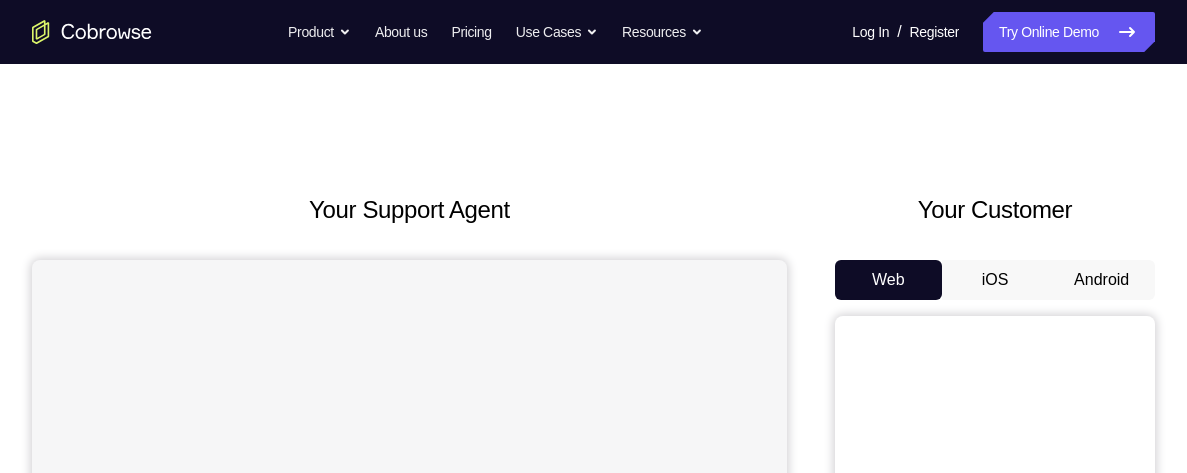 scroll, scrollTop: 39, scrollLeft: 0, axis: vertical 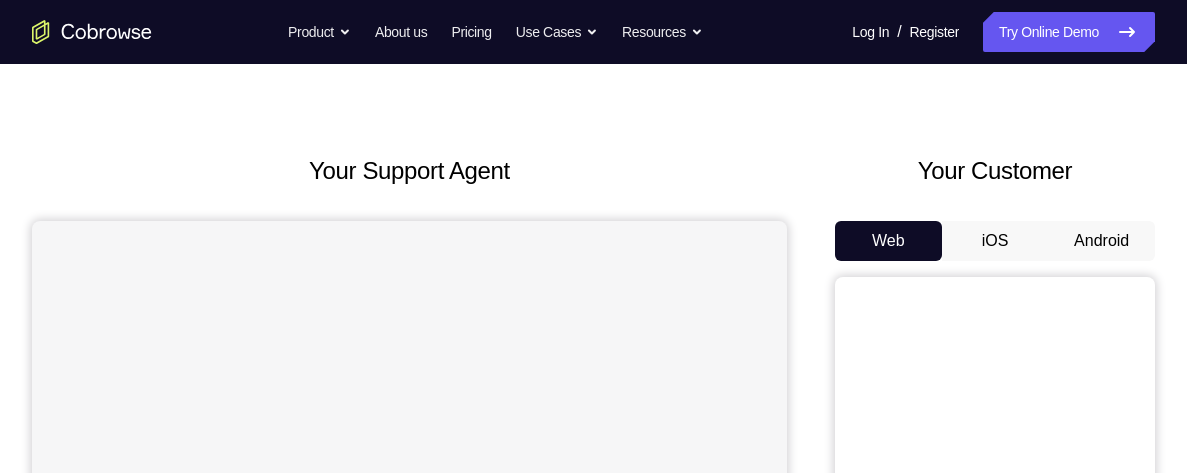 click on "Android" at bounding box center (1101, 241) 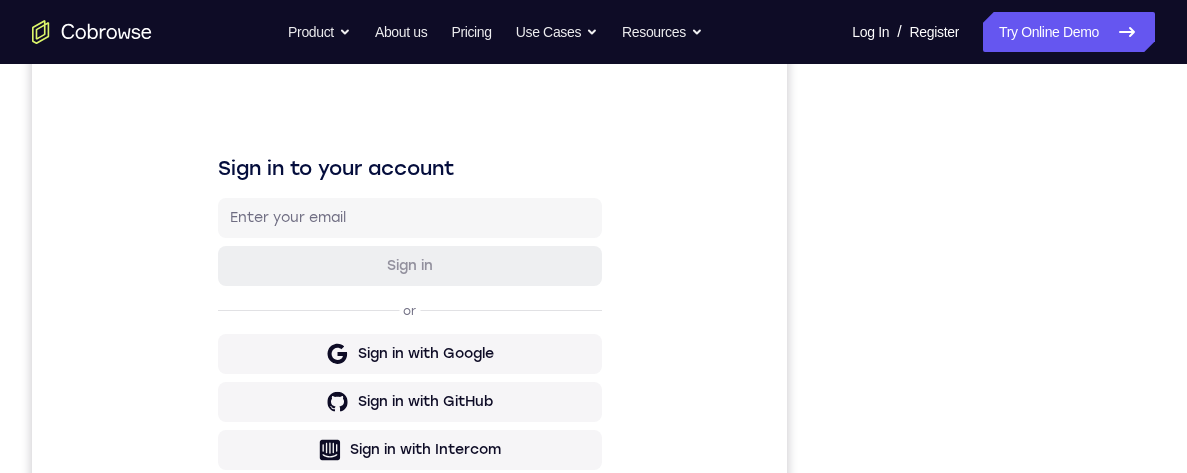 scroll, scrollTop: 0, scrollLeft: 0, axis: both 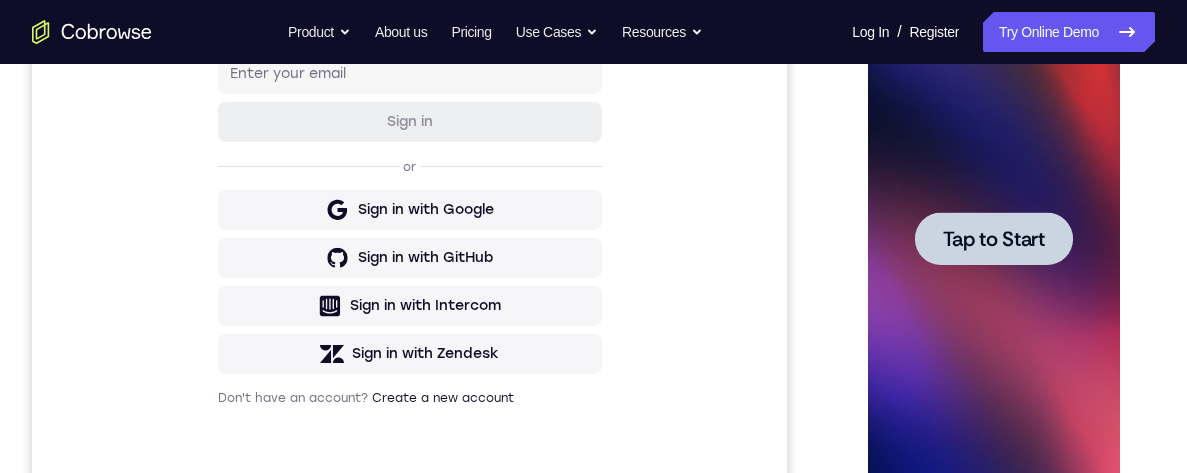 click on "Tap to Start" at bounding box center (993, 239) 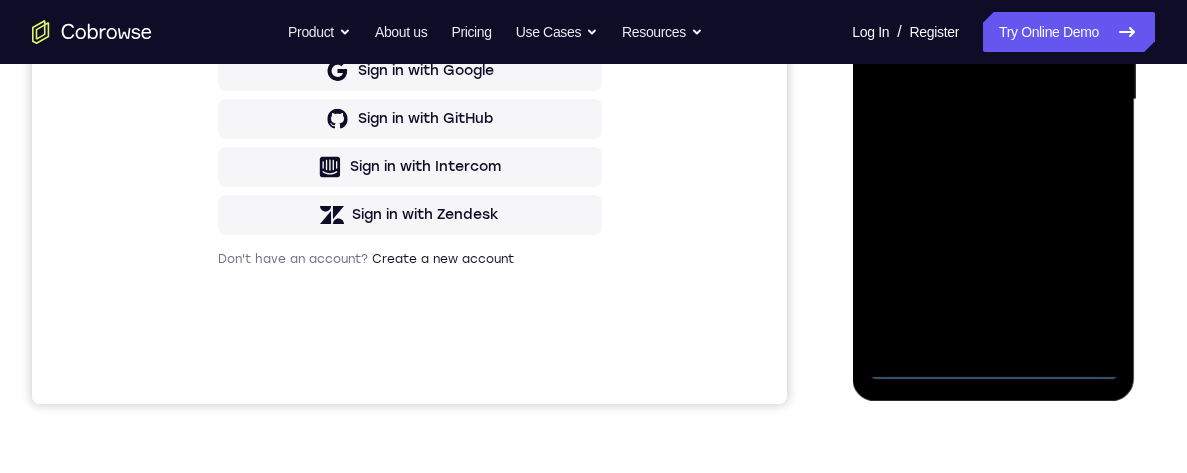 scroll, scrollTop: 534, scrollLeft: 0, axis: vertical 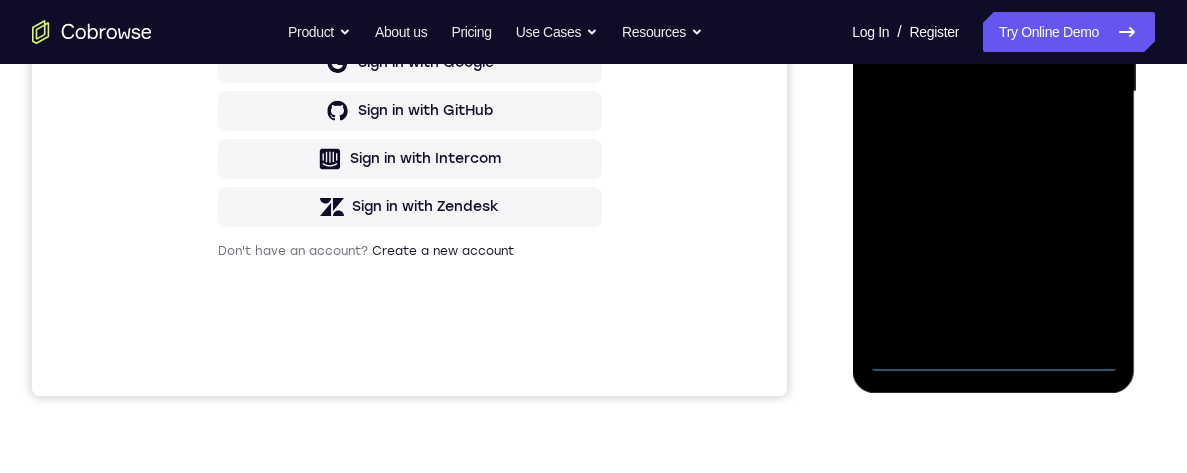 click at bounding box center (993, 92) 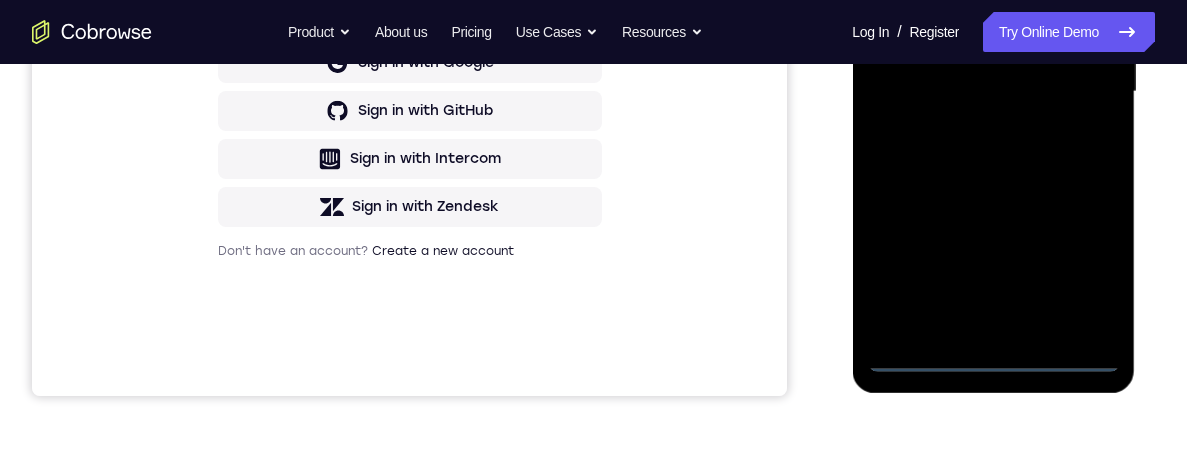 click at bounding box center (993, 92) 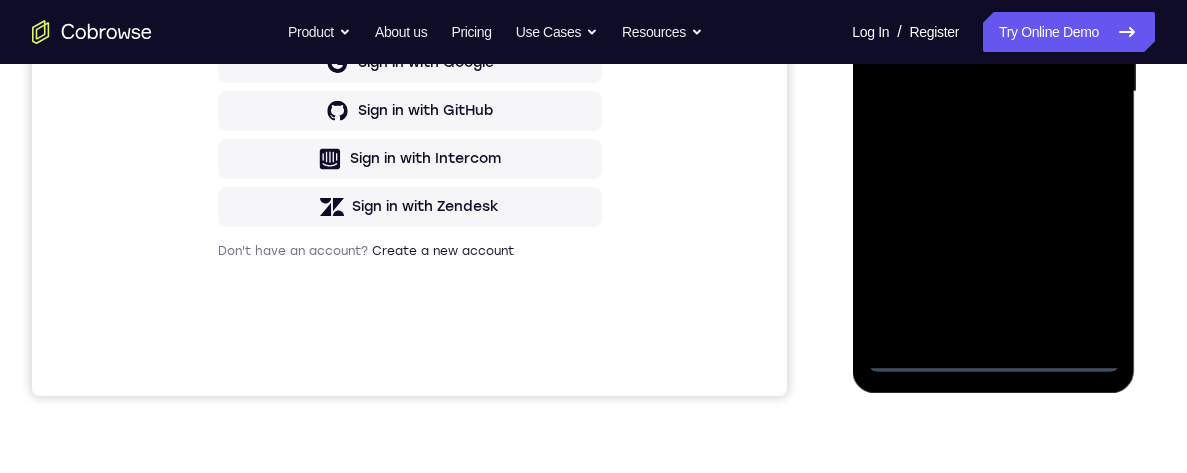 click at bounding box center [993, 92] 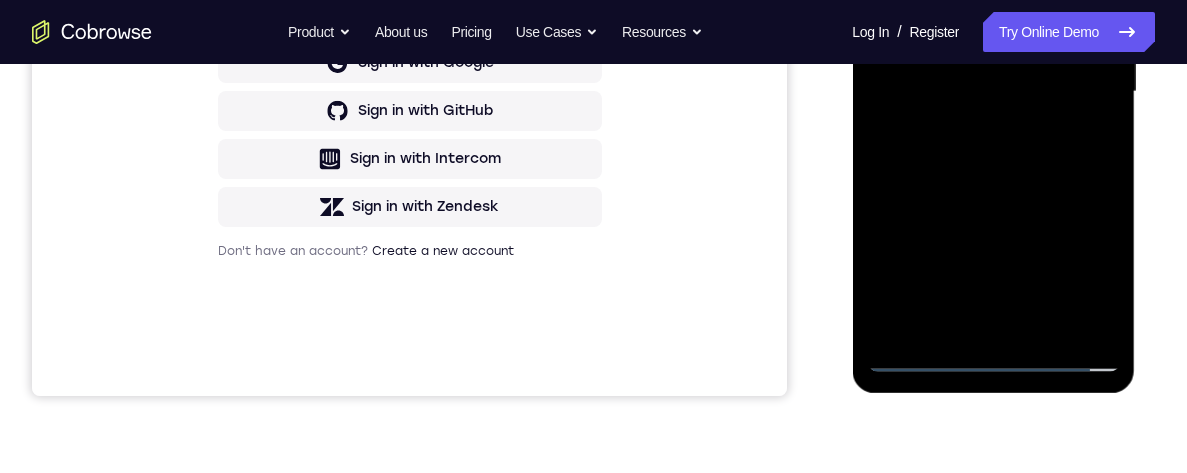 click at bounding box center (993, 92) 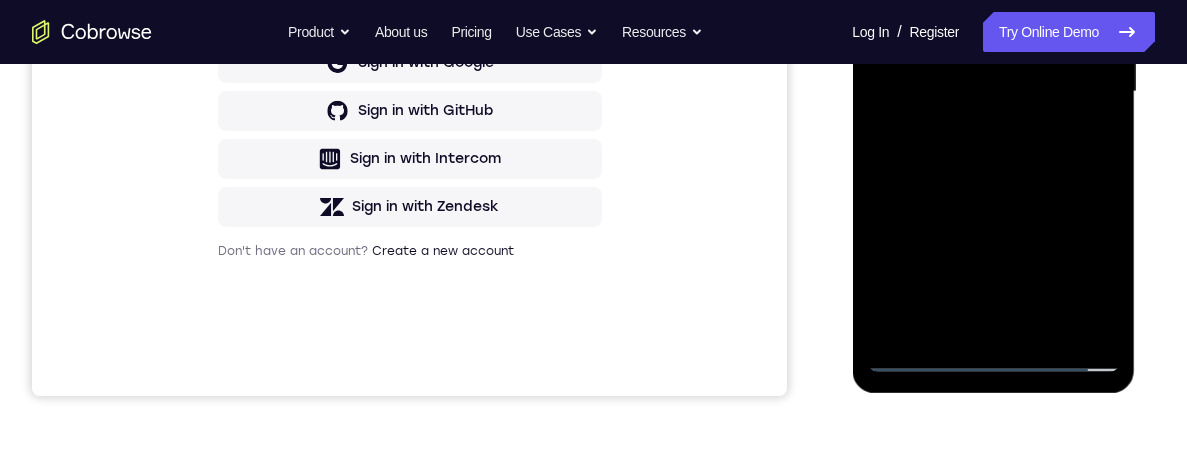 click at bounding box center [993, 92] 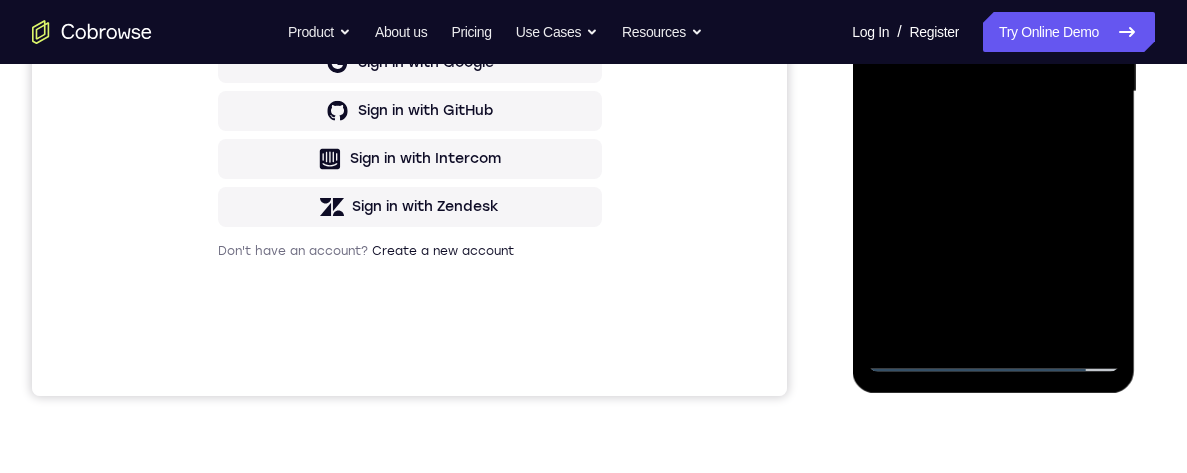 click at bounding box center (993, 92) 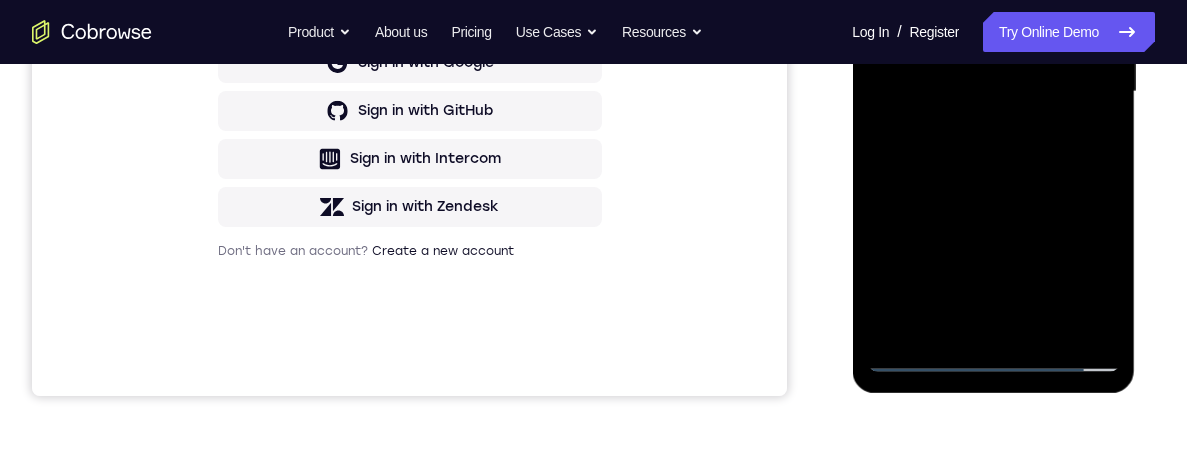 click at bounding box center (993, 92) 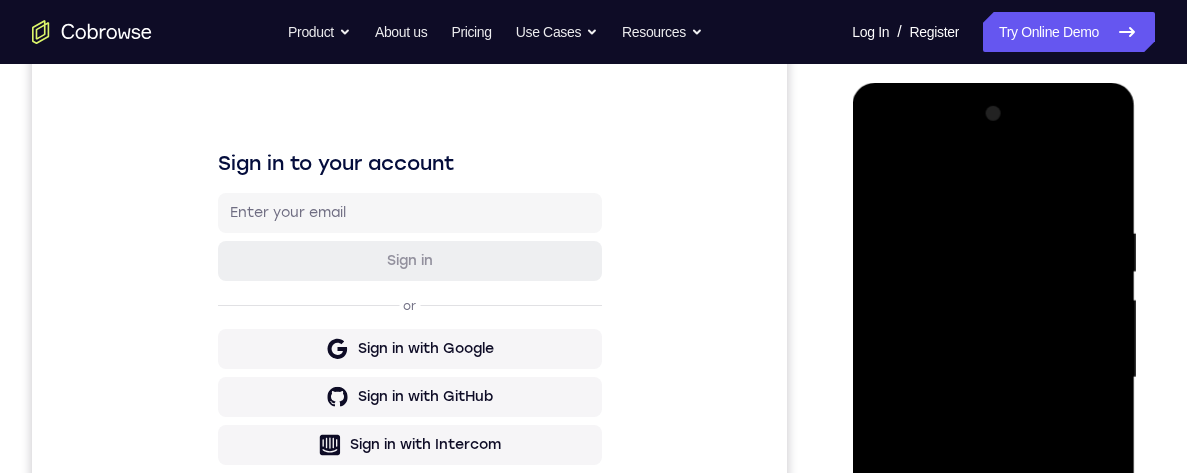 click at bounding box center [993, 378] 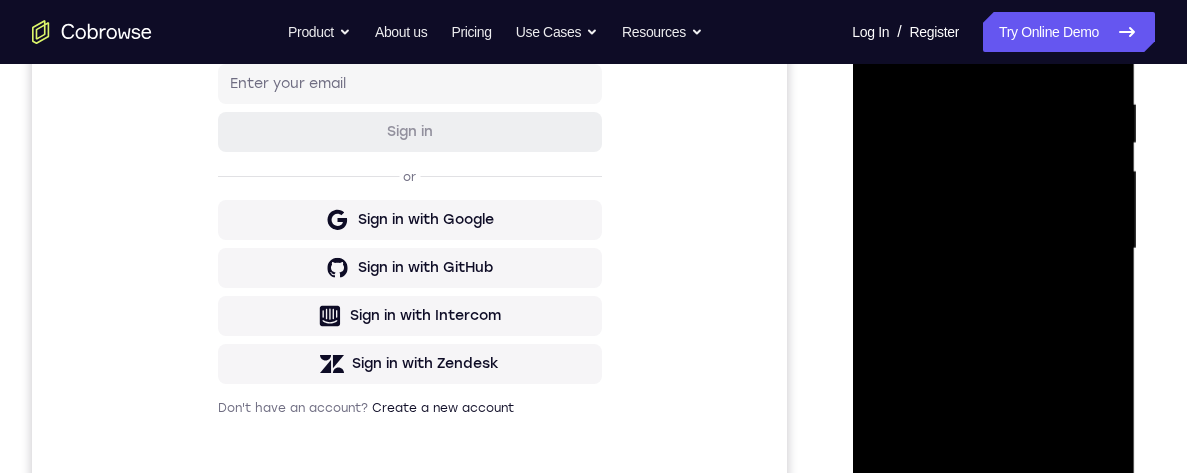 click at bounding box center [993, 249] 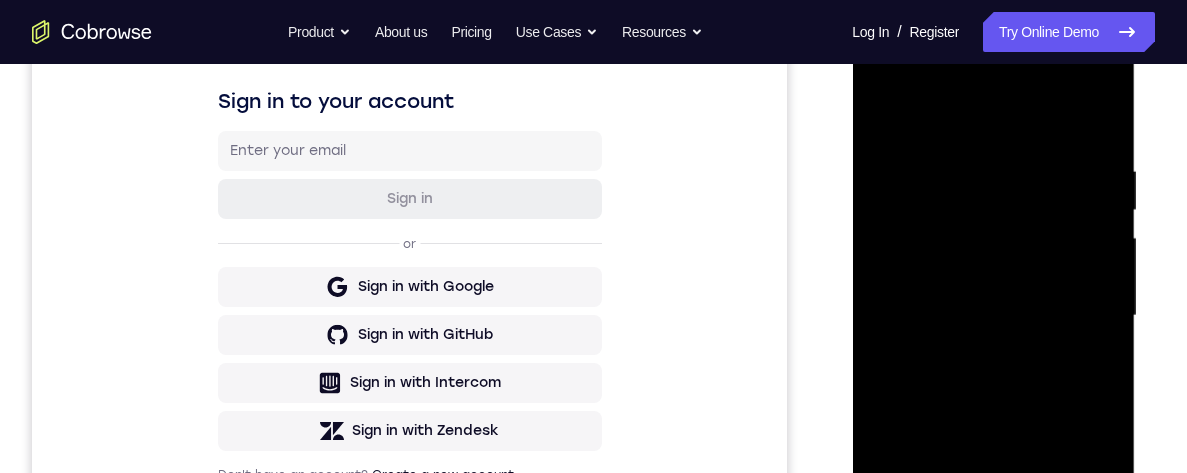 scroll, scrollTop: 308, scrollLeft: 0, axis: vertical 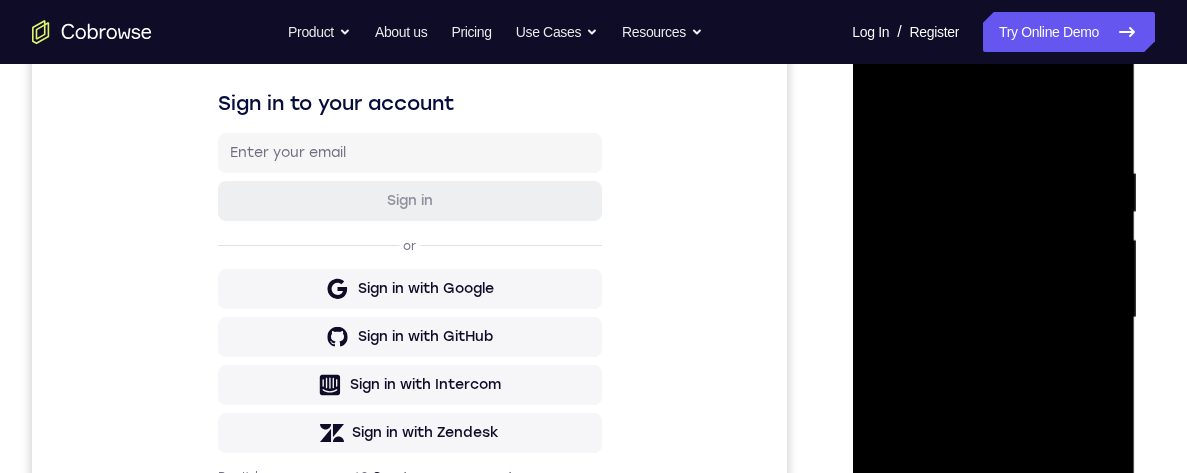 click at bounding box center [993, 318] 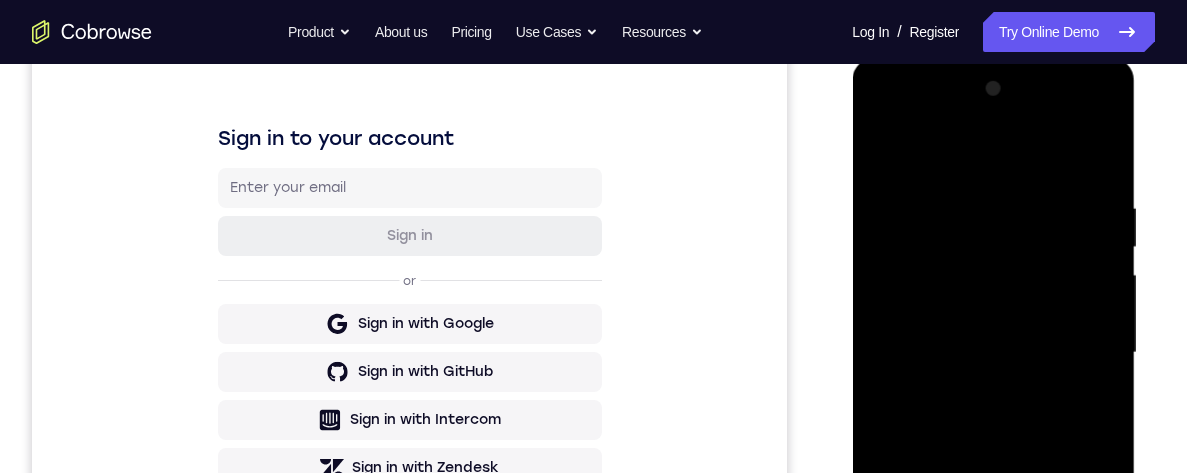 click at bounding box center [993, 353] 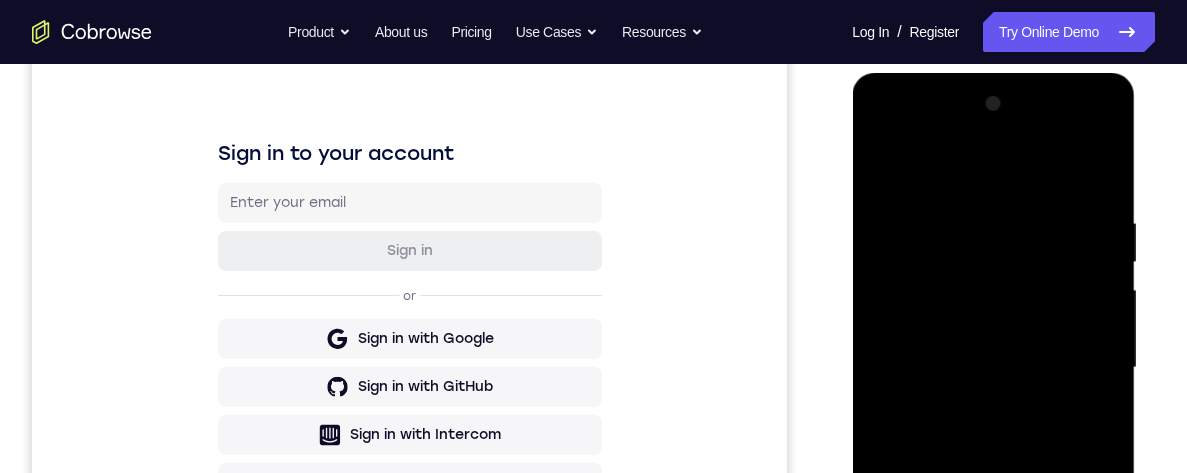 click at bounding box center (993, 368) 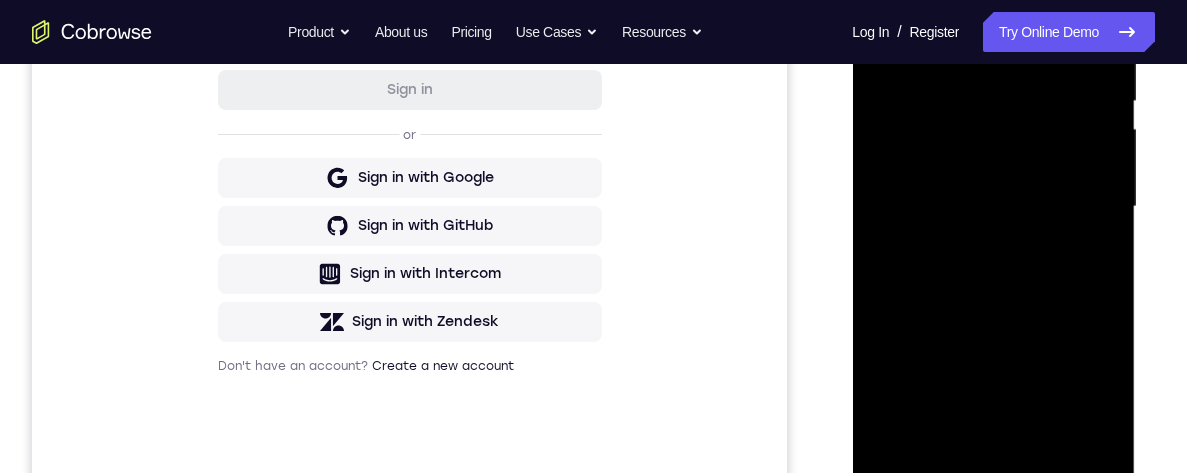 click at bounding box center [993, 207] 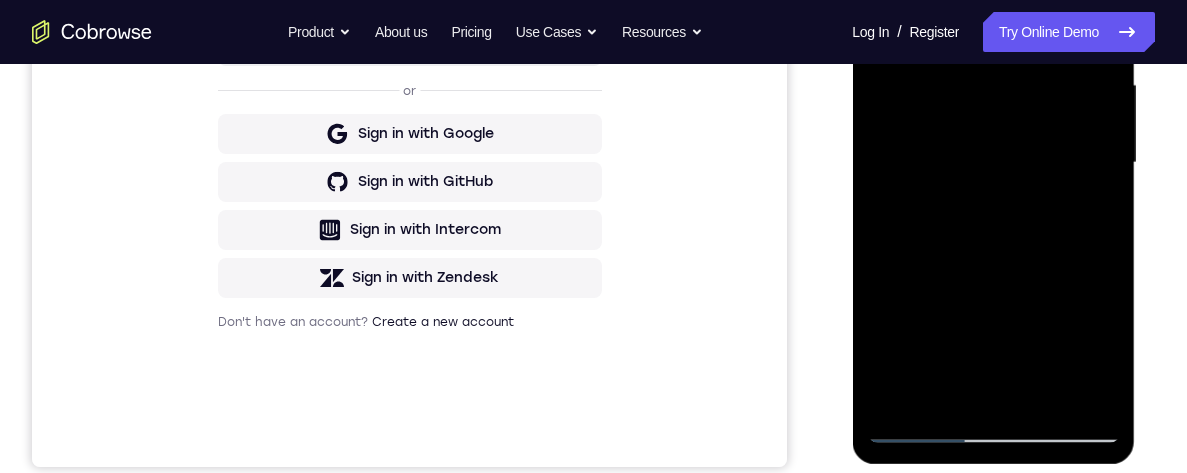 click at bounding box center (993, 163) 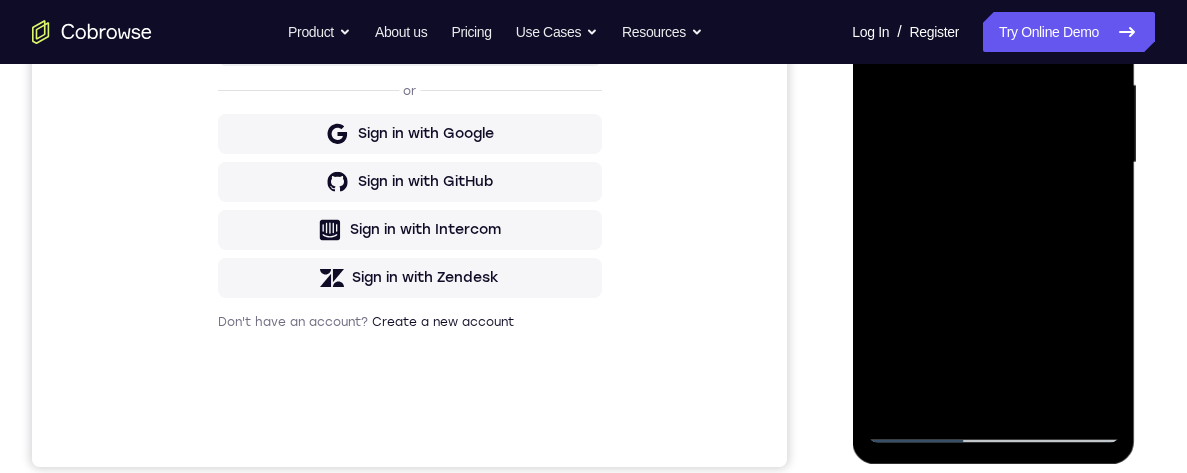 click at bounding box center (993, 163) 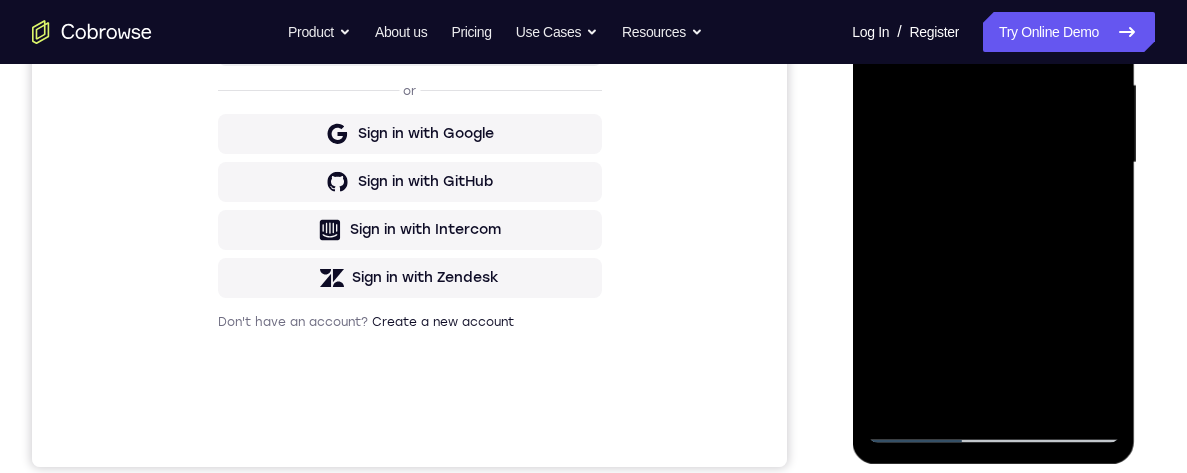 click at bounding box center (993, 163) 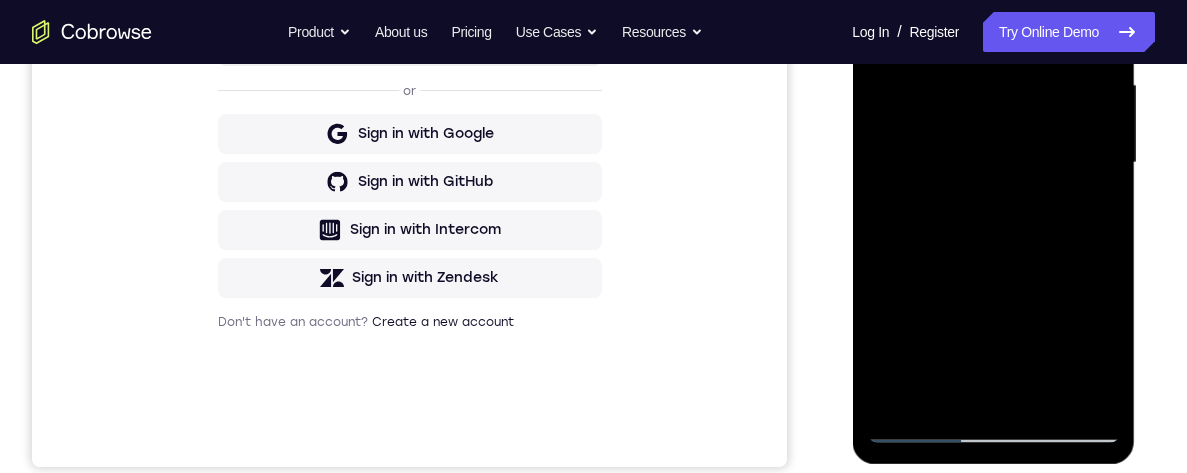 click at bounding box center [993, 163] 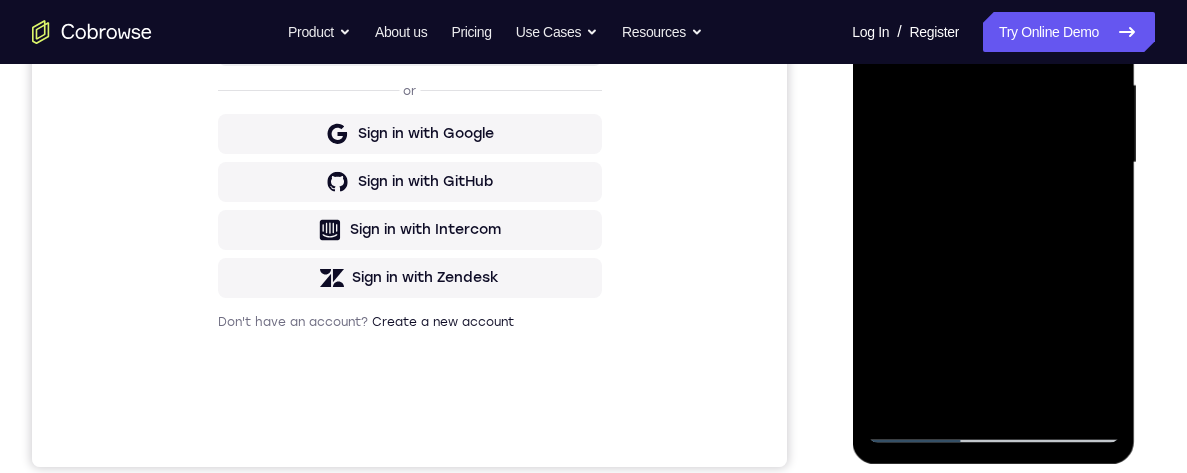 click at bounding box center (993, 163) 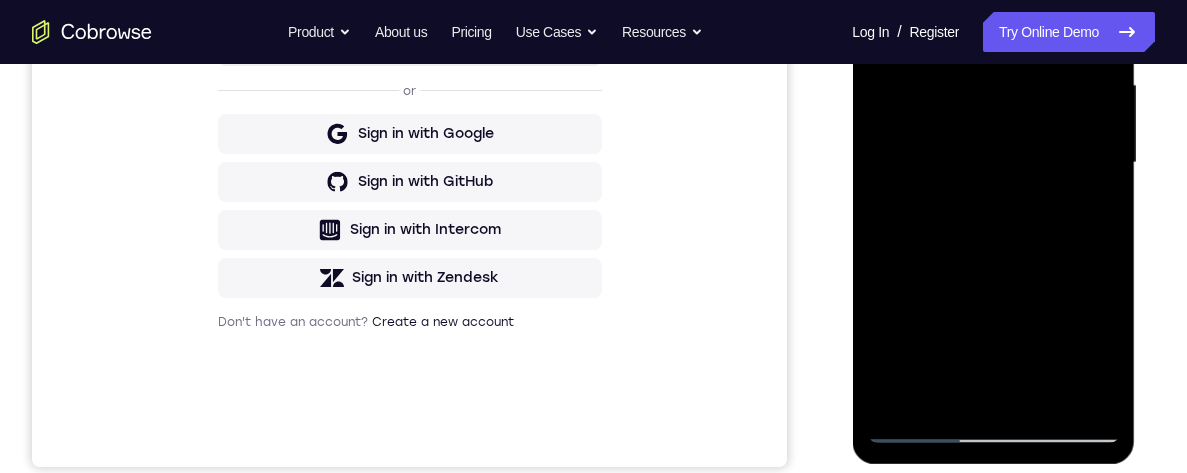 click at bounding box center [993, 163] 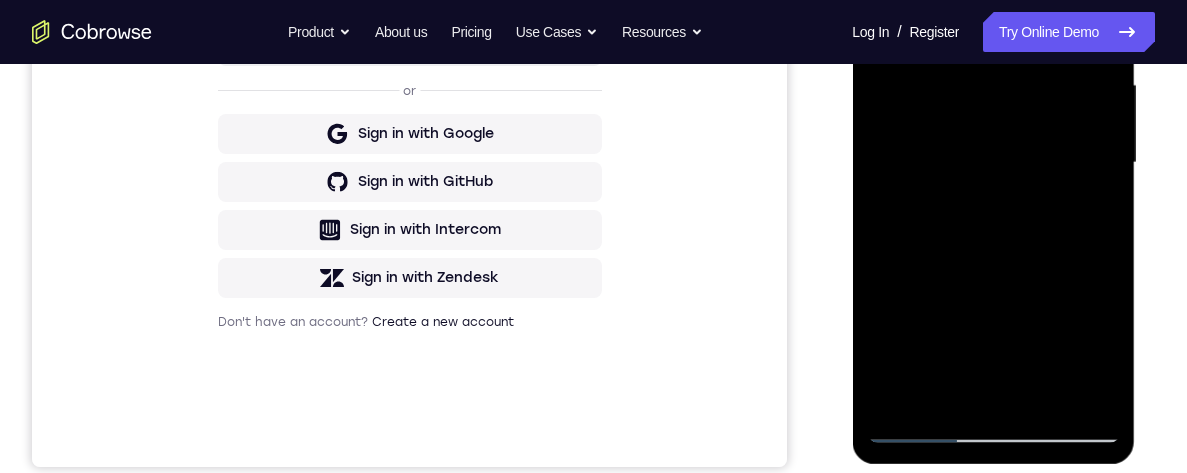 click at bounding box center (993, 163) 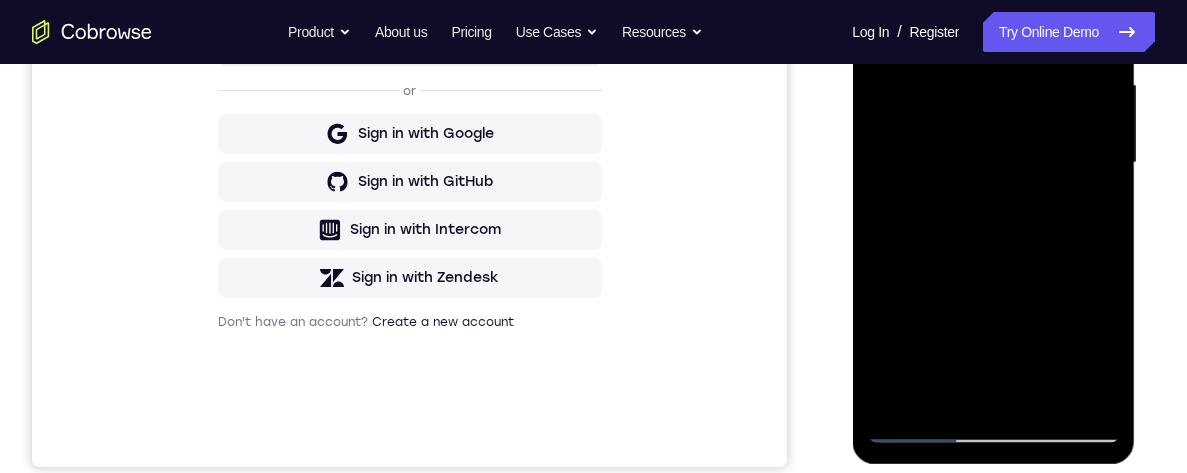 click at bounding box center (993, 163) 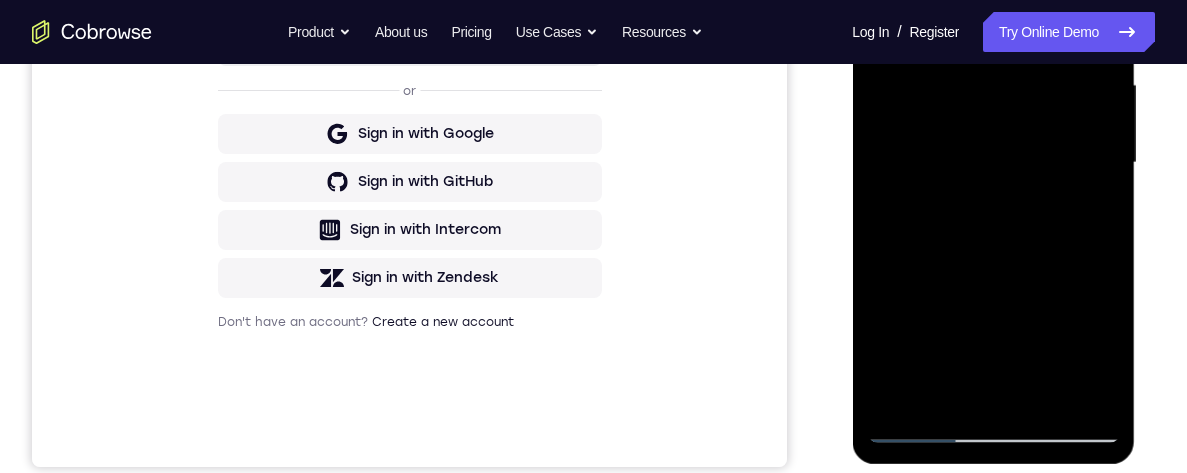 click at bounding box center (993, 163) 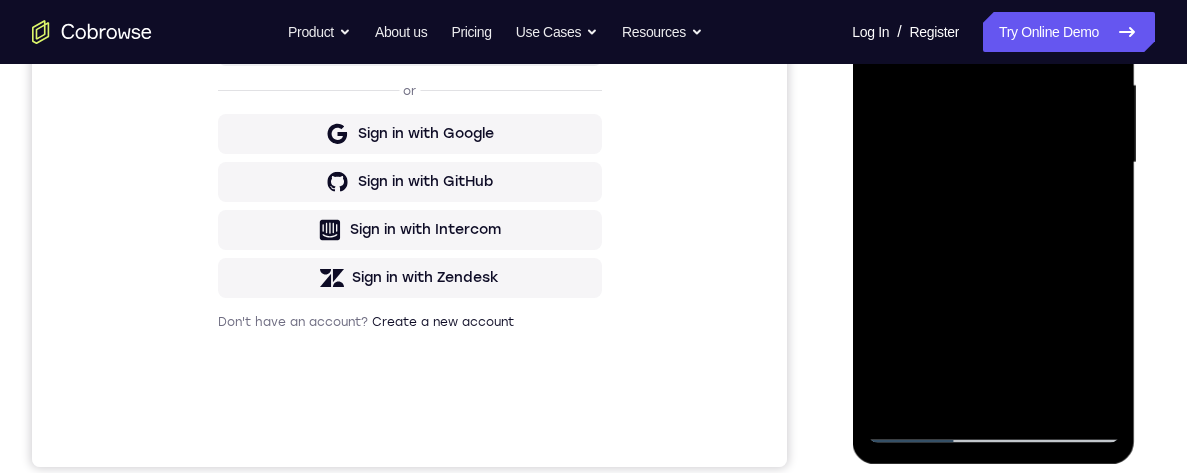 click at bounding box center [993, 163] 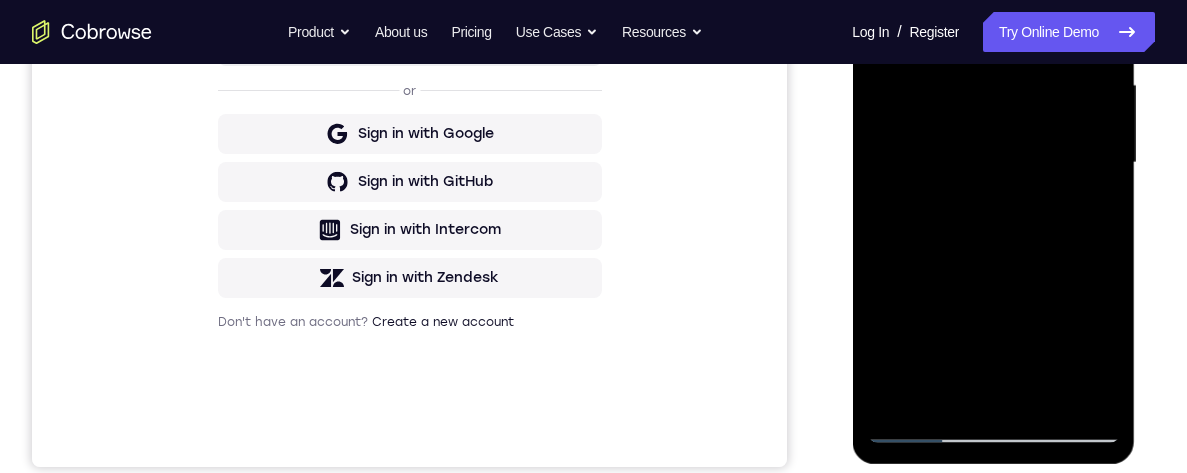 click at bounding box center (993, 163) 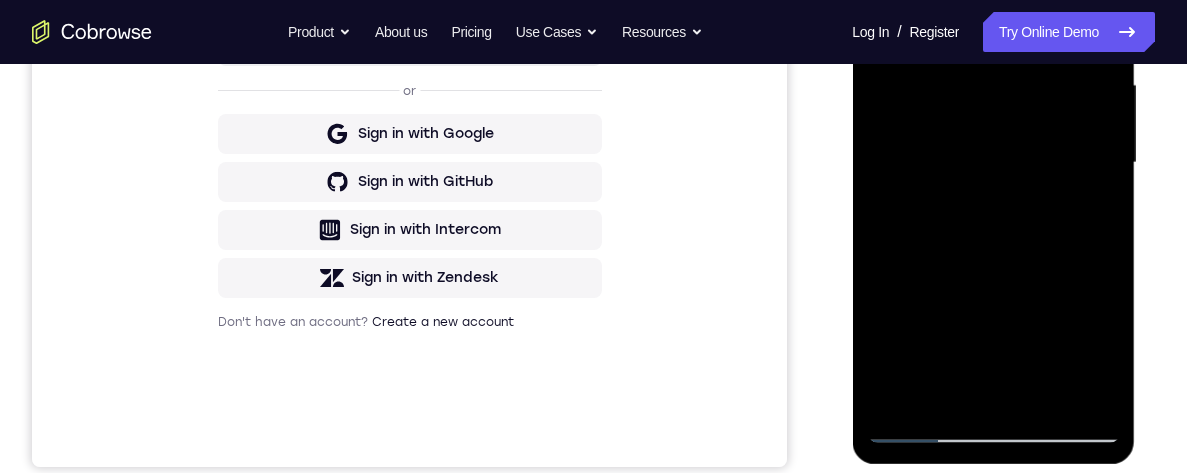 click at bounding box center (993, 163) 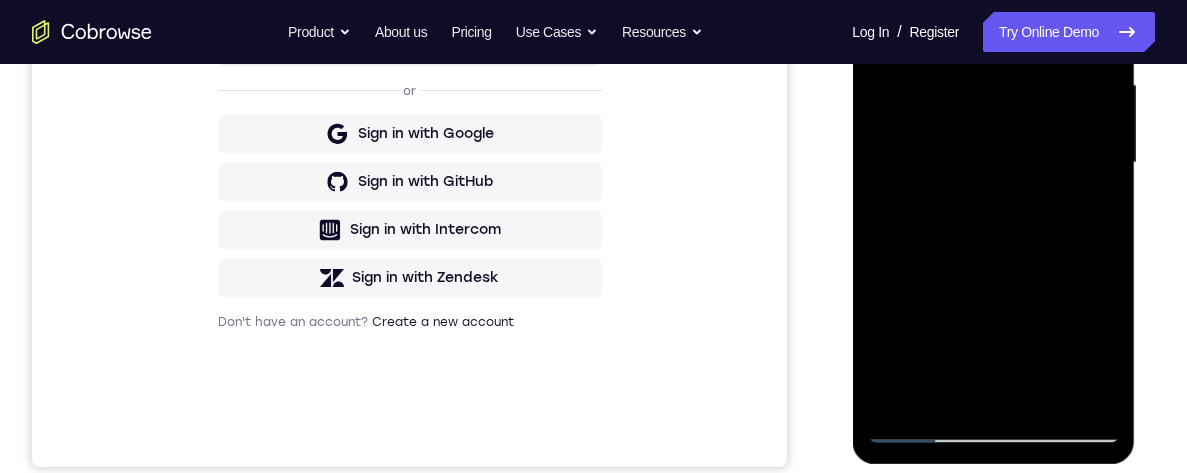 click at bounding box center [993, 163] 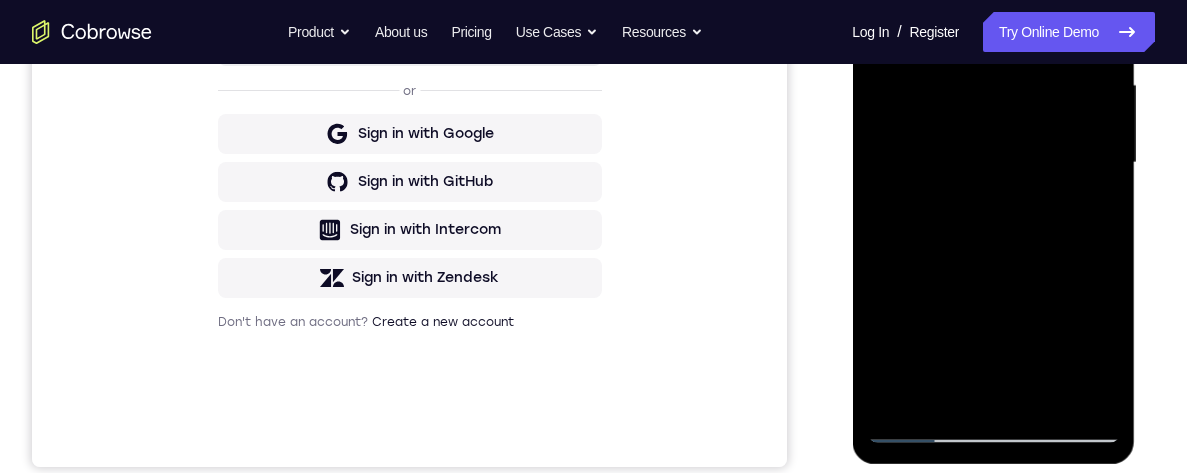 click at bounding box center [993, 163] 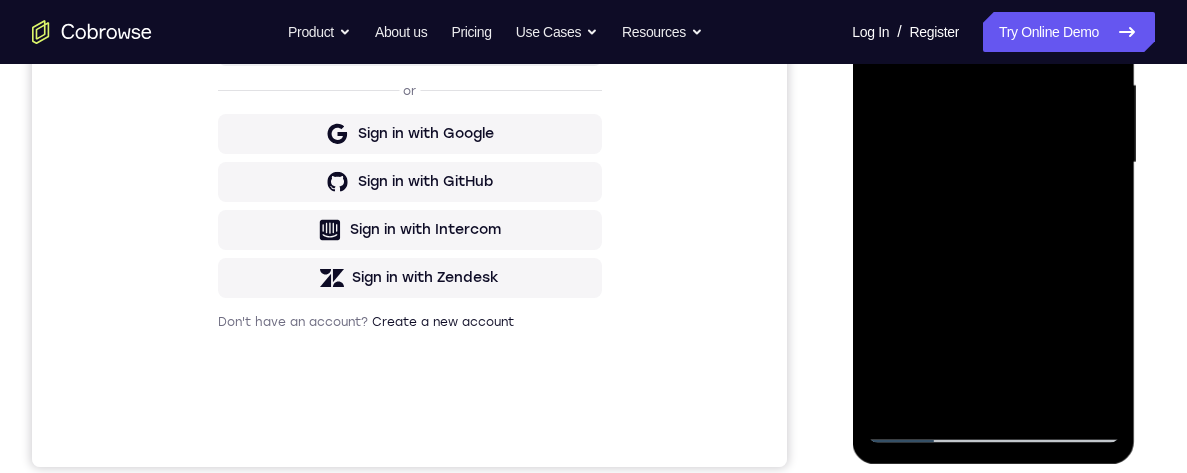 click at bounding box center (993, 163) 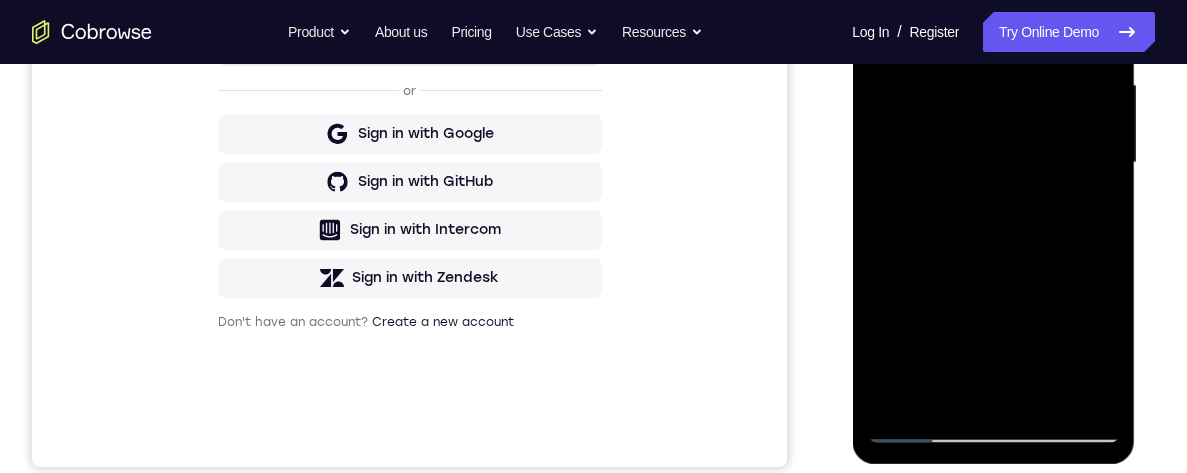 click at bounding box center [993, 163] 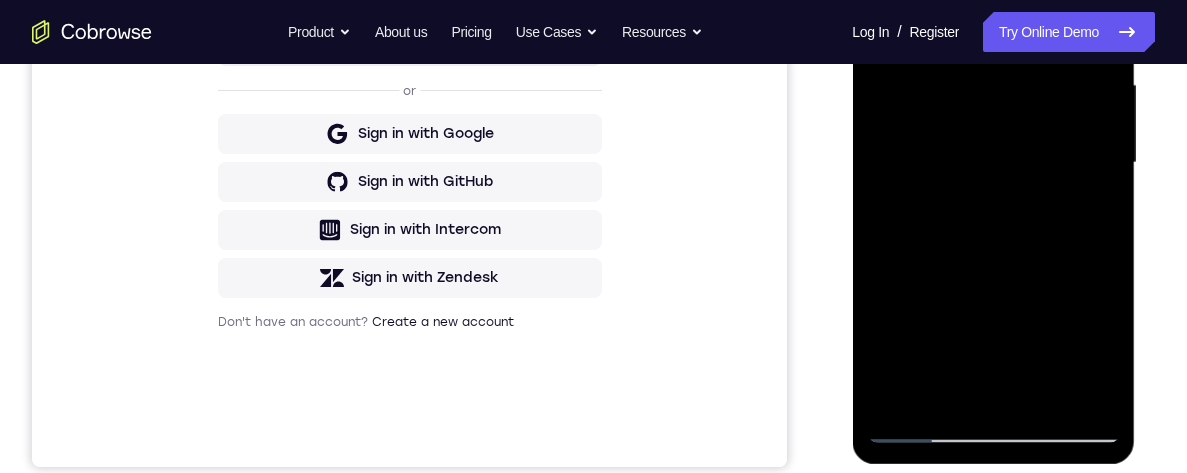 click at bounding box center (993, 163) 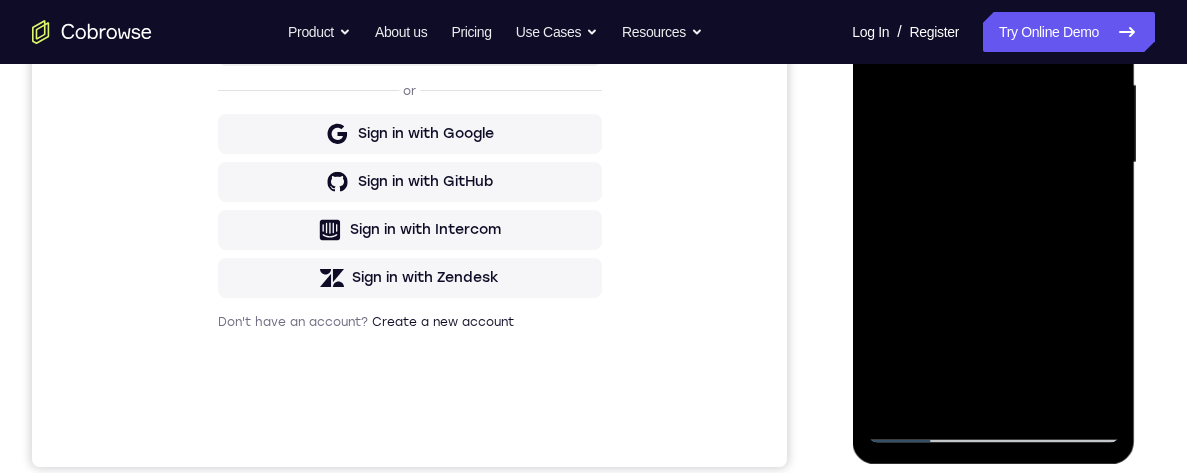 click at bounding box center [993, 163] 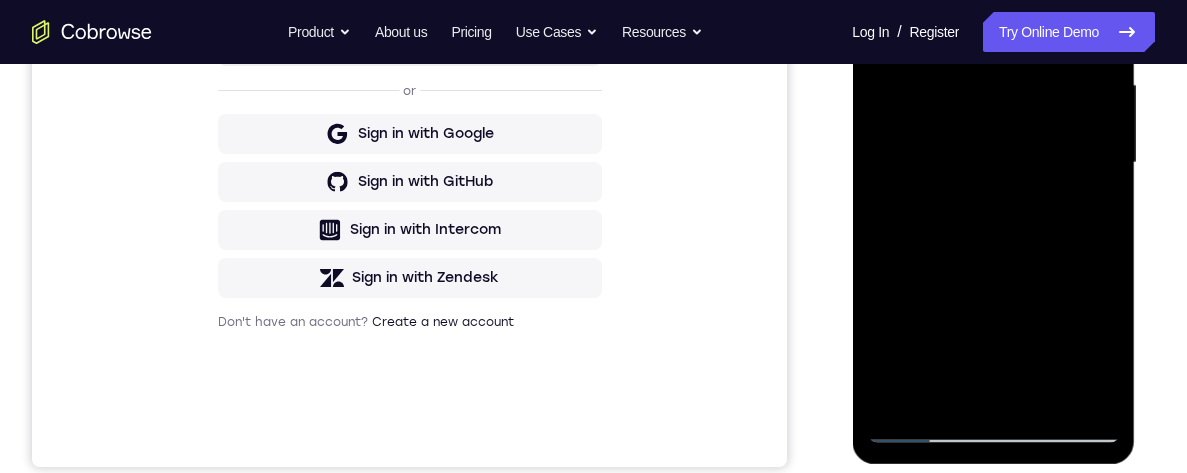 click at bounding box center (993, 163) 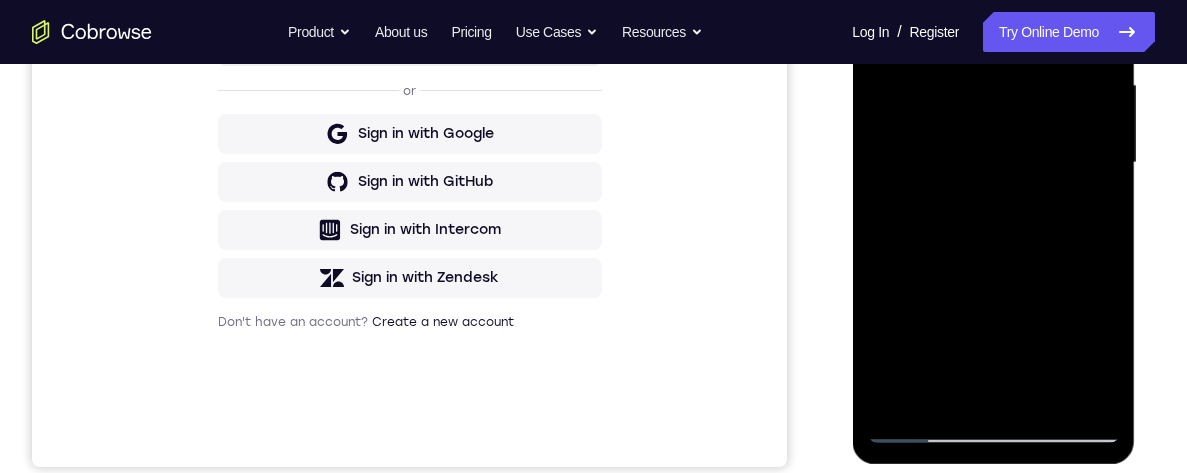 click at bounding box center (993, 163) 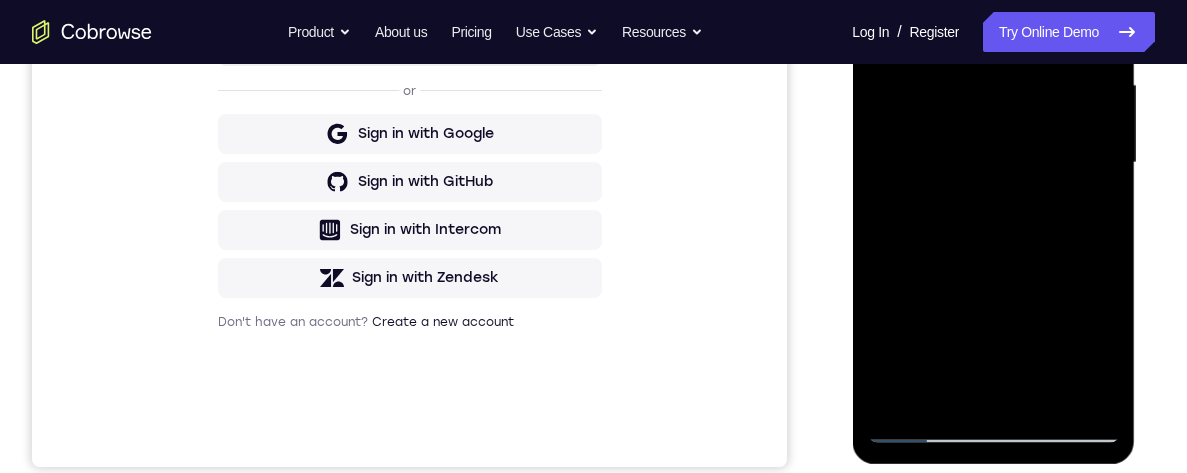 click at bounding box center [993, 163] 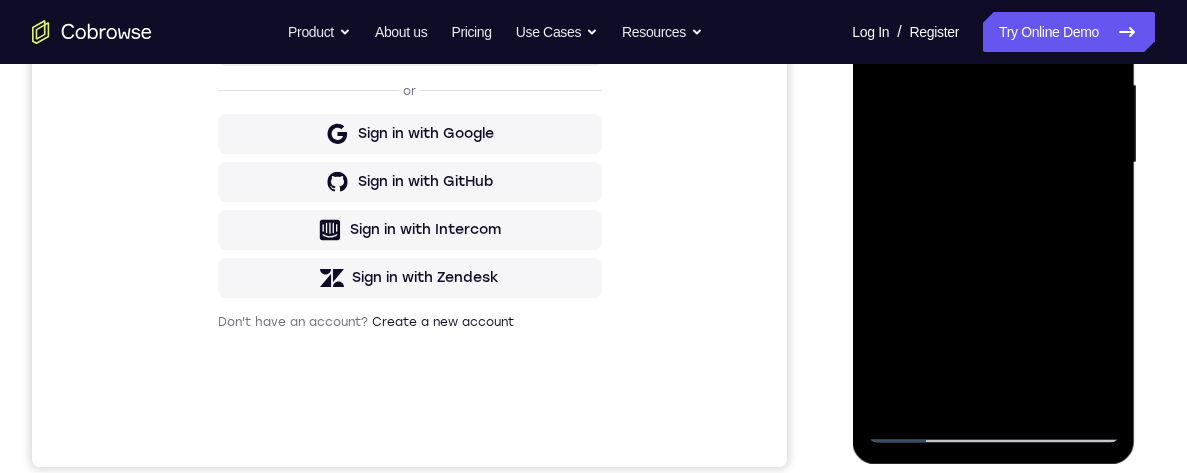 click at bounding box center (993, 163) 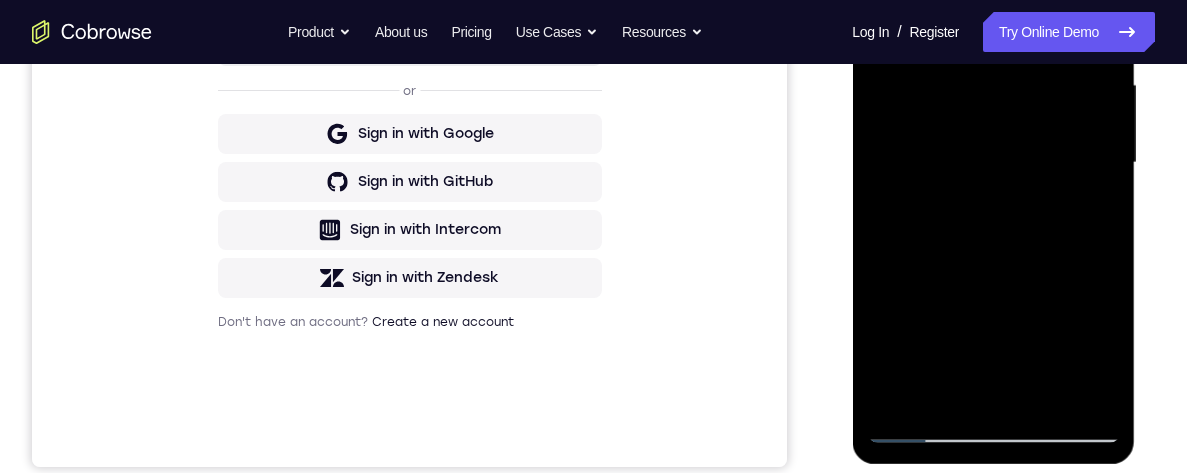 click at bounding box center [993, 163] 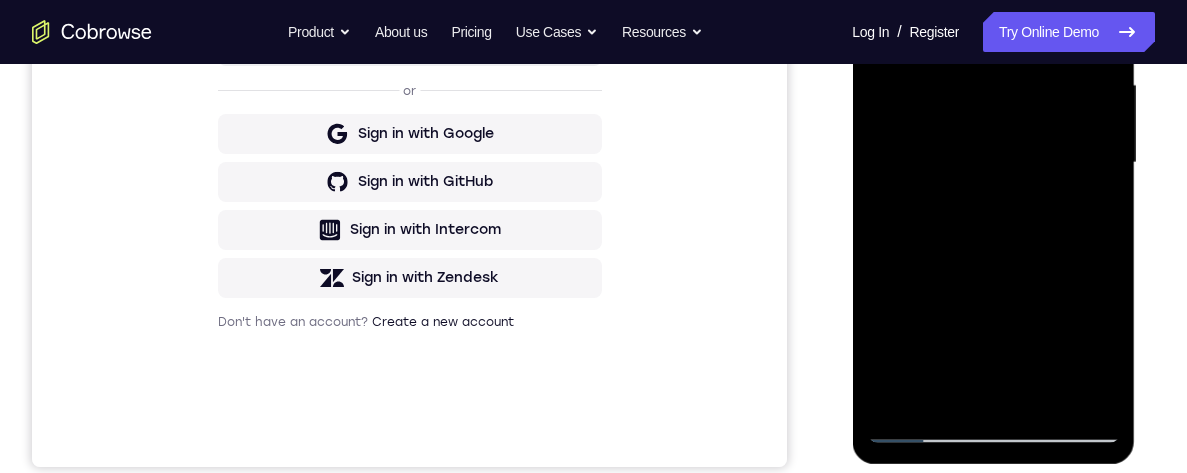 click at bounding box center (993, 163) 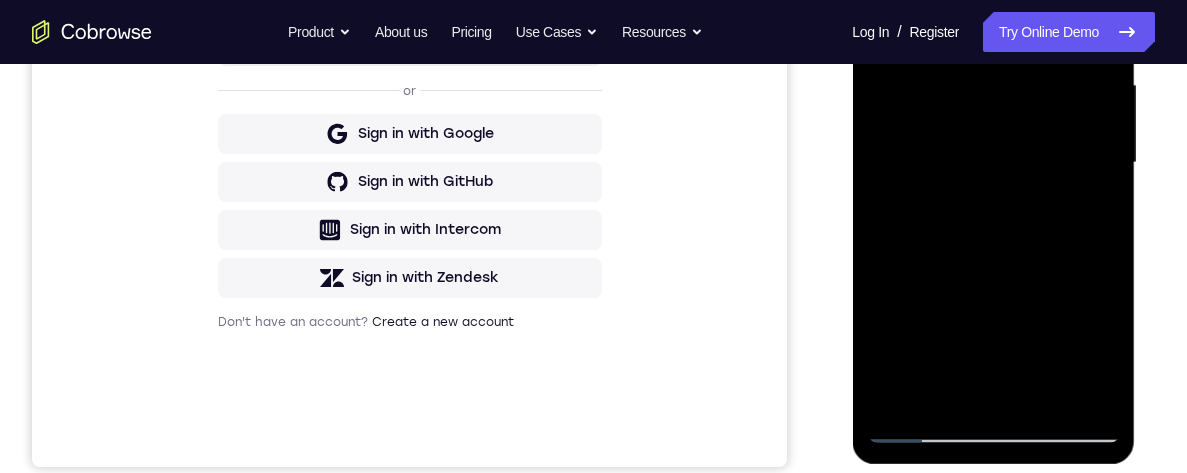click at bounding box center (993, 163) 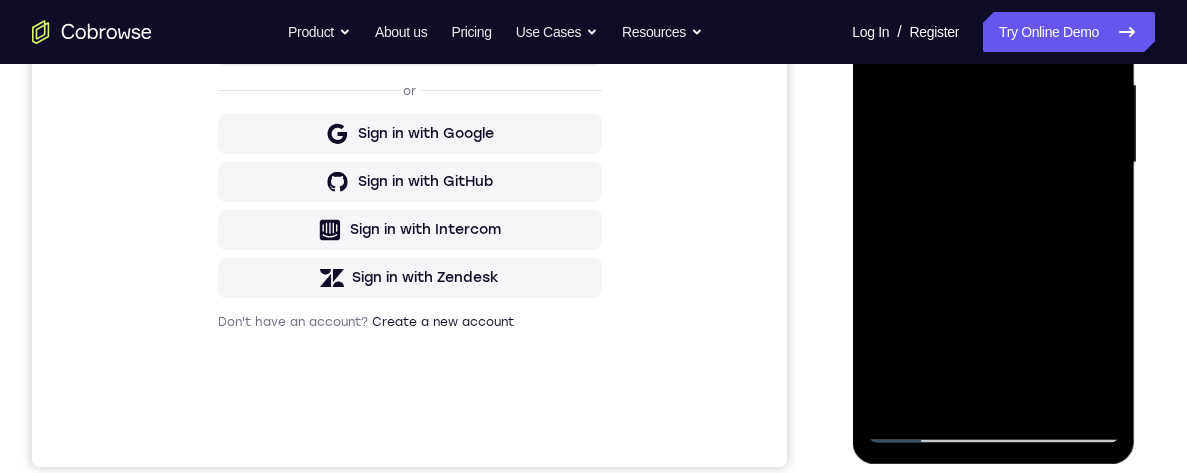 click at bounding box center (993, 163) 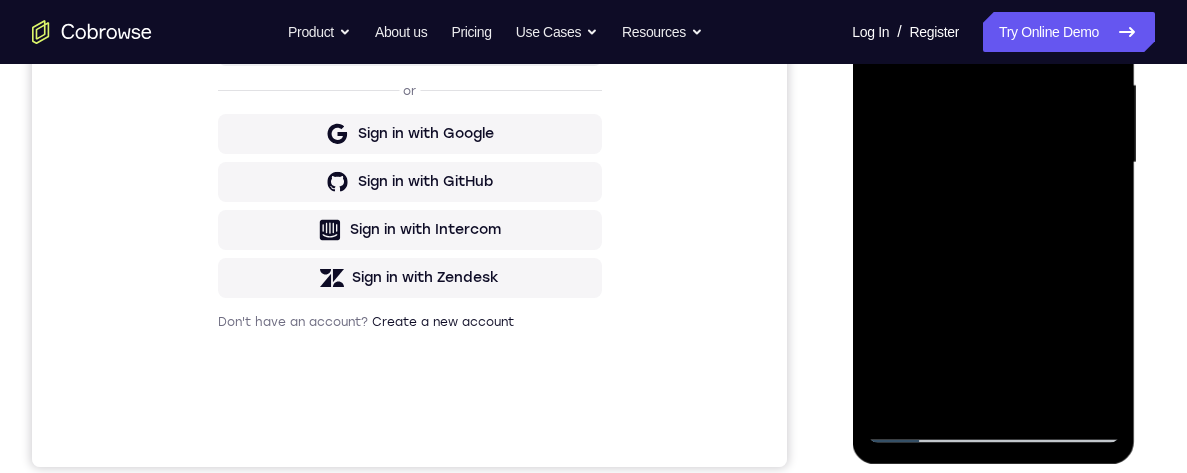 click at bounding box center (993, 163) 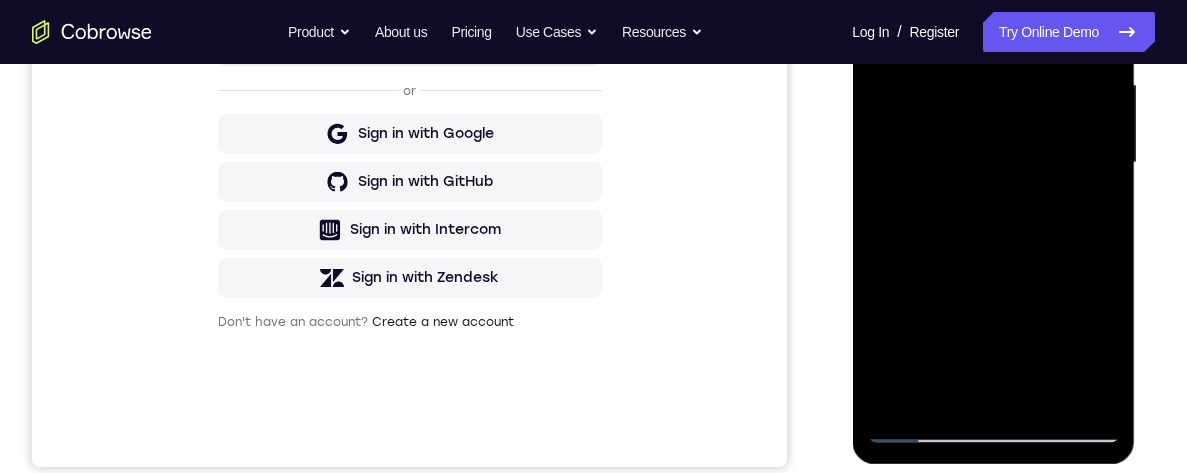 click at bounding box center [993, 163] 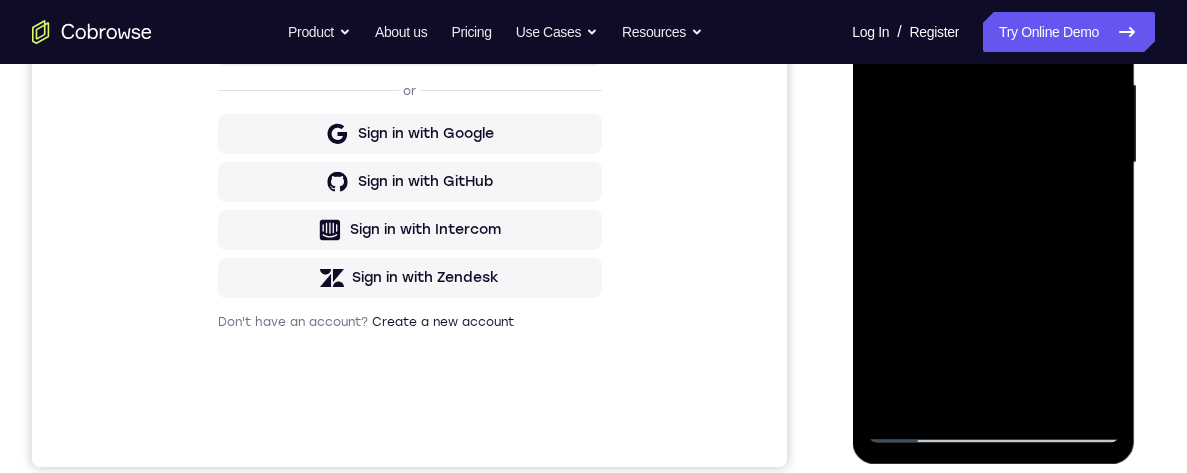 click at bounding box center [993, 163] 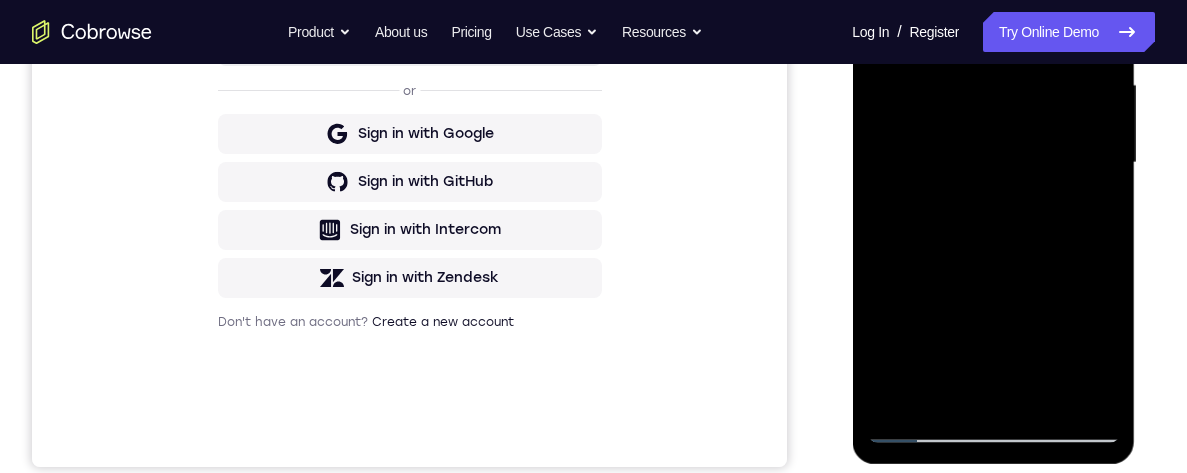 click at bounding box center [993, 163] 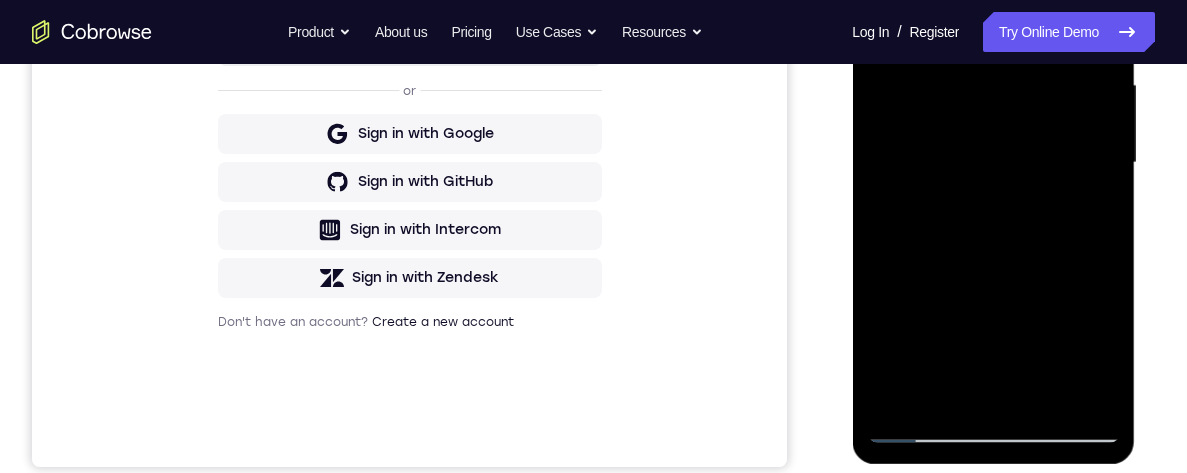 click at bounding box center (993, 163) 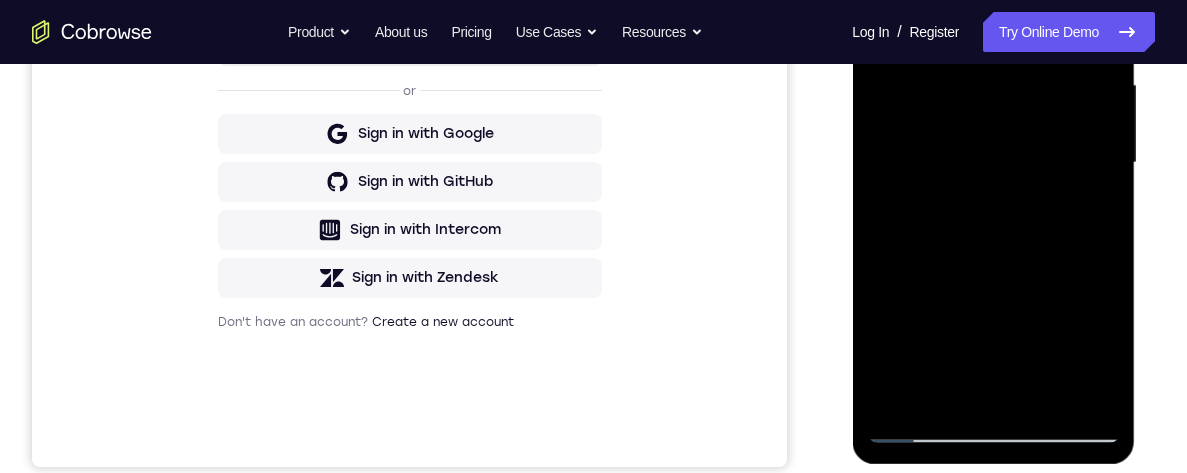 click at bounding box center (993, 163) 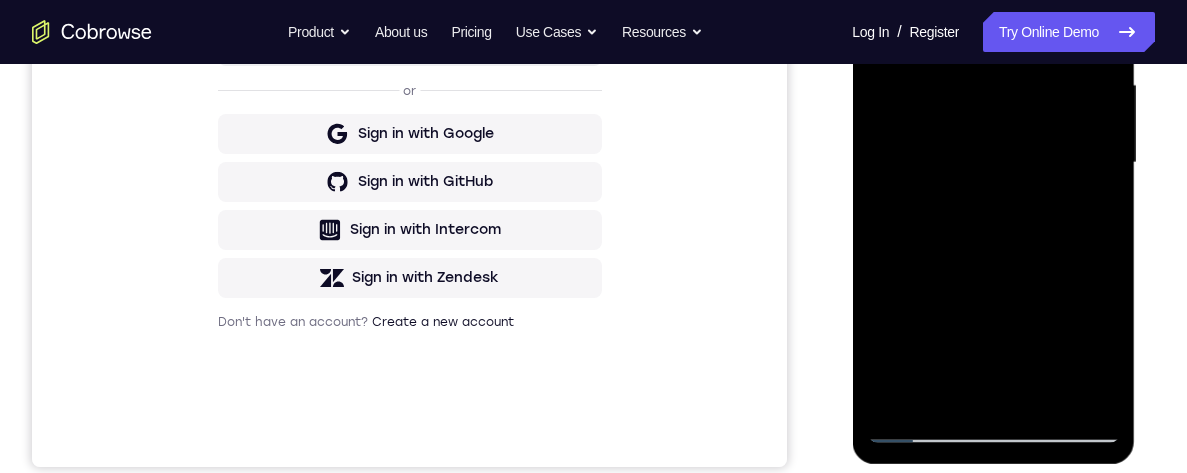 click at bounding box center [993, 163] 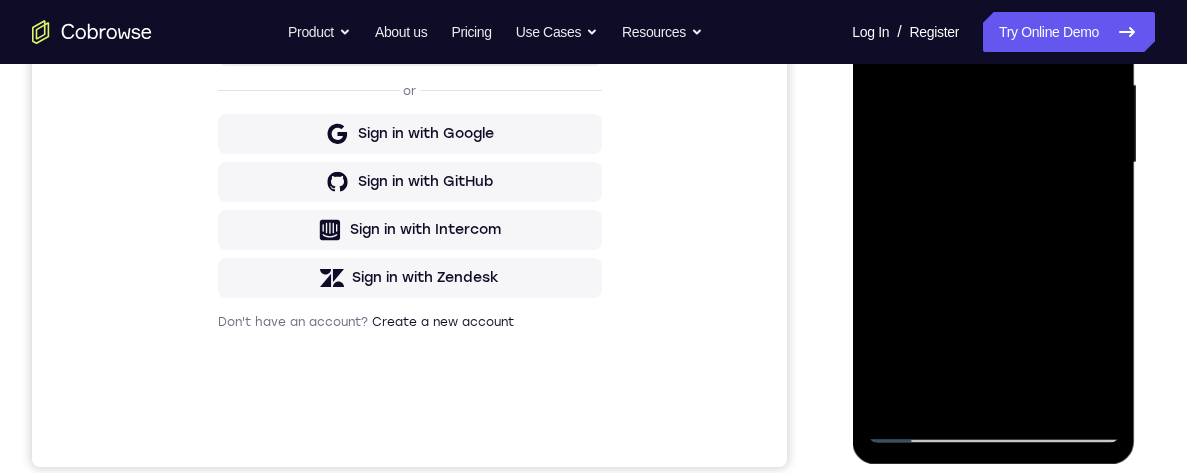 click at bounding box center [993, 163] 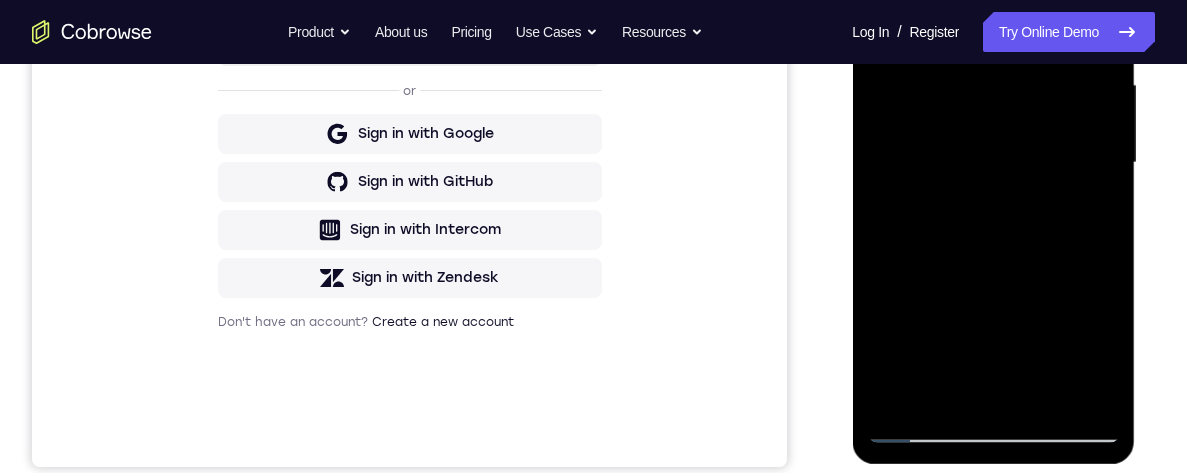 click at bounding box center (993, 163) 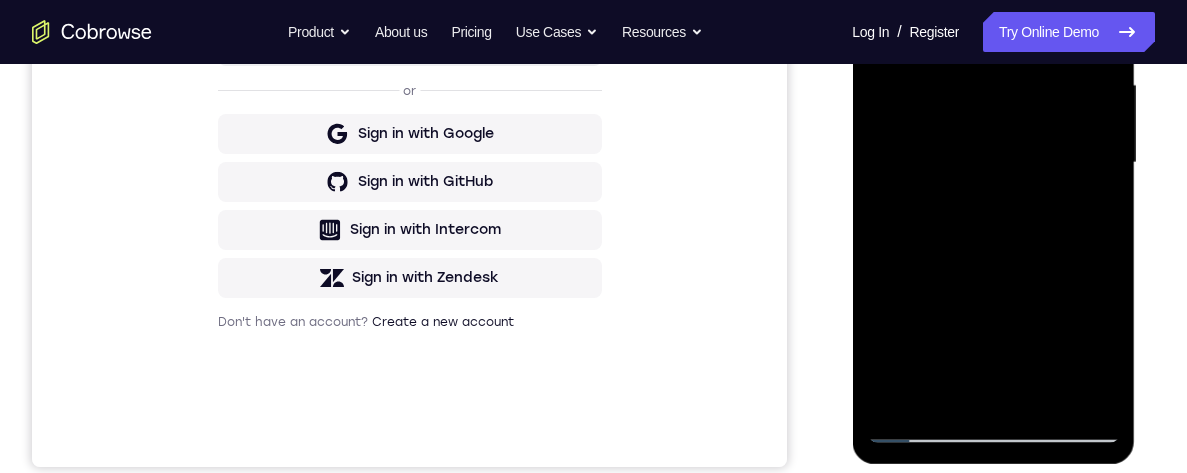 click at bounding box center (993, 163) 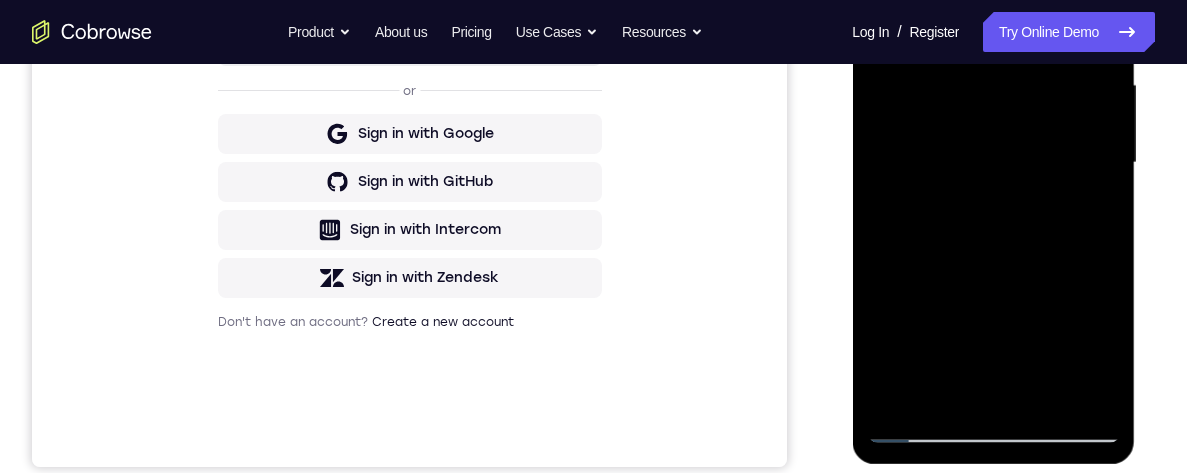 click at bounding box center (993, 163) 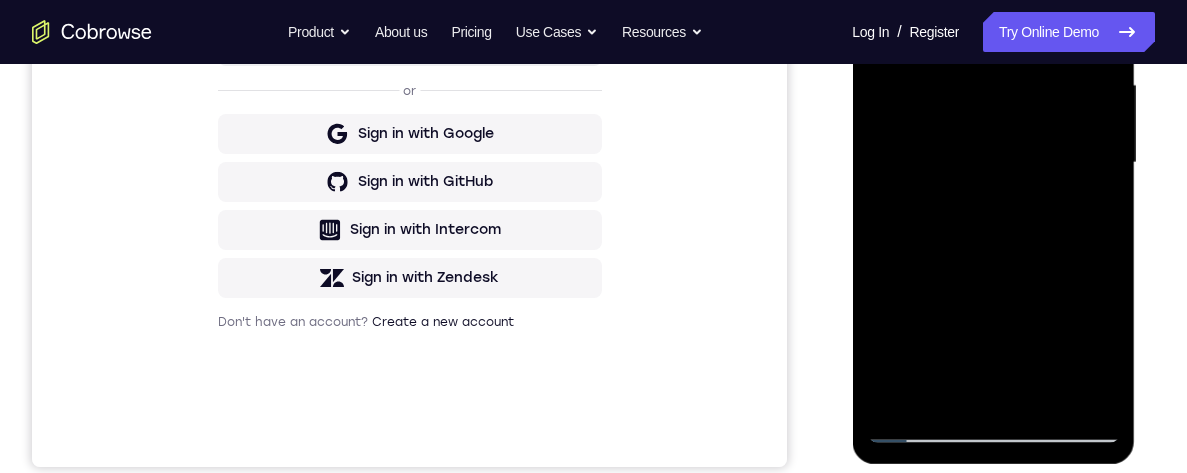 click at bounding box center (993, 163) 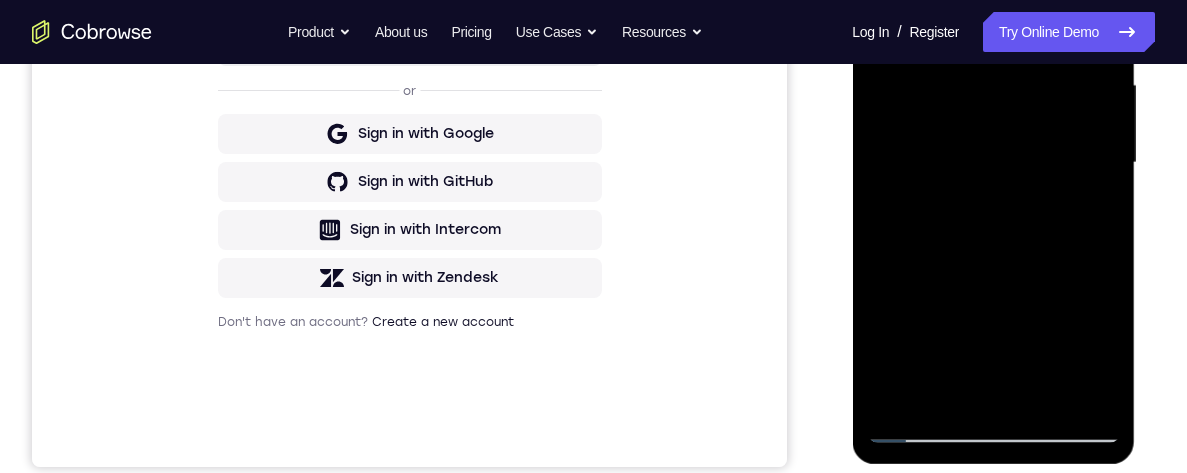 scroll, scrollTop: 331, scrollLeft: 0, axis: vertical 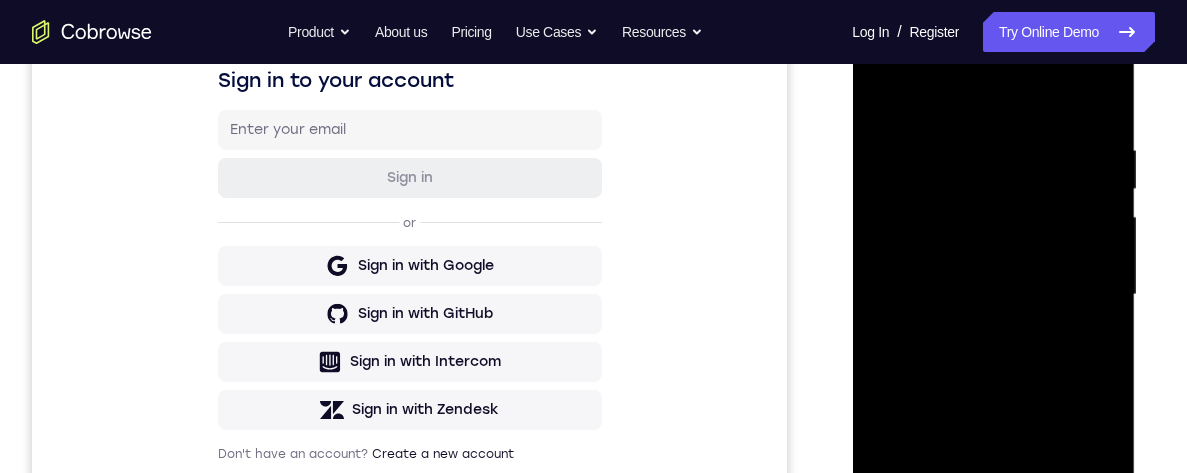click at bounding box center [993, 295] 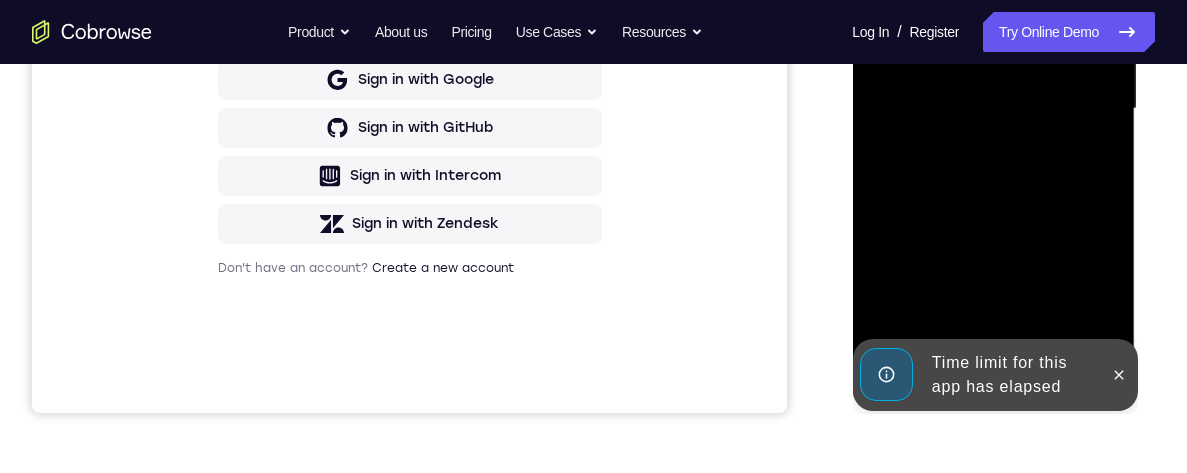 scroll, scrollTop: 517, scrollLeft: 0, axis: vertical 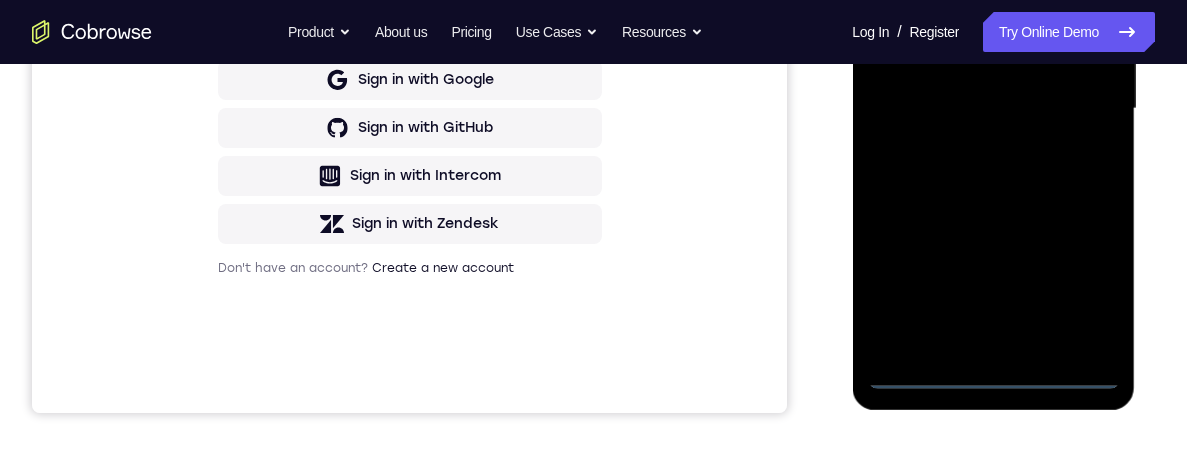 click at bounding box center [993, 109] 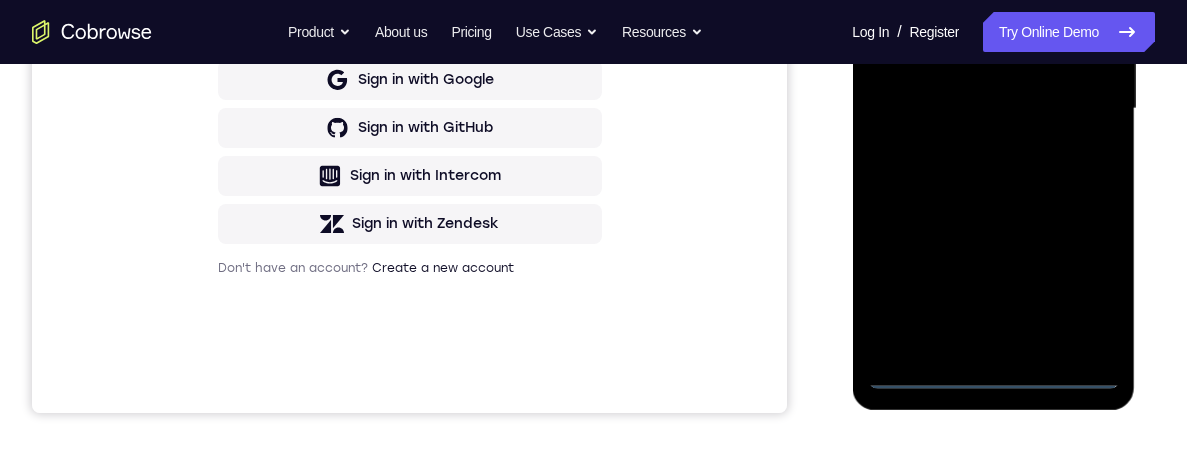 click at bounding box center (993, 109) 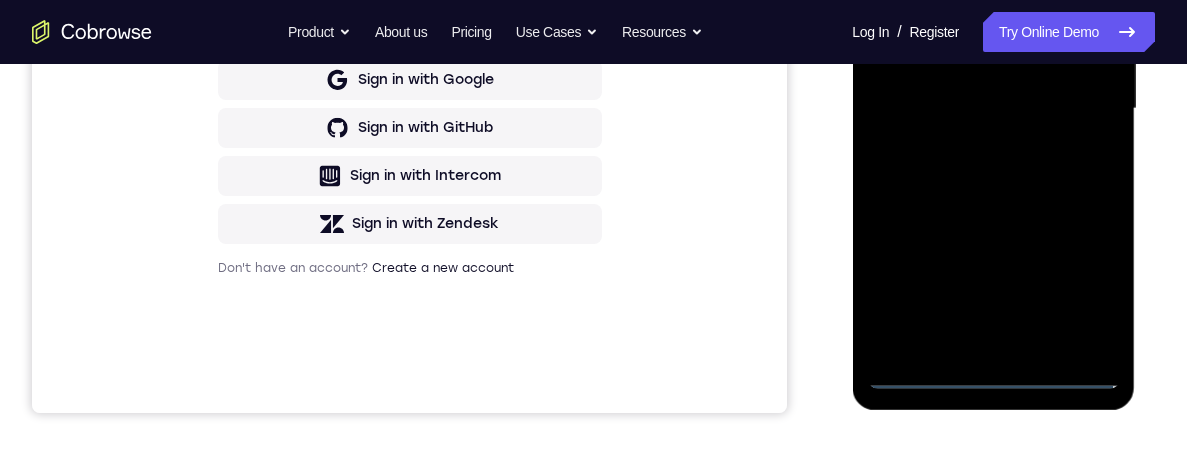 click at bounding box center [993, 109] 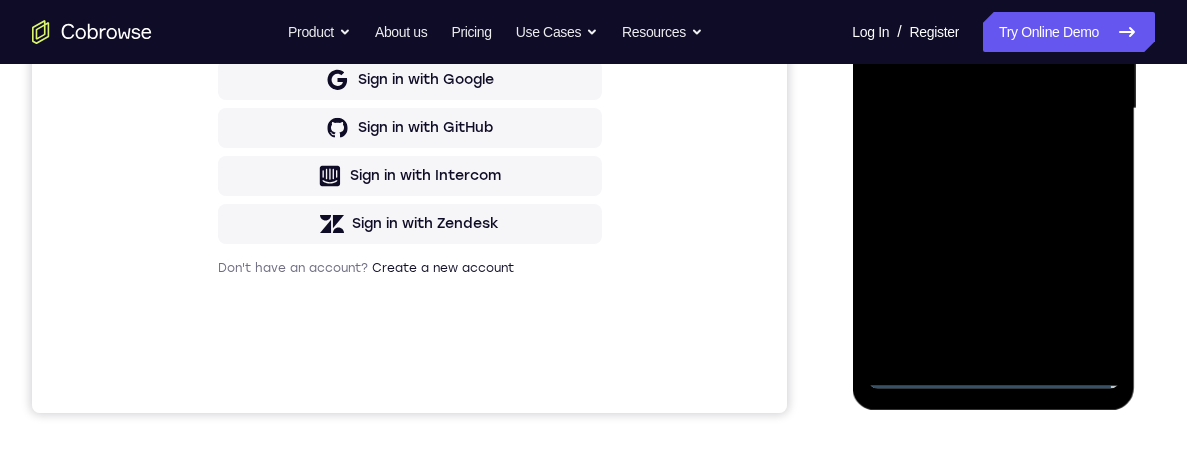 click at bounding box center (993, 109) 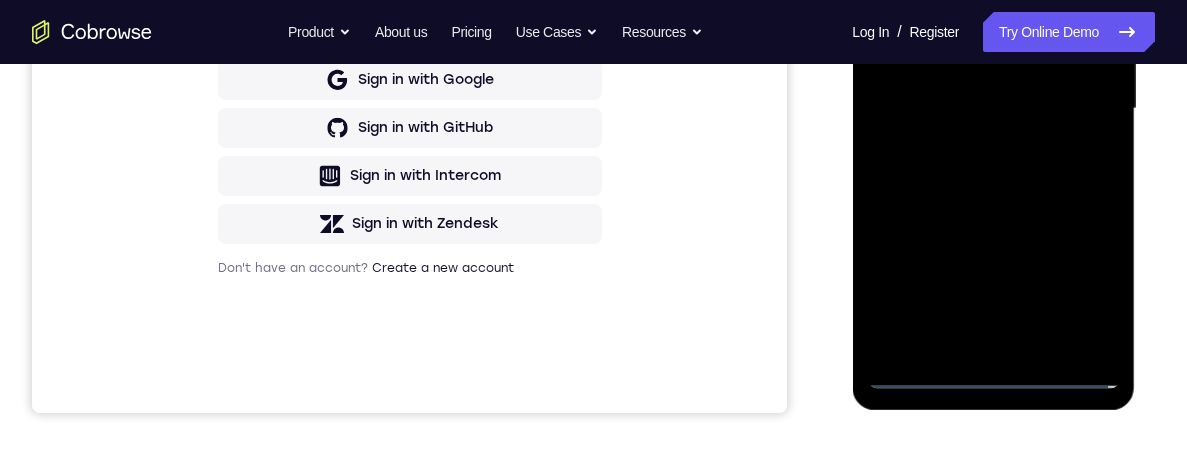 click at bounding box center (993, 109) 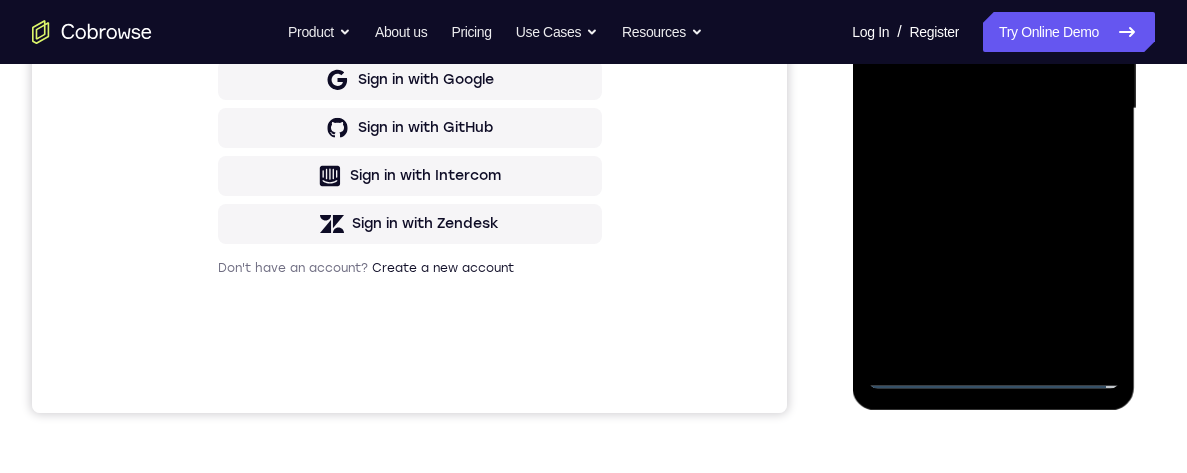 click at bounding box center (993, 109) 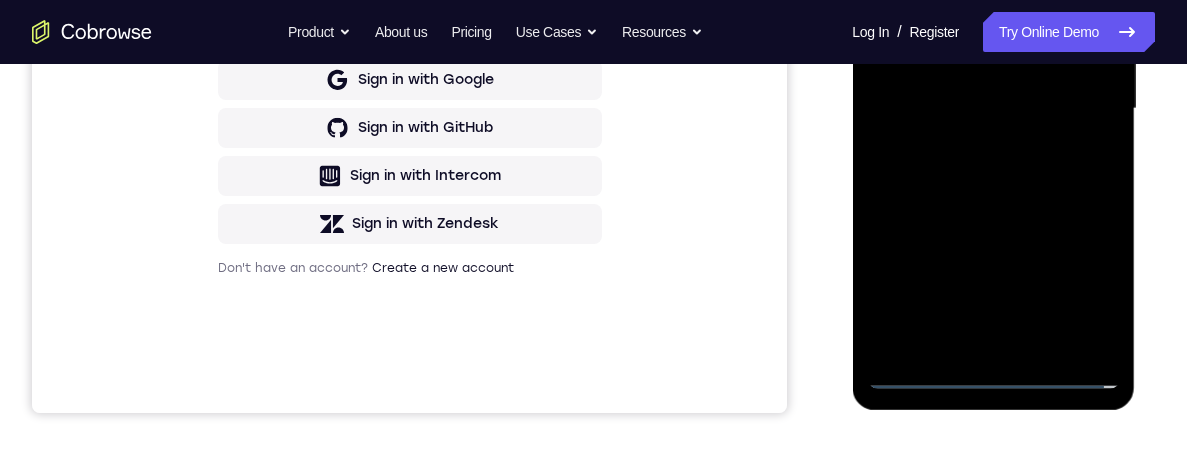 click at bounding box center (993, 109) 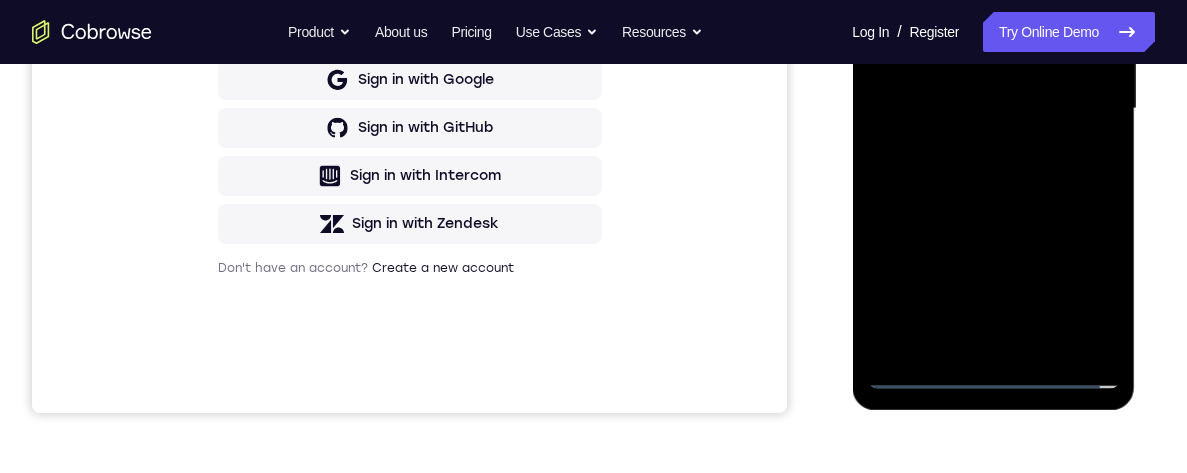 click at bounding box center [993, 109] 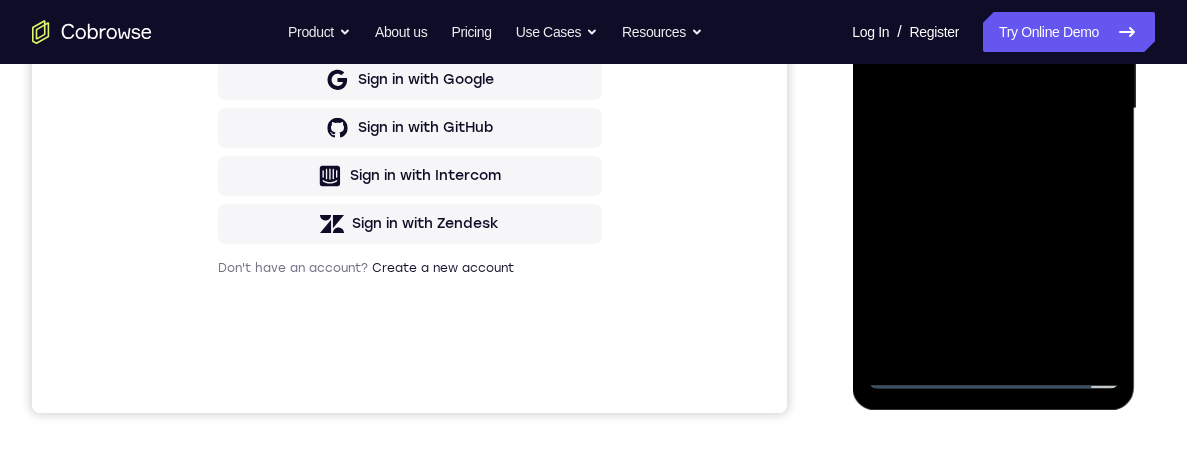 click at bounding box center (993, 109) 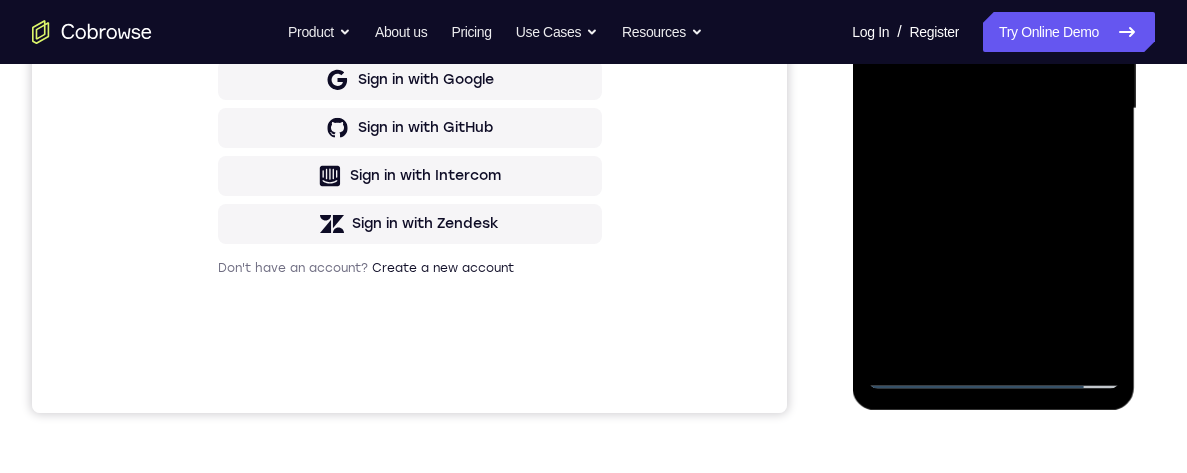click at bounding box center [993, 109] 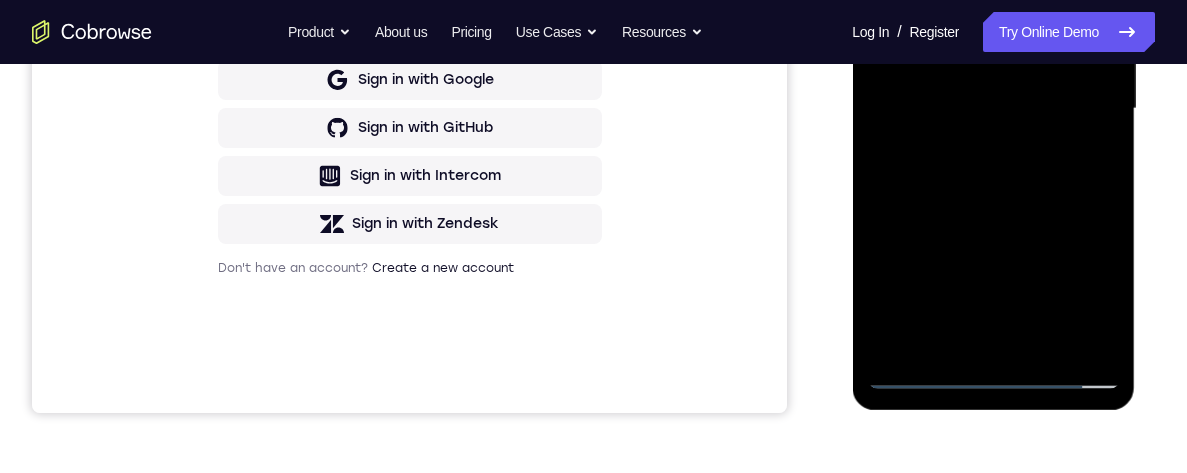 click at bounding box center [993, 109] 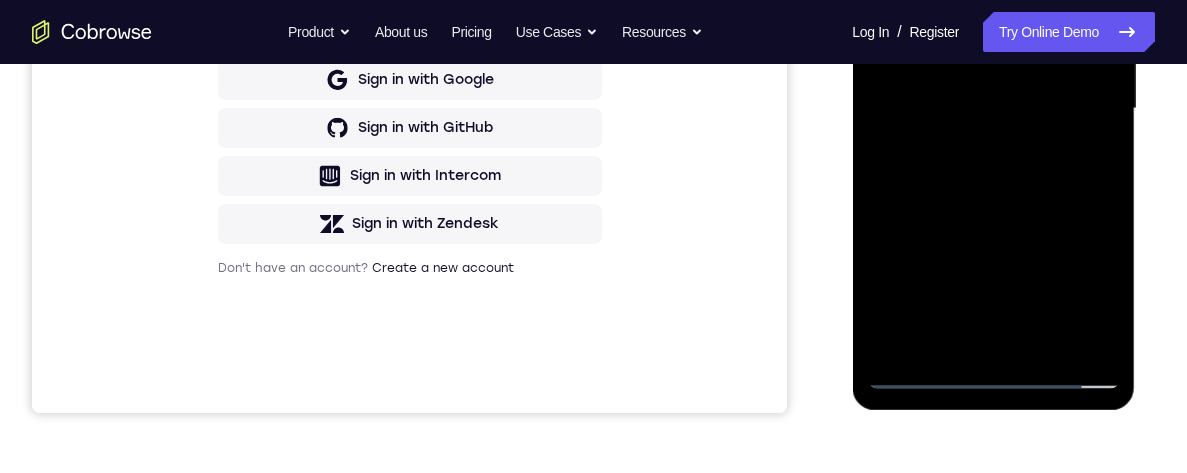 click at bounding box center [993, 109] 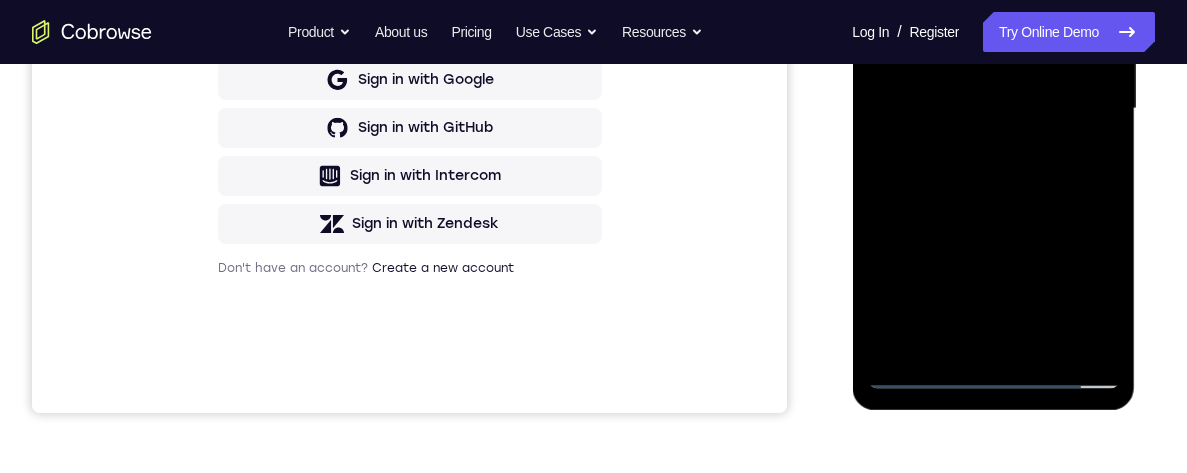 click at bounding box center [993, 109] 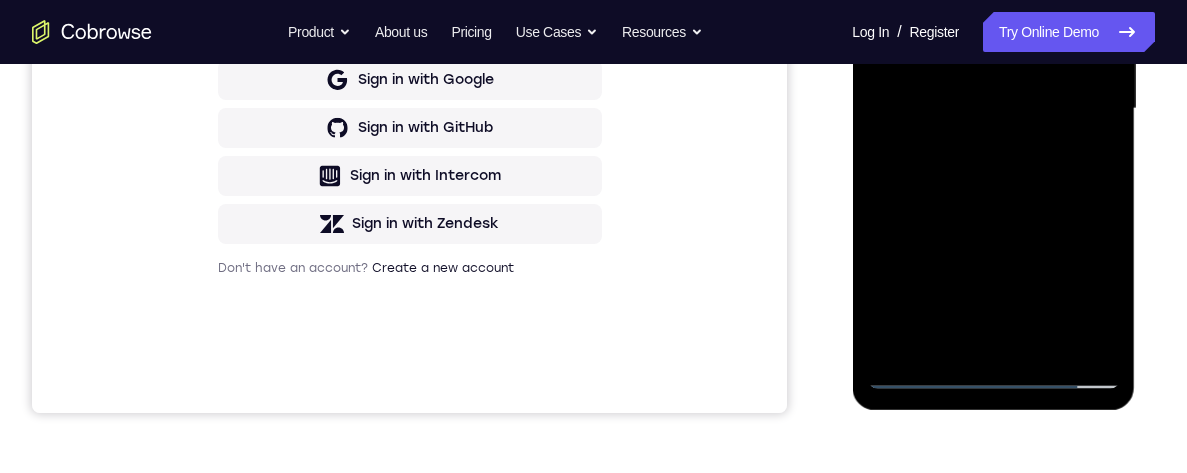 click at bounding box center (993, 109) 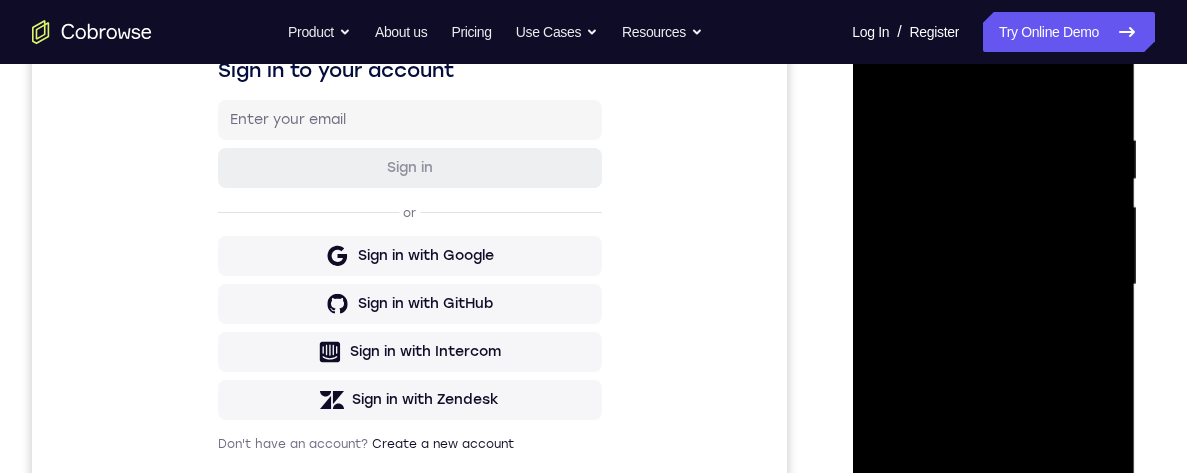 scroll, scrollTop: 417, scrollLeft: 0, axis: vertical 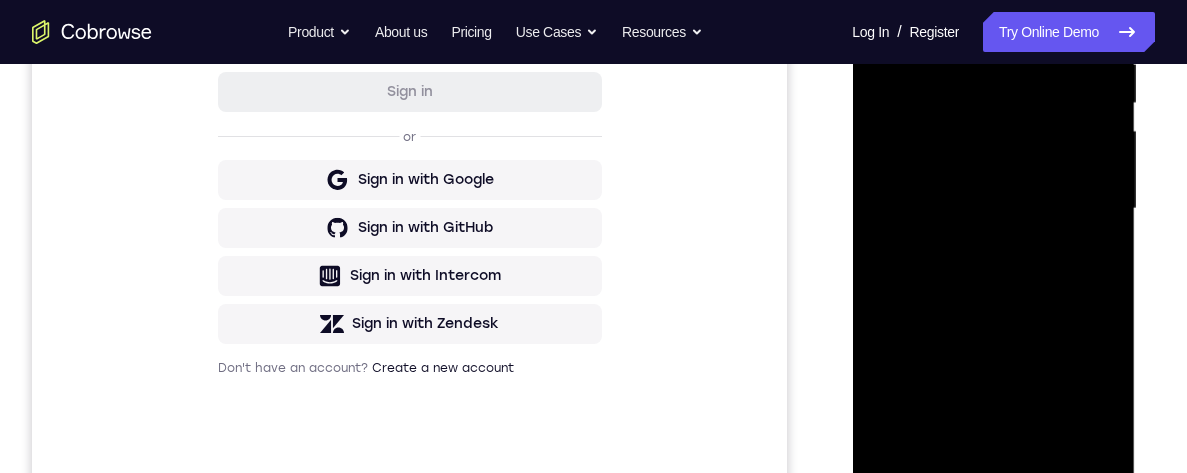 click at bounding box center (993, 209) 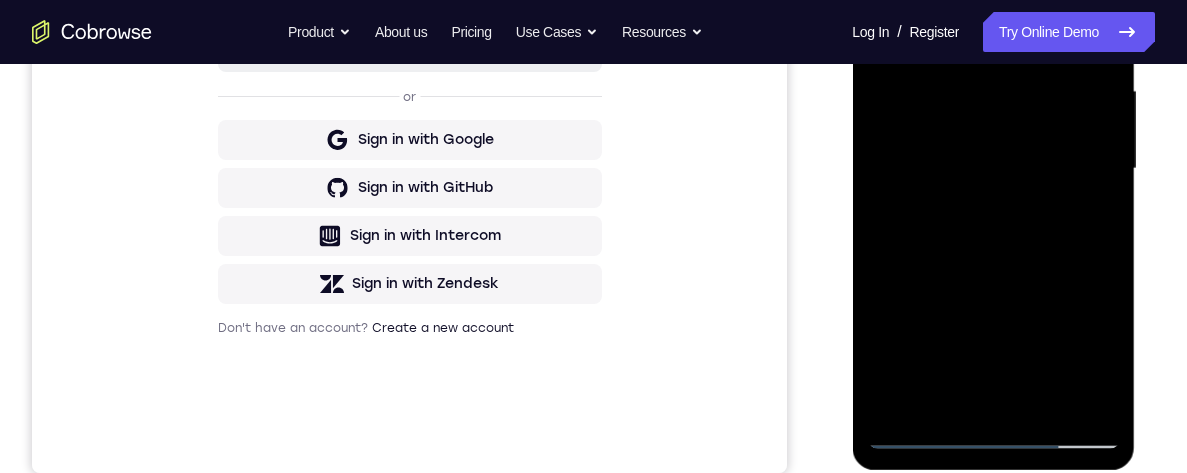 click at bounding box center (993, 169) 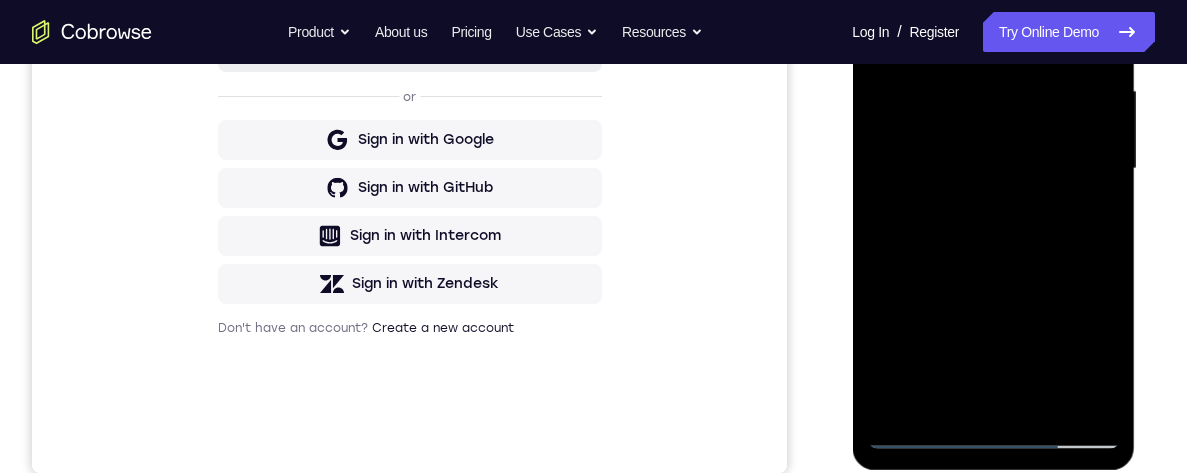 click at bounding box center [993, 169] 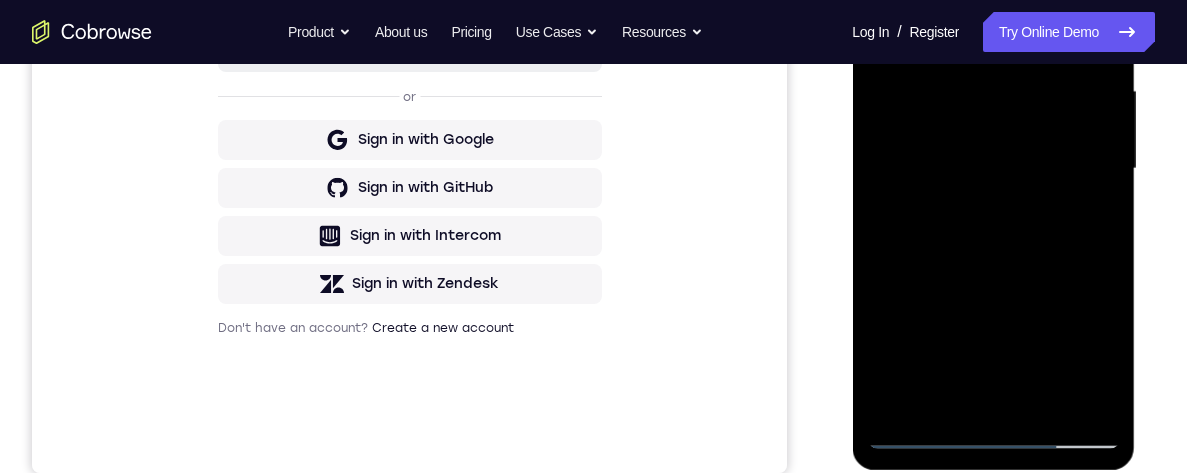 click at bounding box center (993, 169) 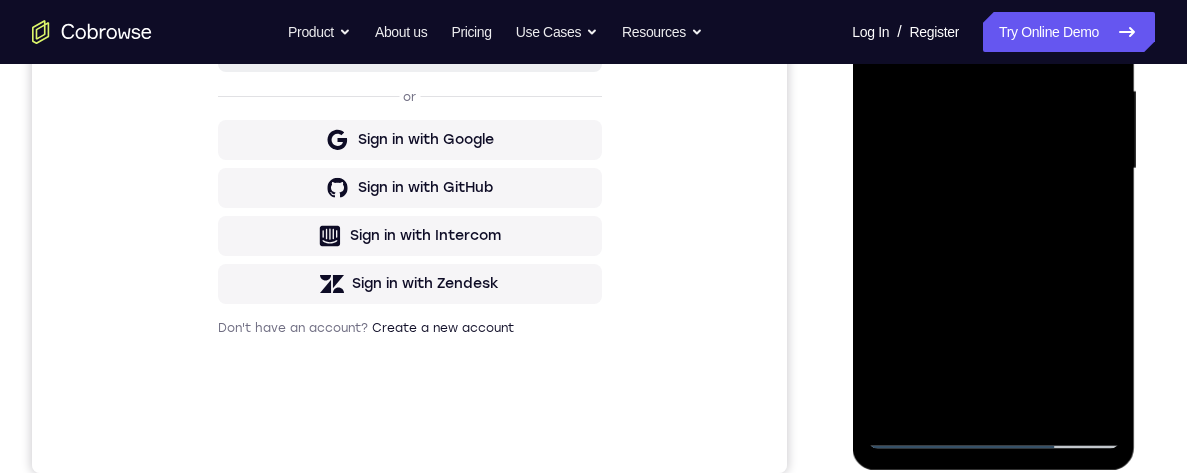 click at bounding box center [993, 169] 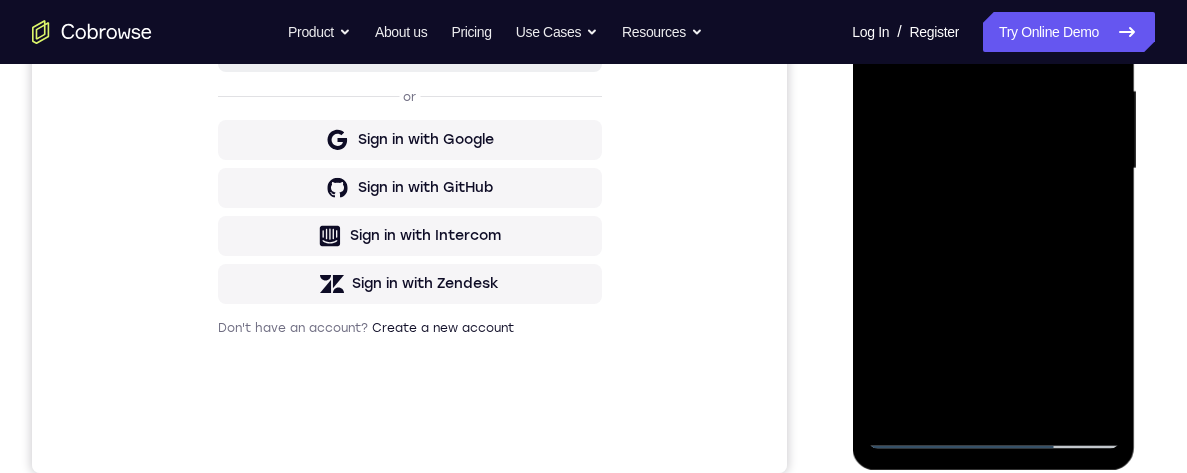 click at bounding box center [993, 169] 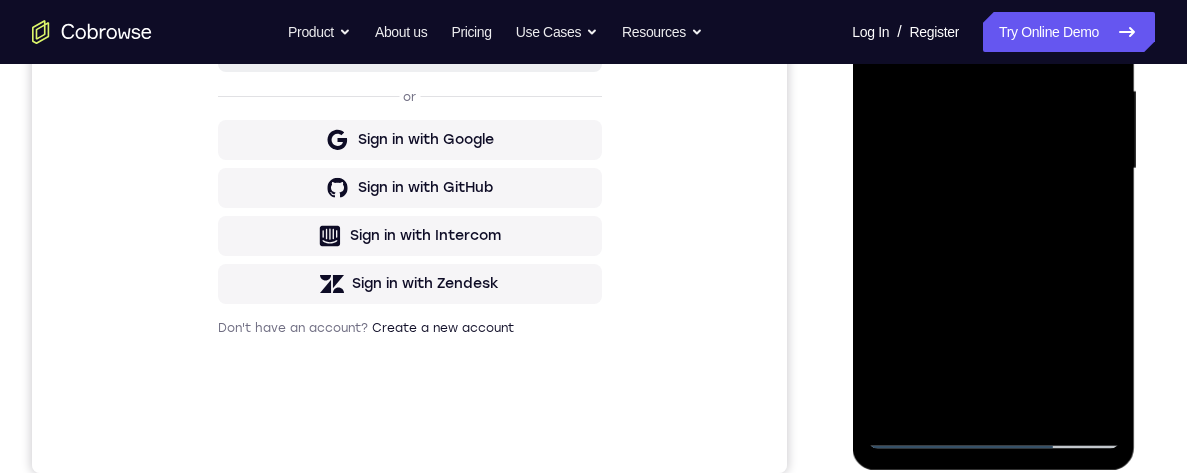click at bounding box center (993, 169) 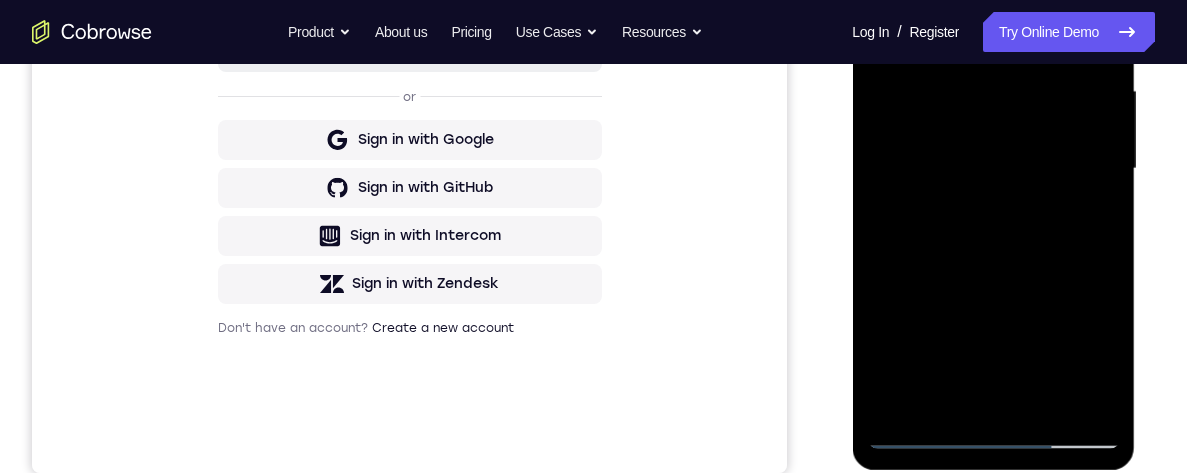 click at bounding box center (993, 169) 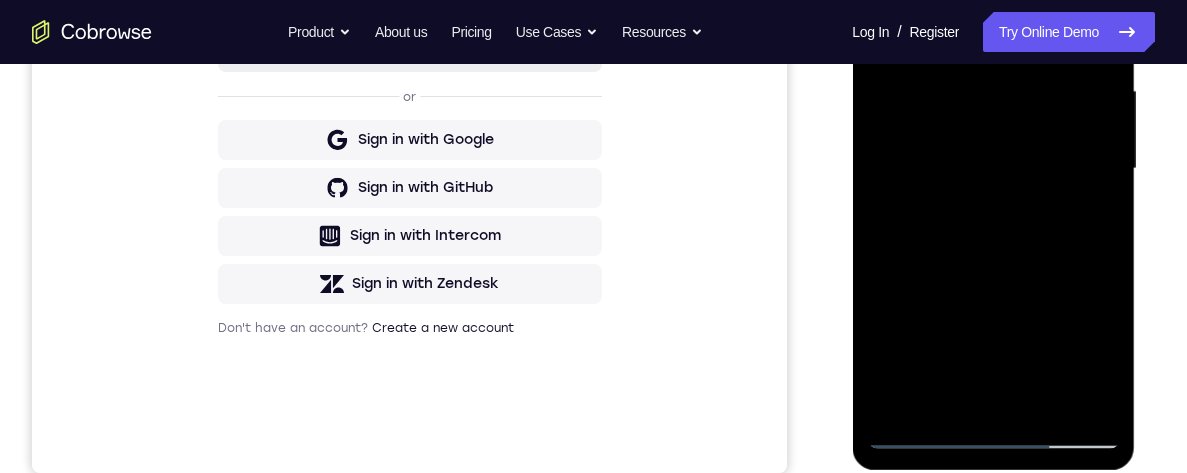 click at bounding box center (993, 169) 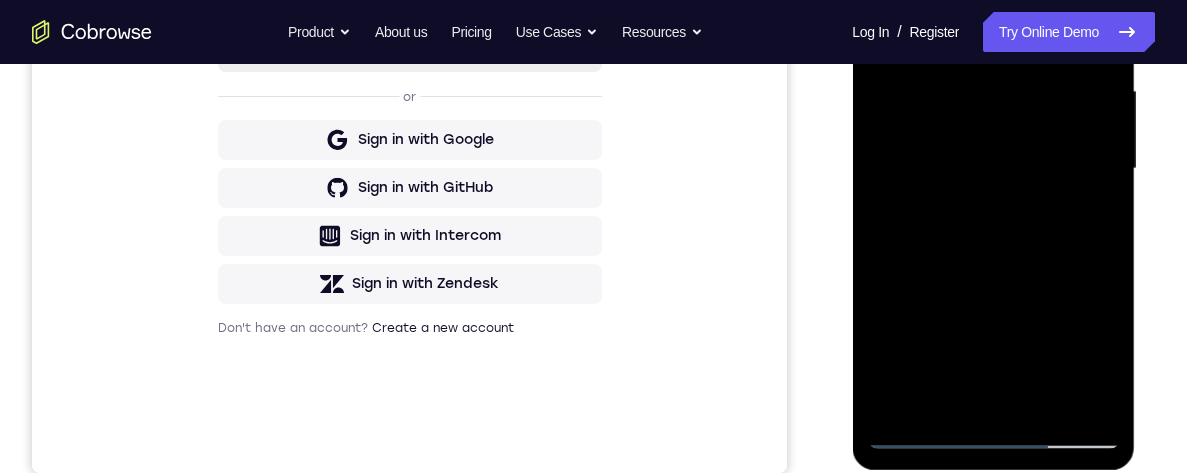 click at bounding box center [993, 169] 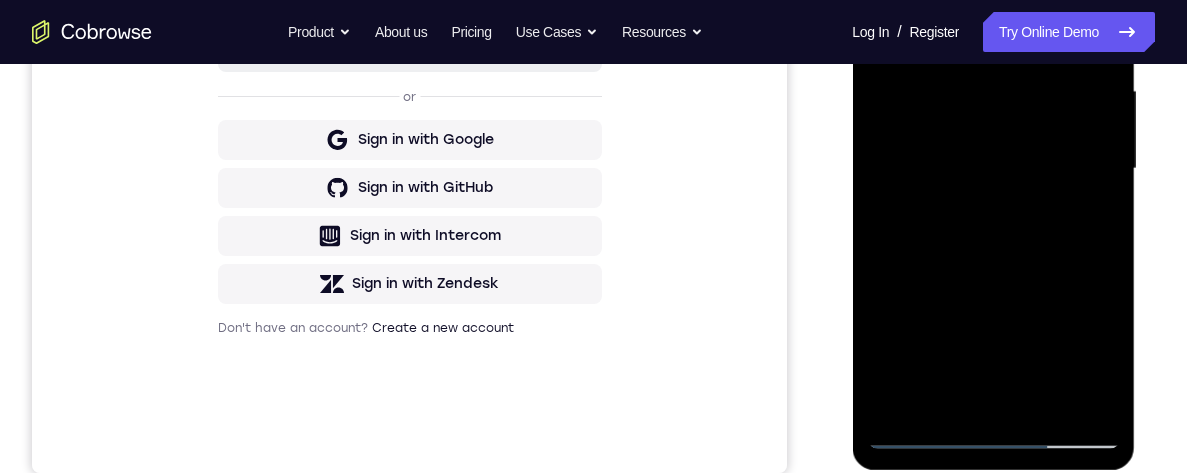 click at bounding box center (993, 169) 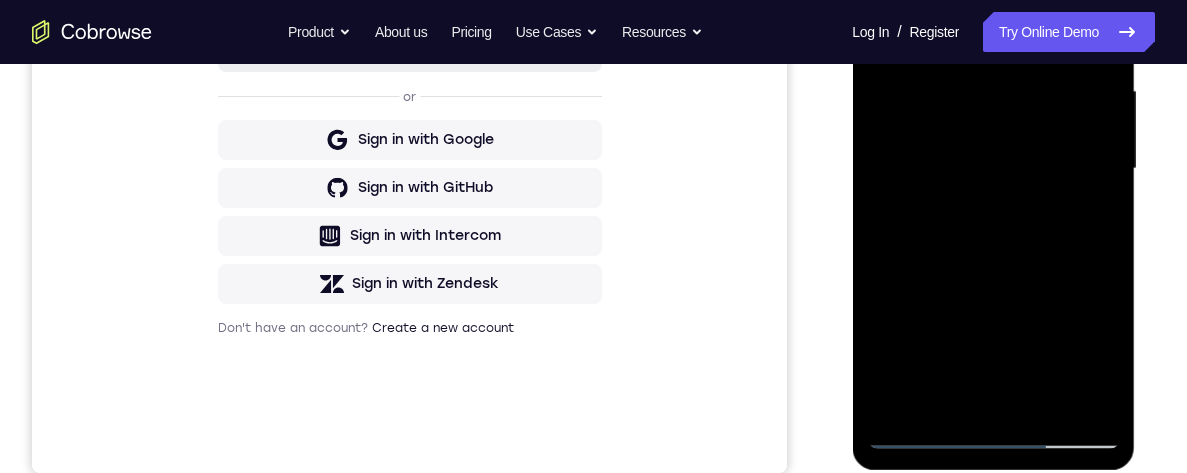 click at bounding box center (993, 169) 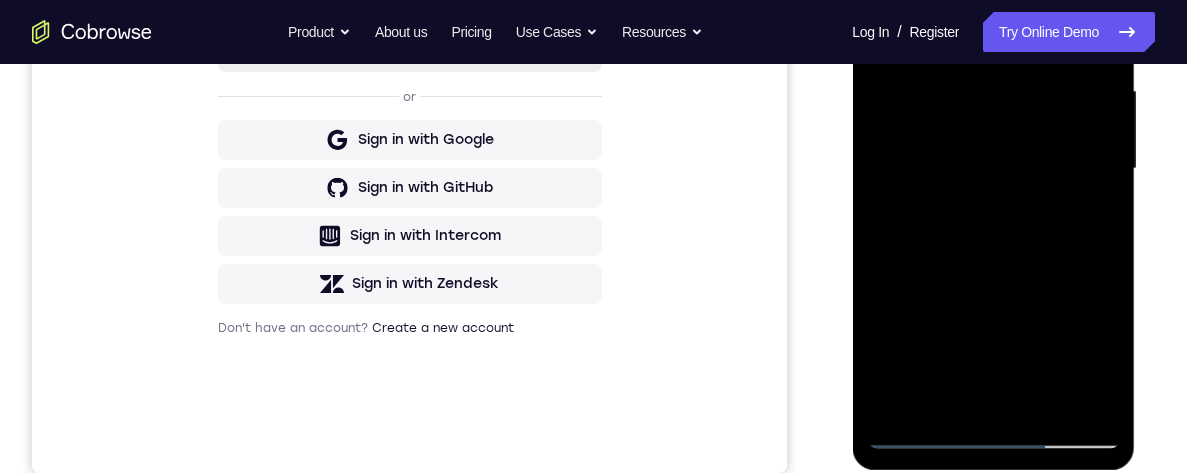 click at bounding box center [993, 169] 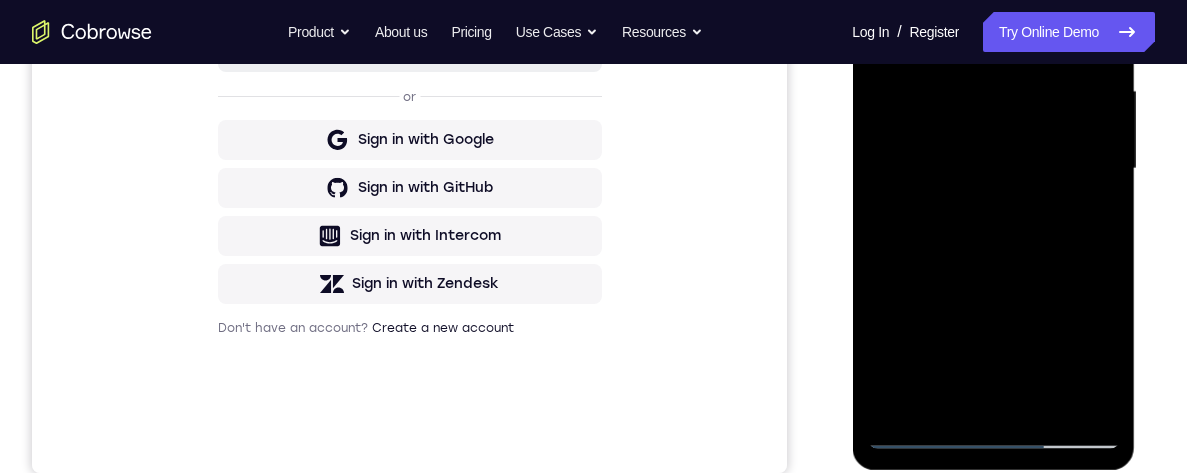 click at bounding box center (993, 169) 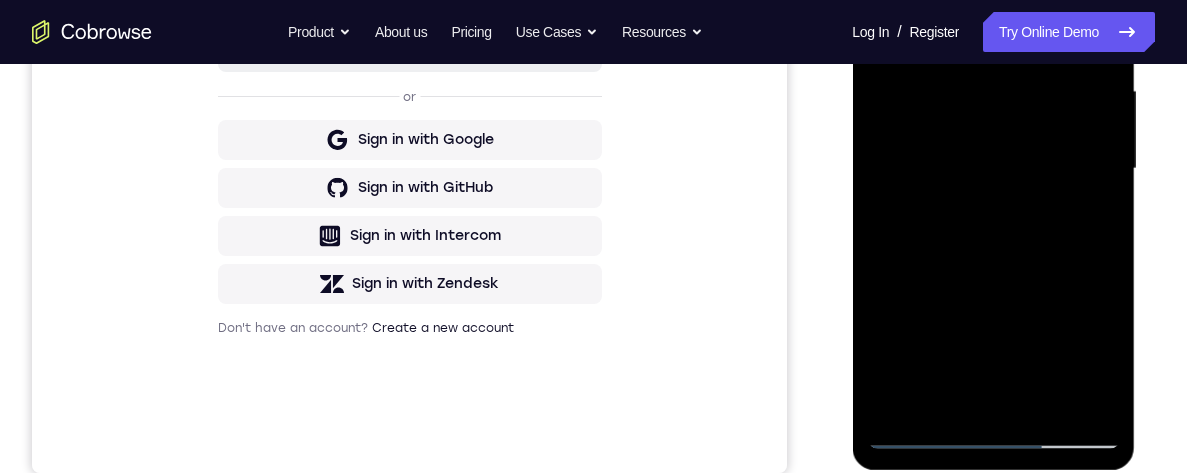 click at bounding box center [993, 169] 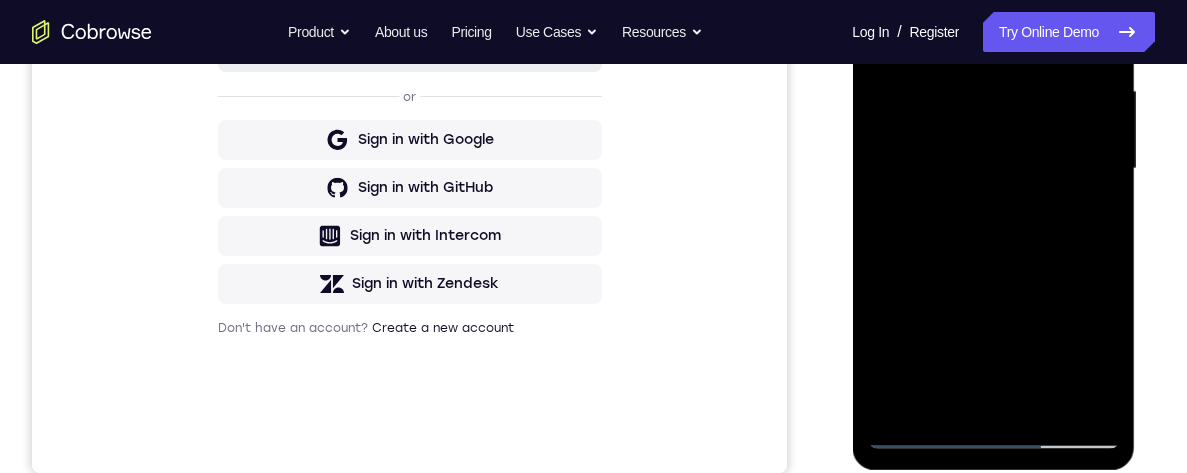 click at bounding box center (993, 169) 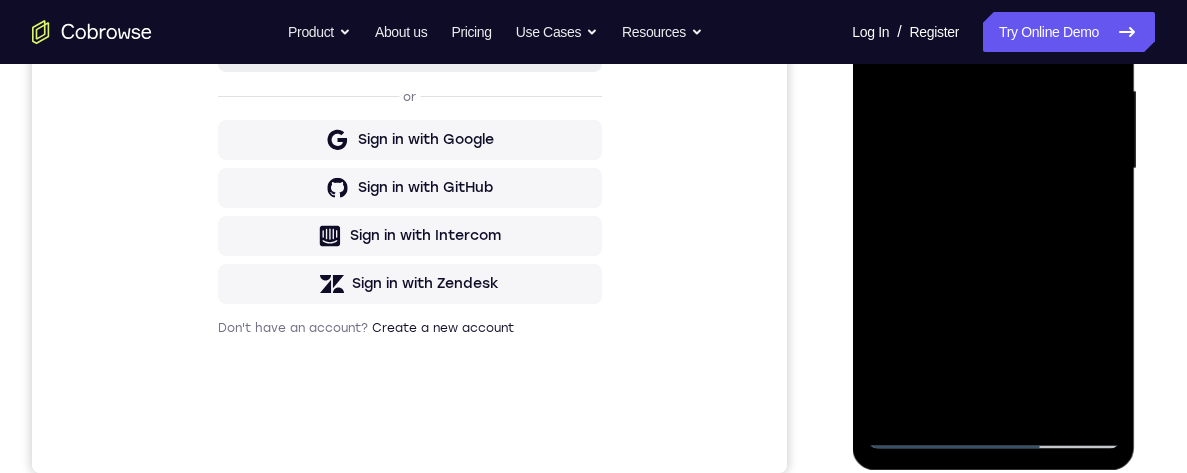 click at bounding box center (993, 169) 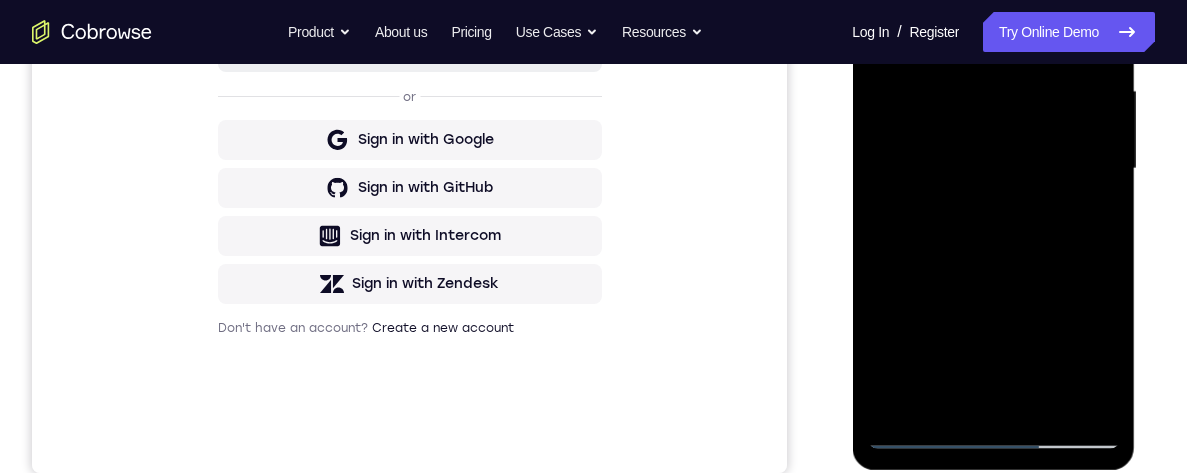 click at bounding box center [993, 169] 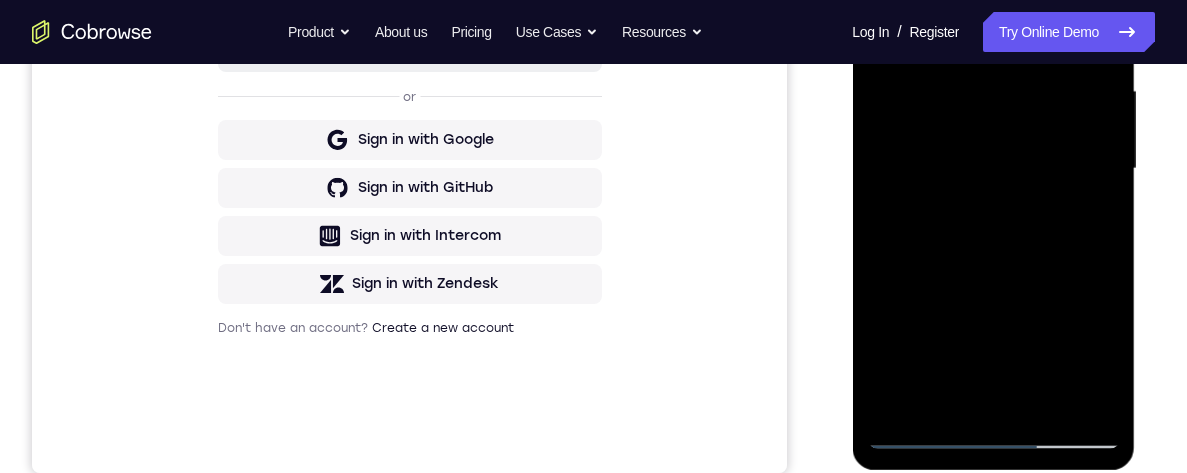 click at bounding box center (993, 169) 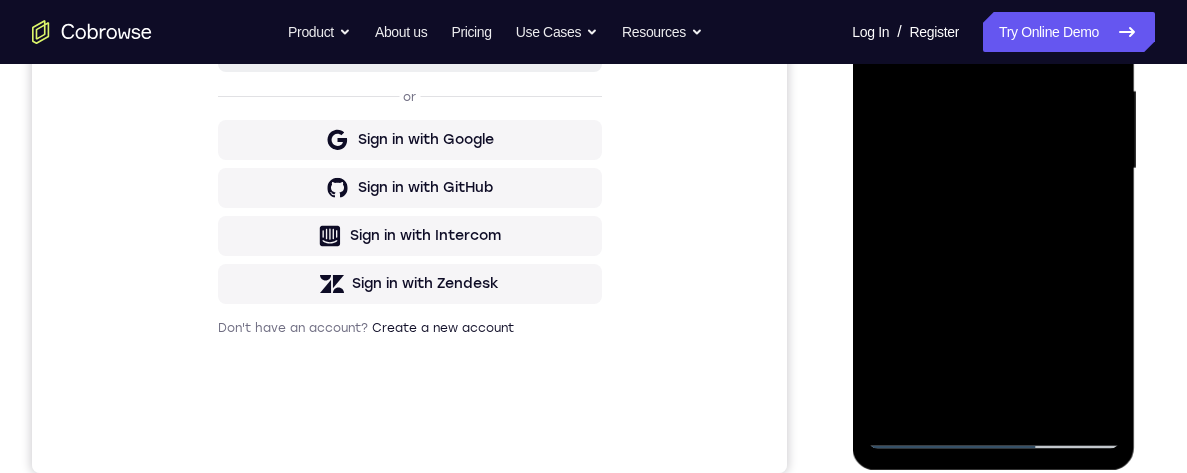 click at bounding box center (993, 169) 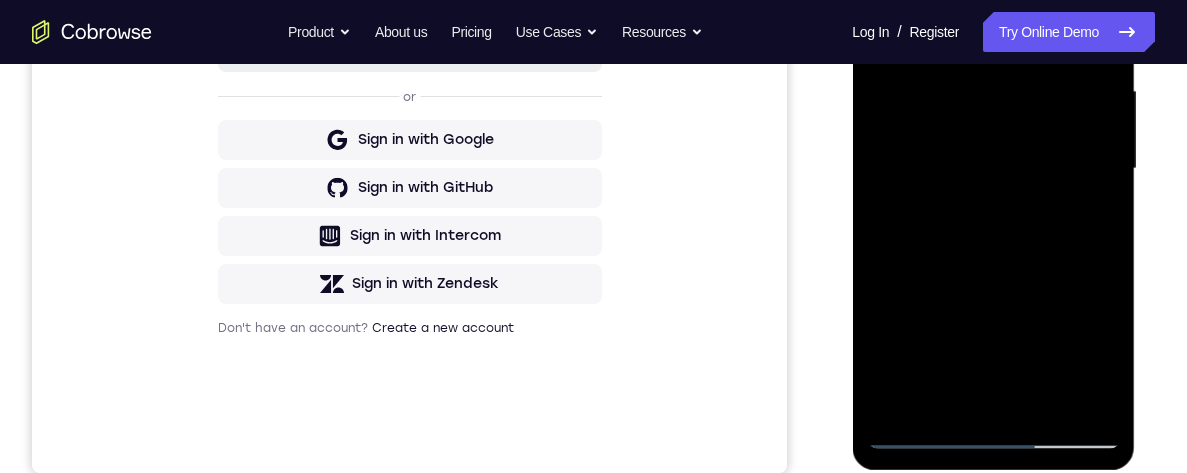 click at bounding box center (993, 169) 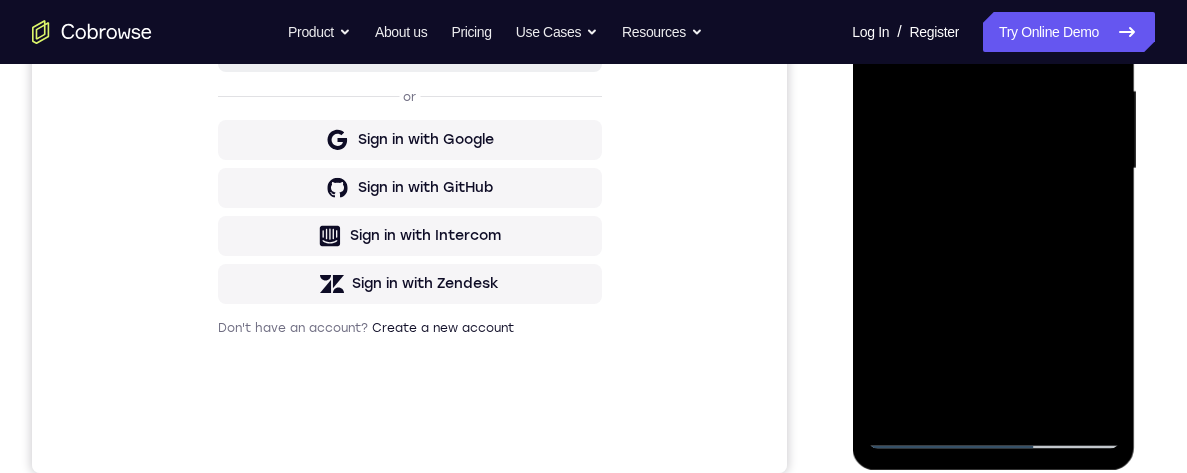 click at bounding box center (993, 169) 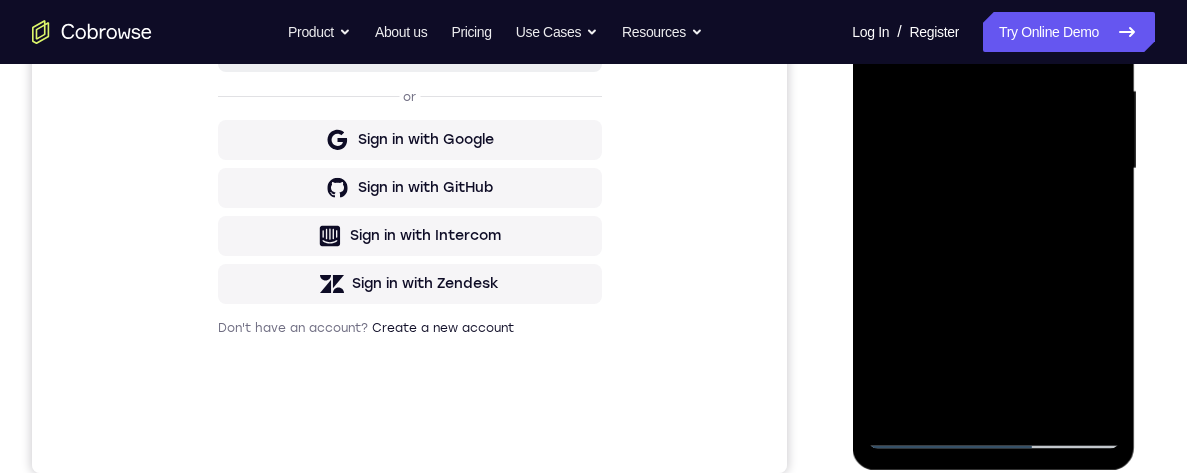 click at bounding box center (993, 169) 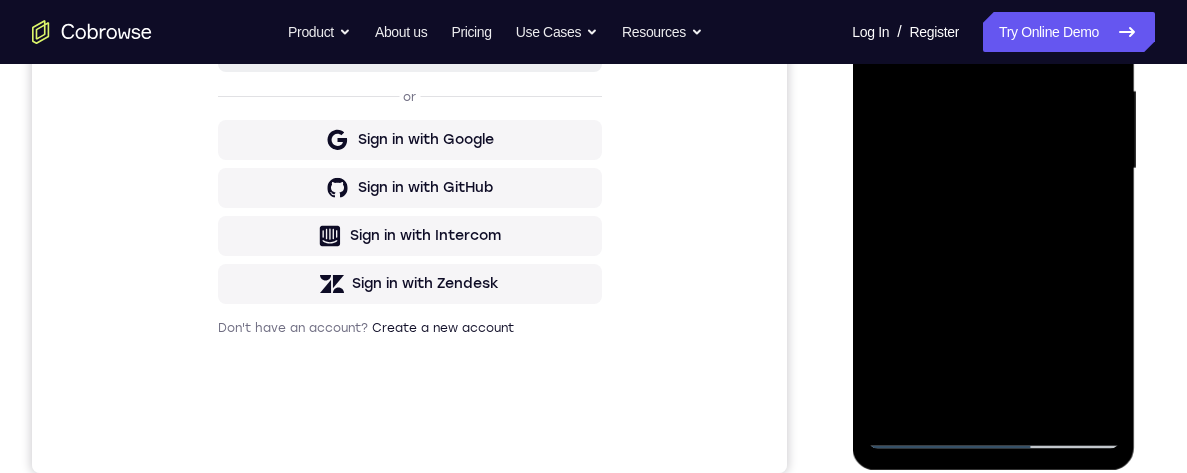 click at bounding box center (993, 169) 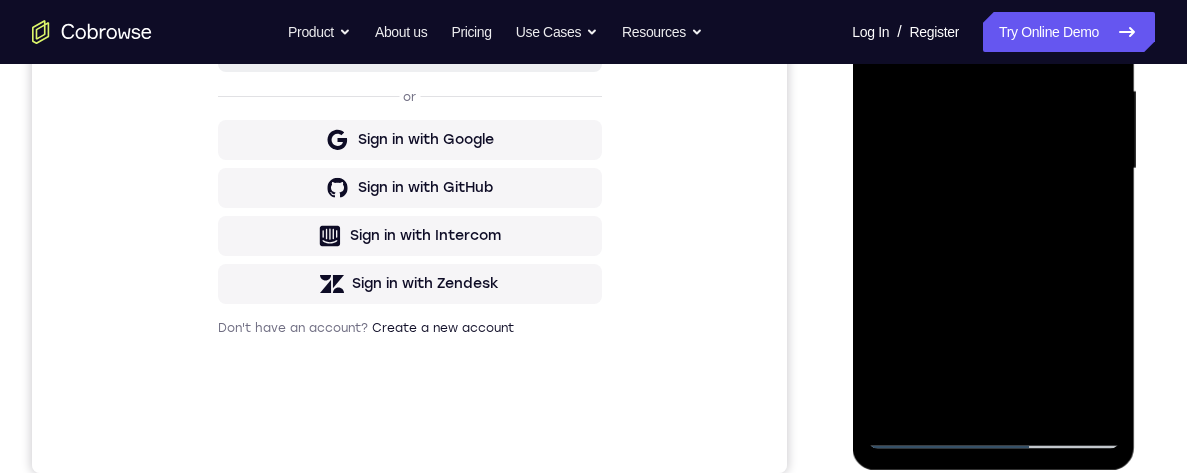 click at bounding box center [993, 169] 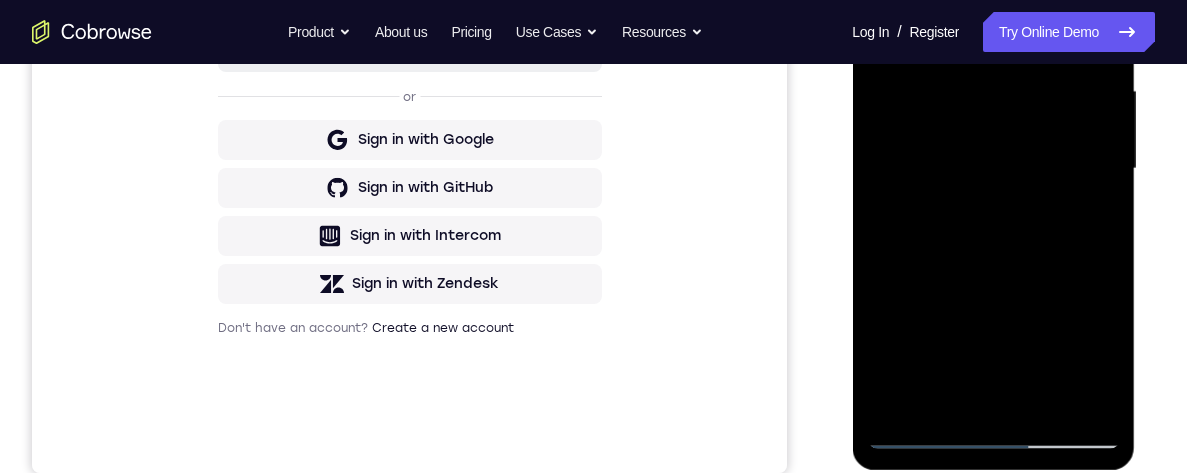 click at bounding box center (993, 169) 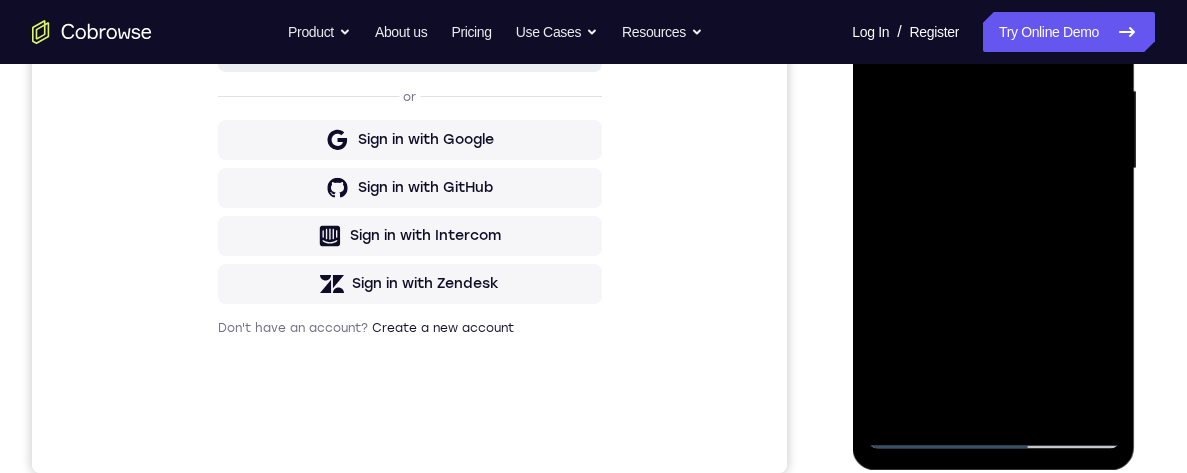 click at bounding box center [993, 169] 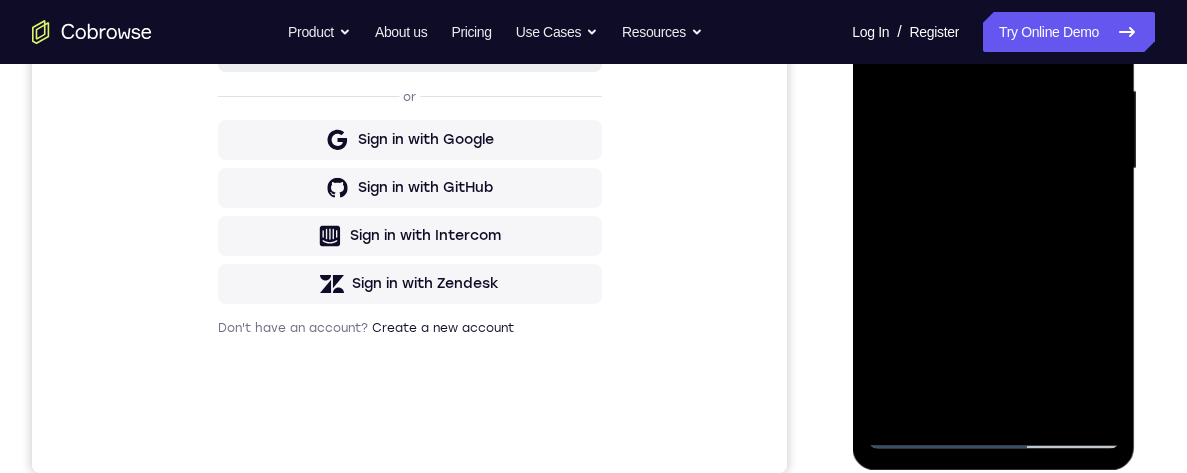 click at bounding box center [993, 169] 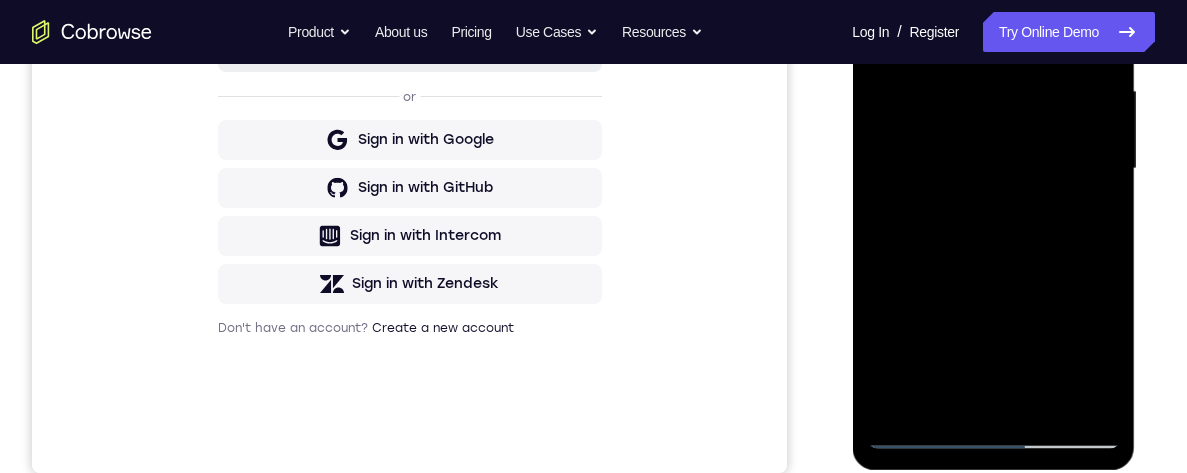 click at bounding box center (993, 169) 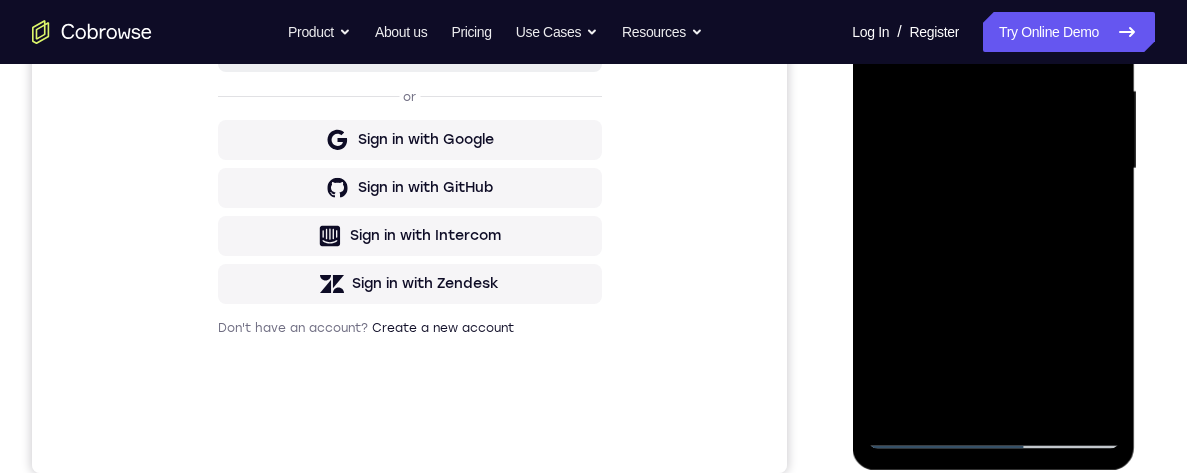 click at bounding box center (993, 169) 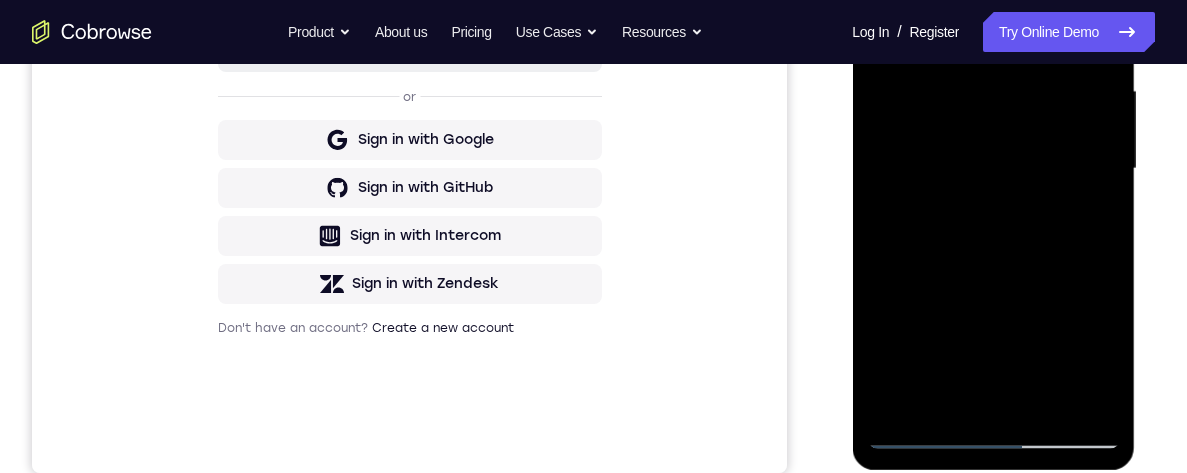 click at bounding box center (993, 169) 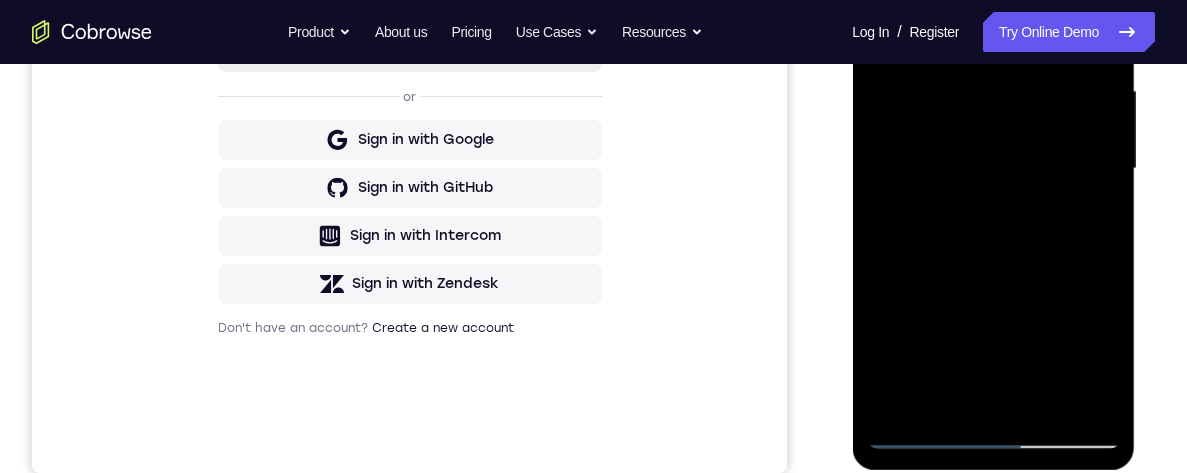 click at bounding box center (993, 169) 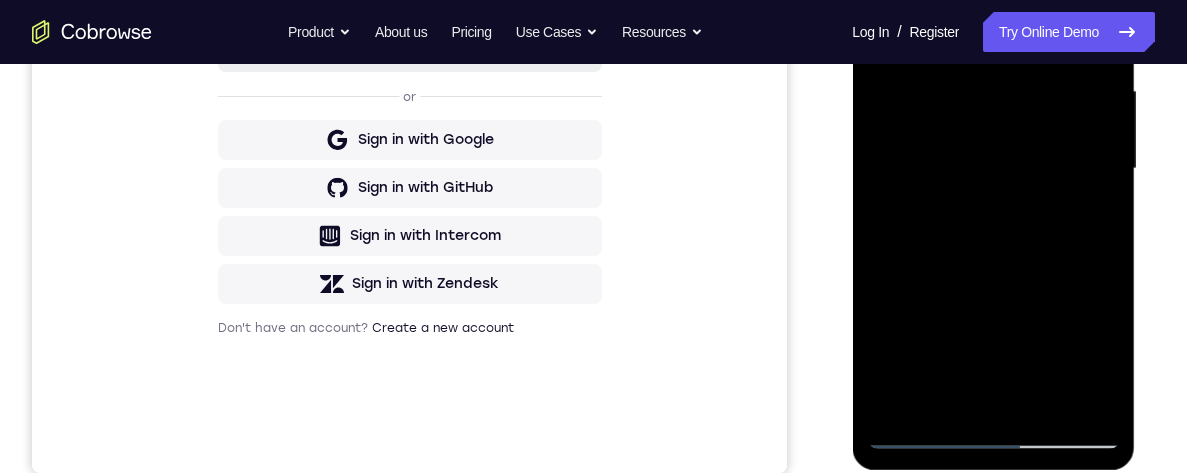 click at bounding box center (993, 169) 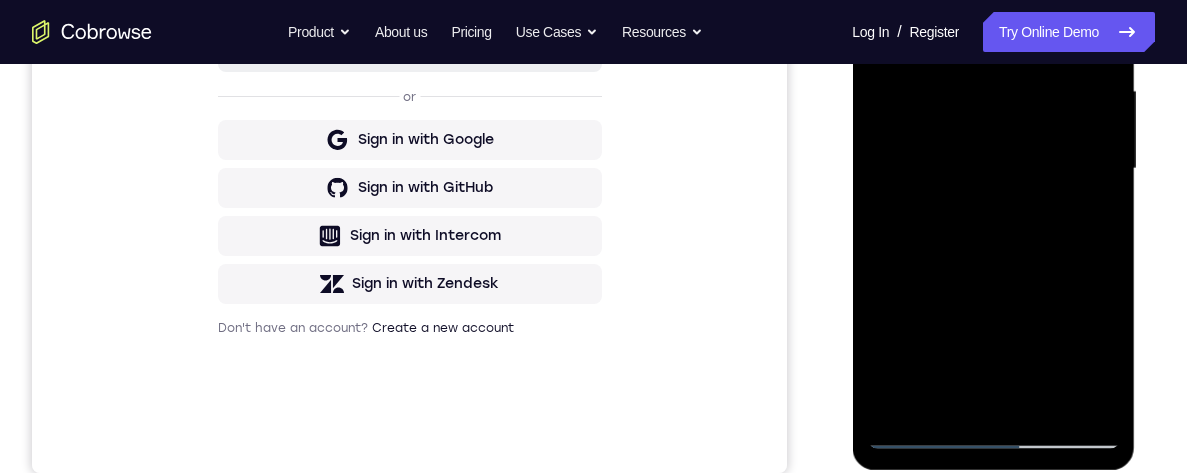 click at bounding box center [993, 169] 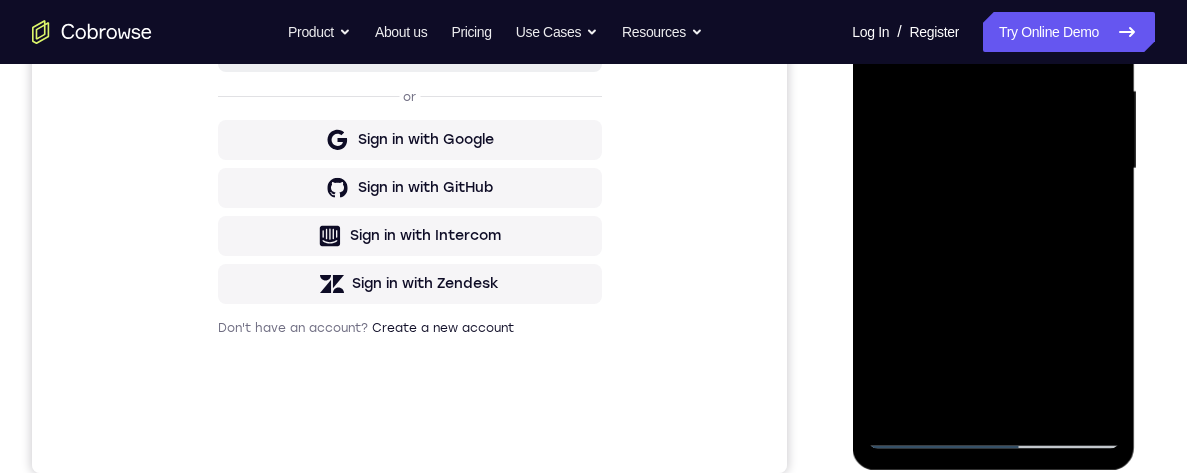 click at bounding box center (993, 169) 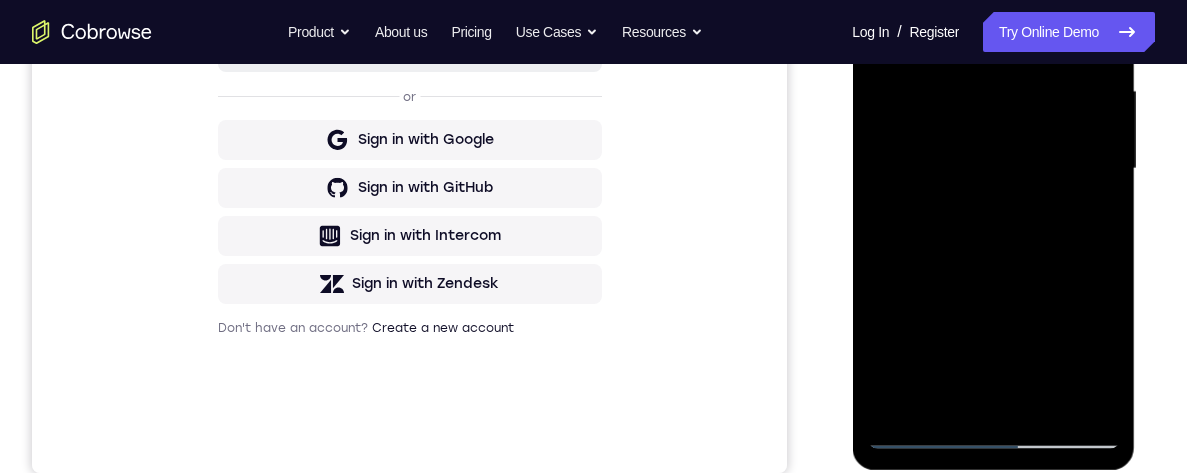 click at bounding box center [993, 169] 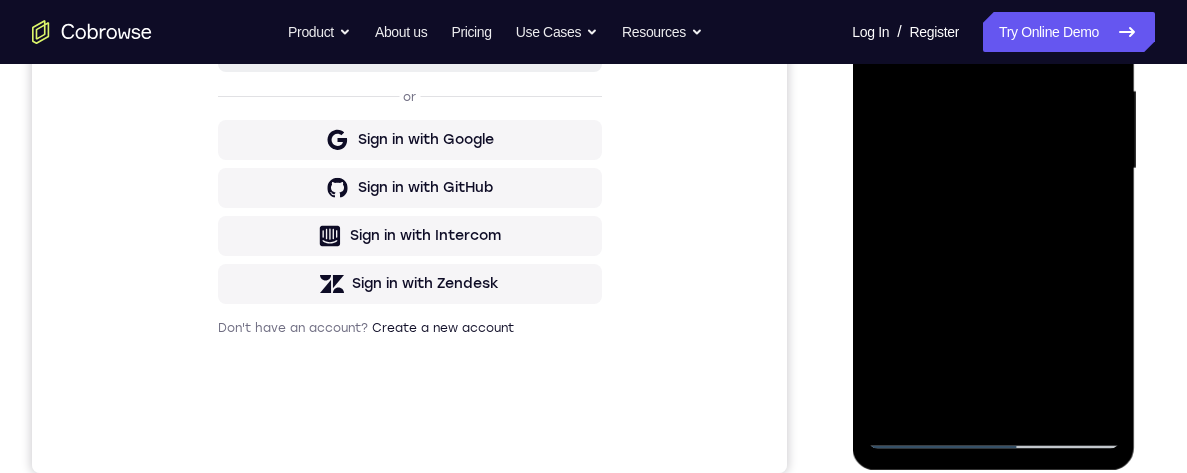 click at bounding box center (993, 169) 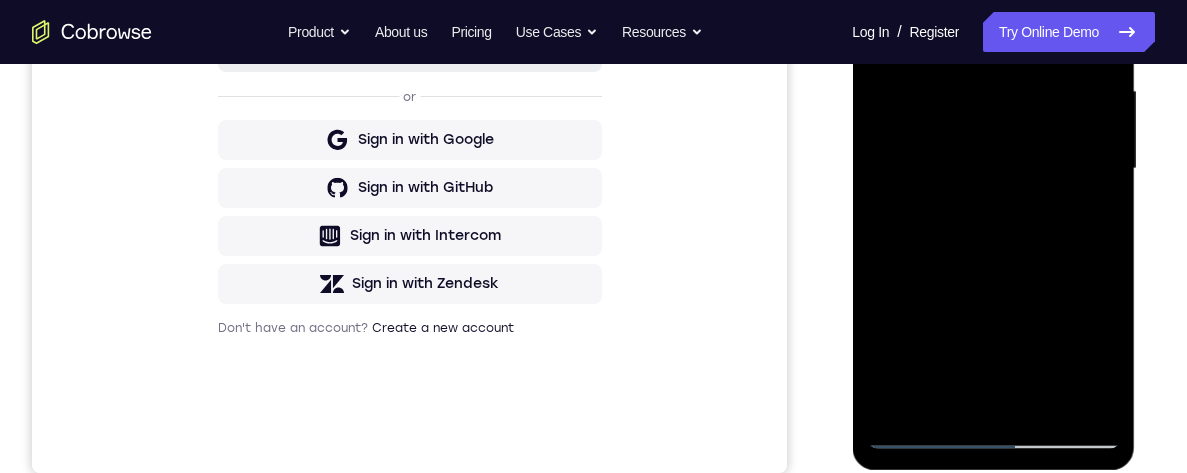 click at bounding box center [993, 169] 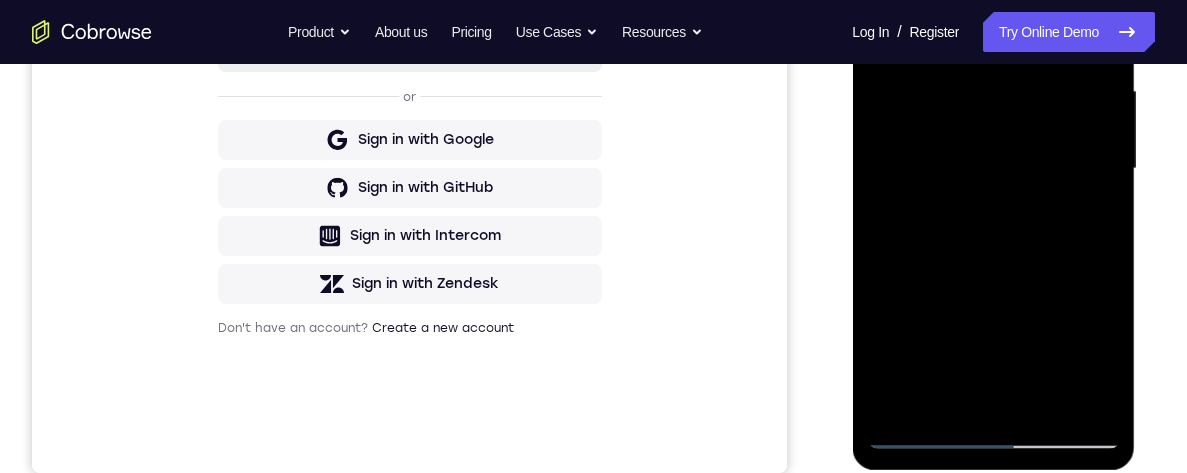 click at bounding box center (993, 169) 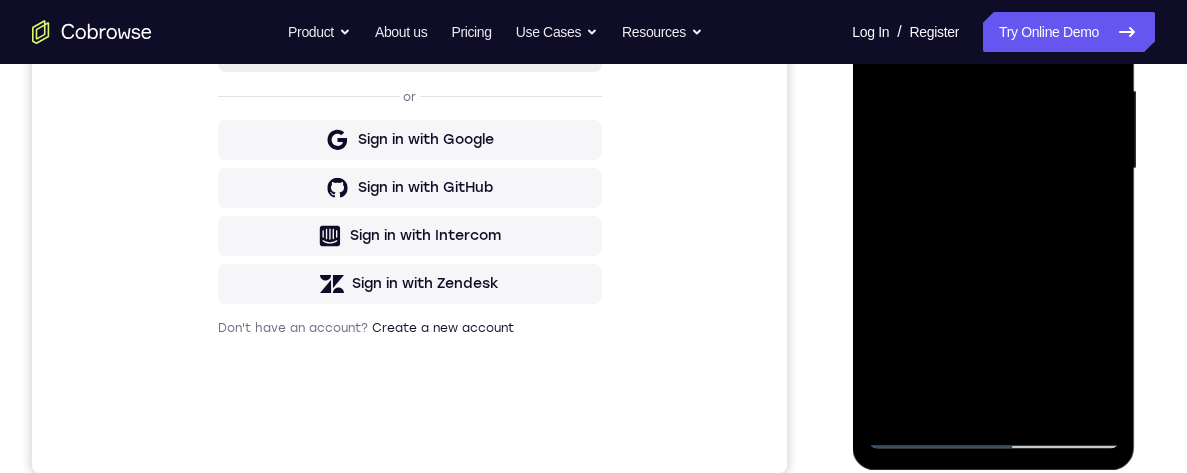 click at bounding box center [993, 169] 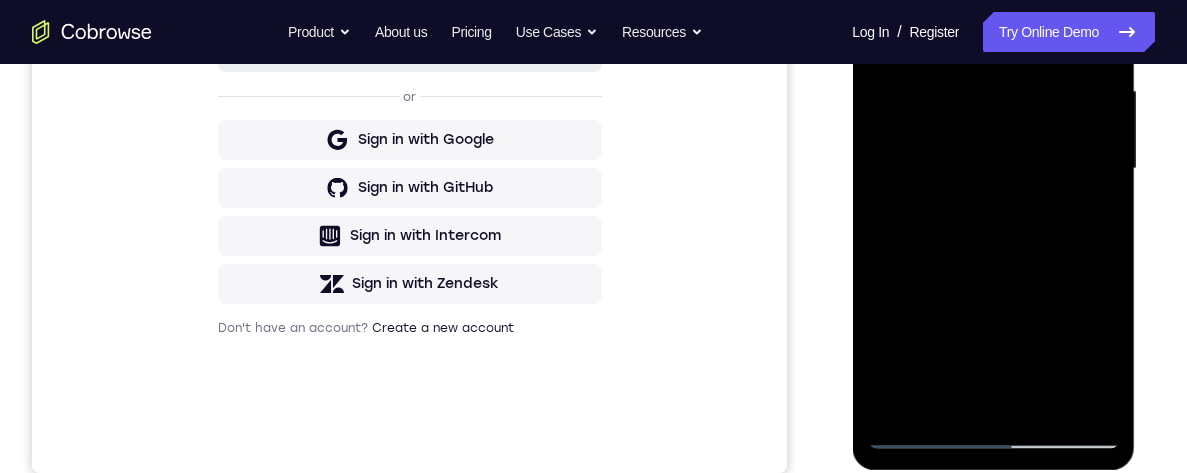 click at bounding box center [993, 169] 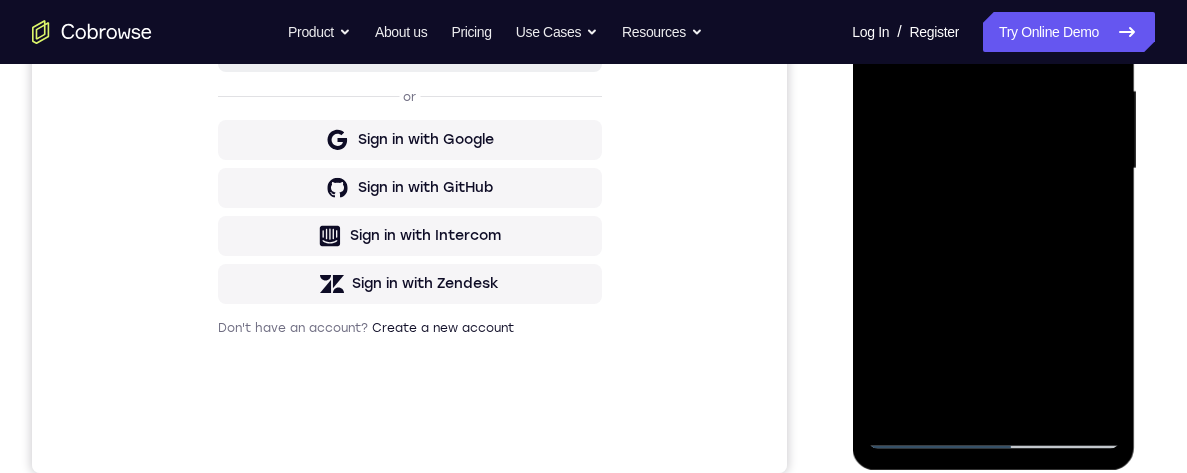 click at bounding box center (993, 169) 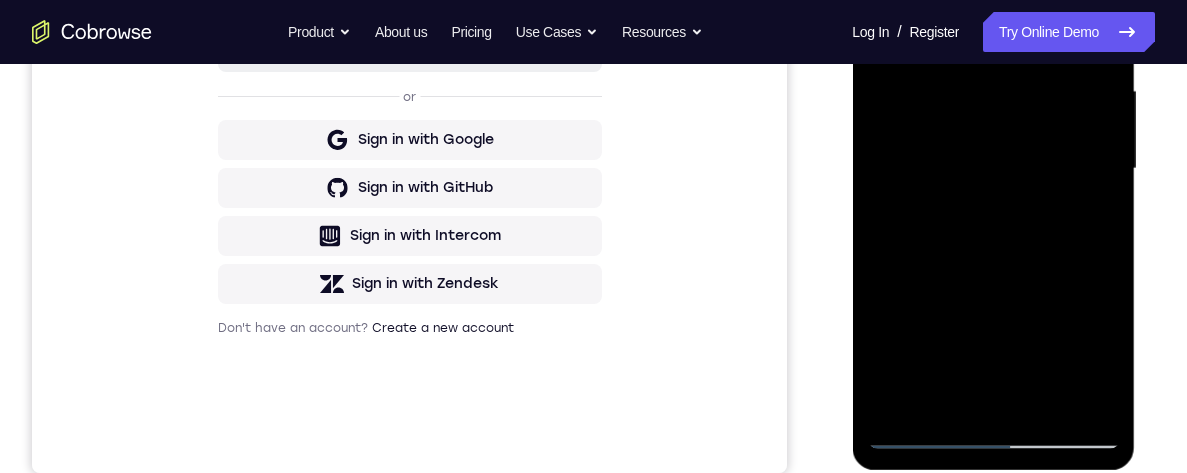 click at bounding box center (993, 169) 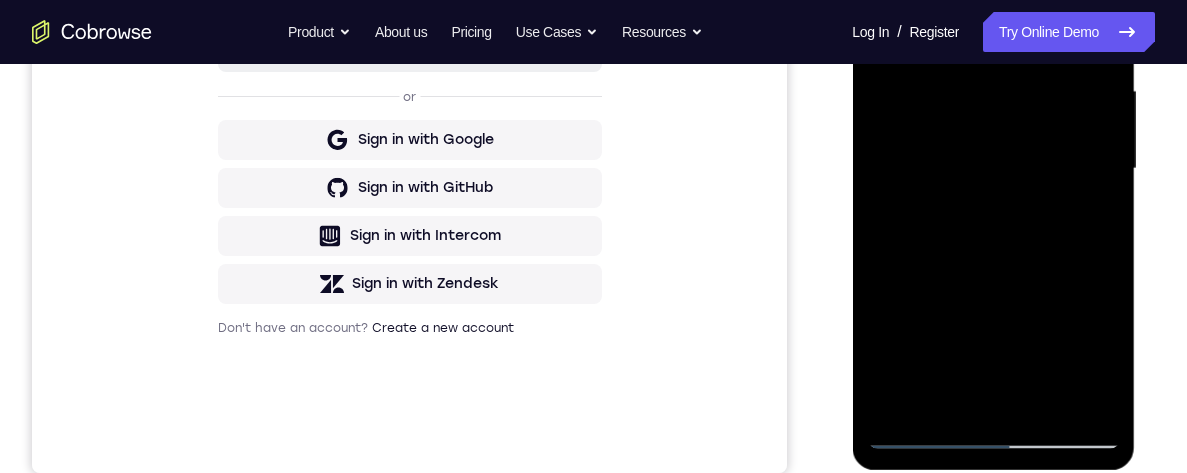 click at bounding box center [993, 169] 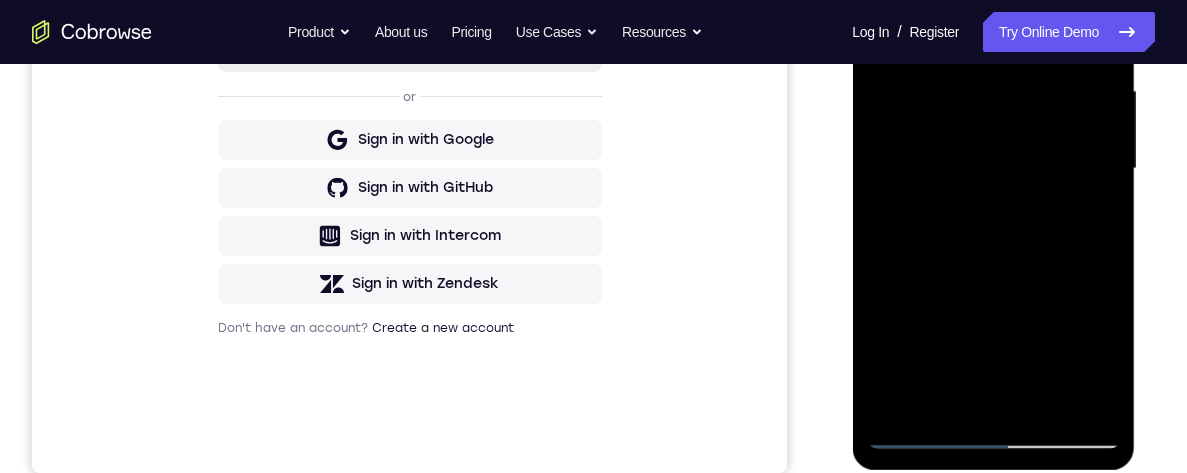 click at bounding box center (993, 169) 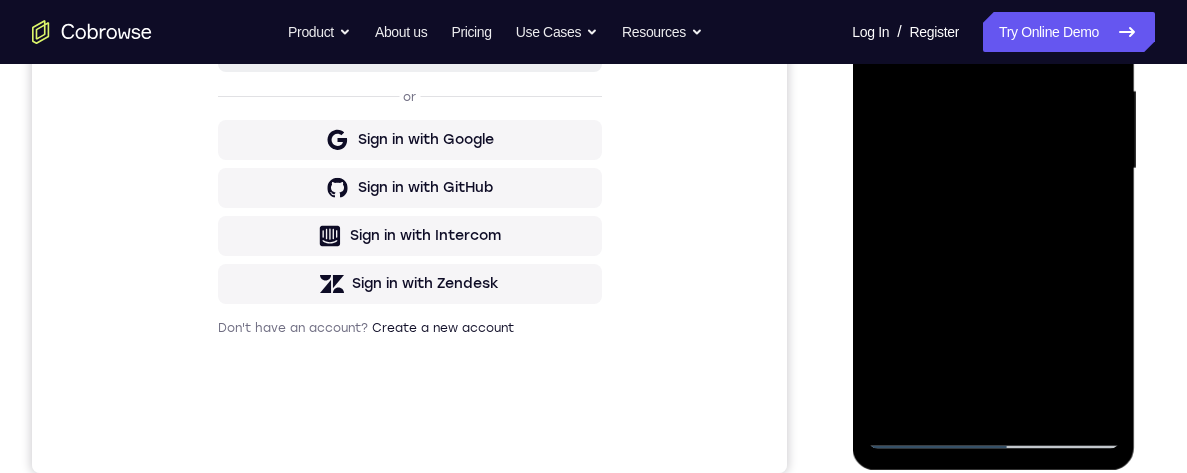 click at bounding box center (993, 169) 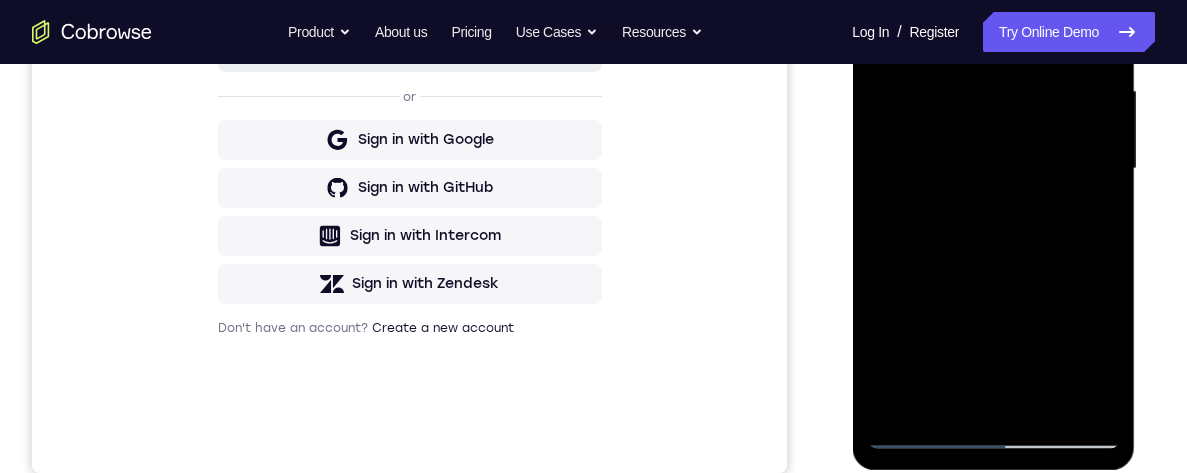 click at bounding box center [993, 169] 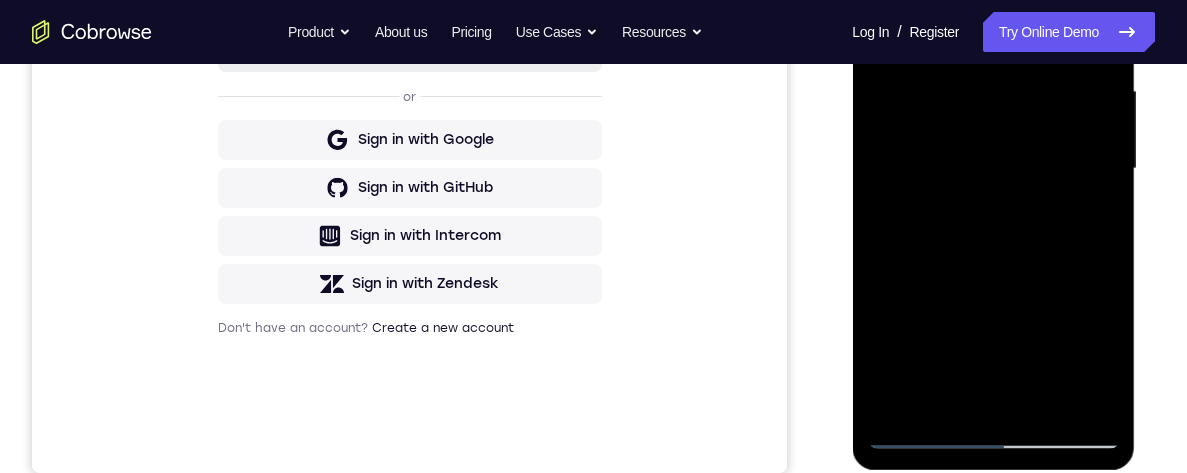 click at bounding box center [993, 169] 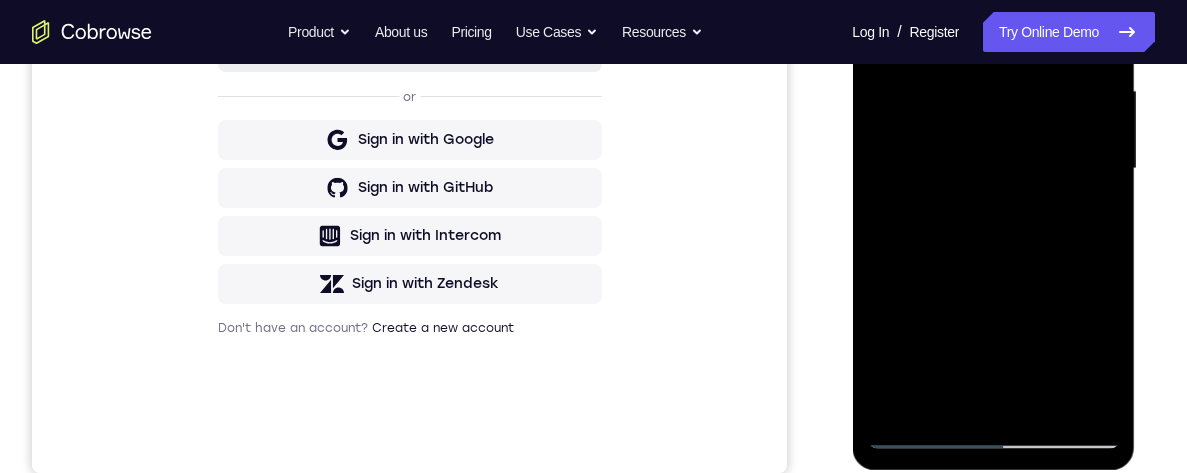 click at bounding box center (993, 169) 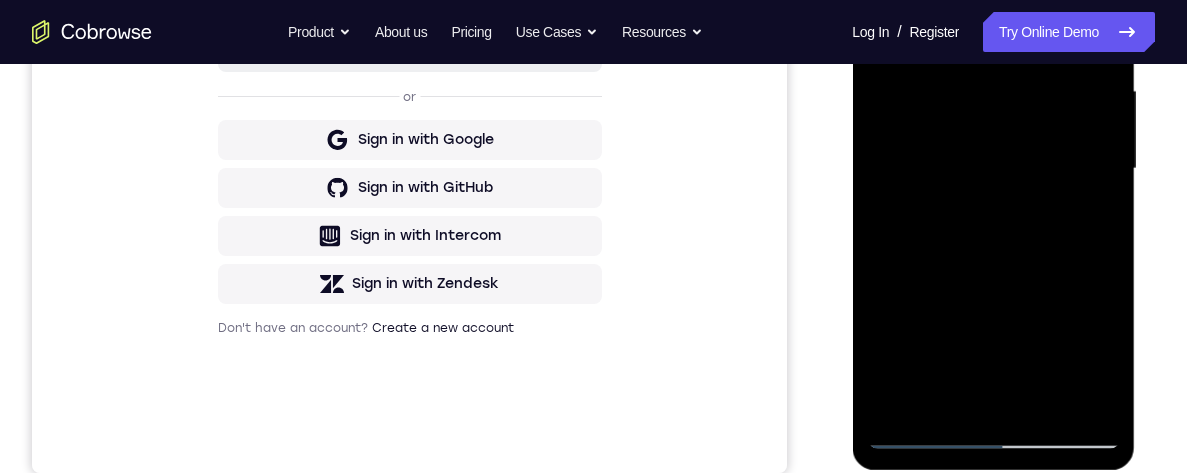 click at bounding box center [993, 169] 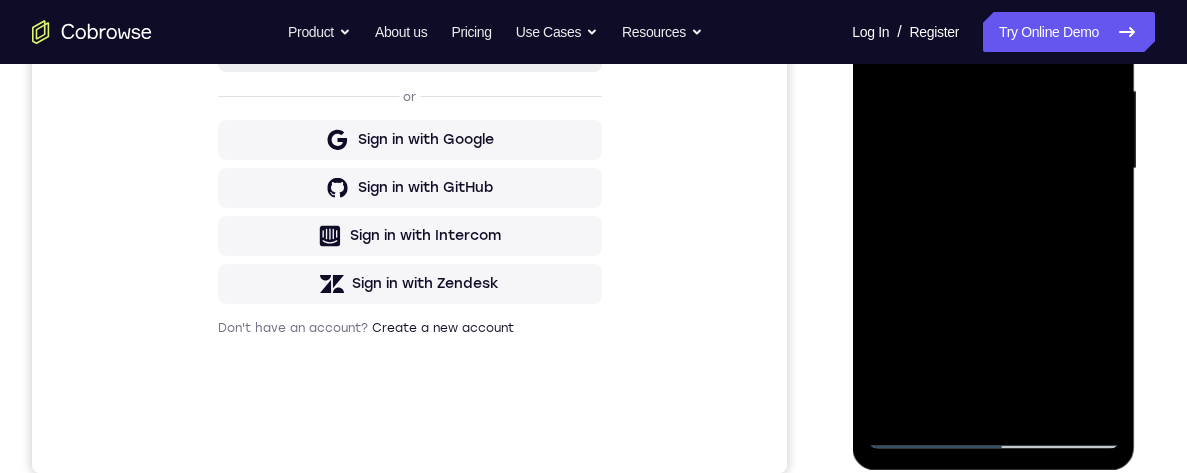 click at bounding box center (993, 169) 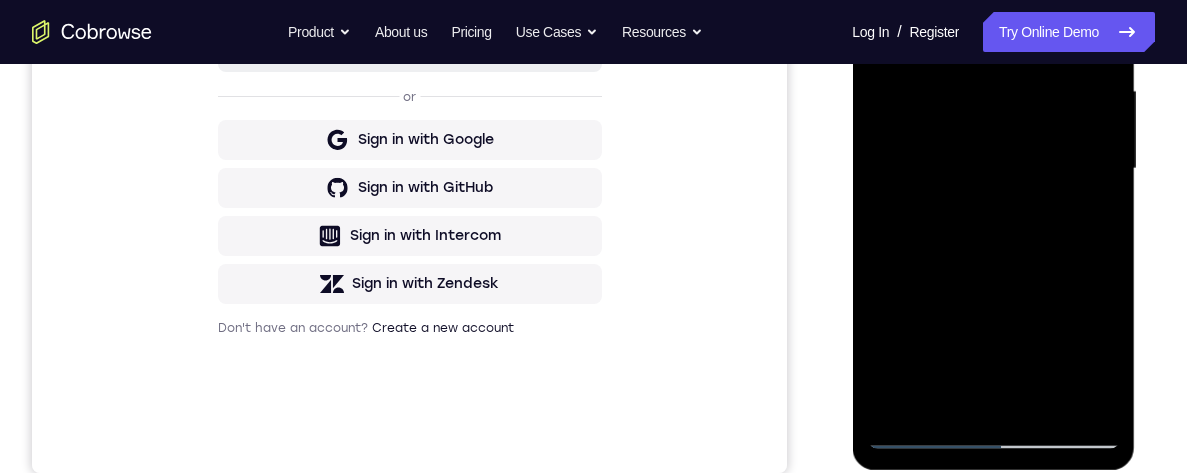 click at bounding box center [993, 169] 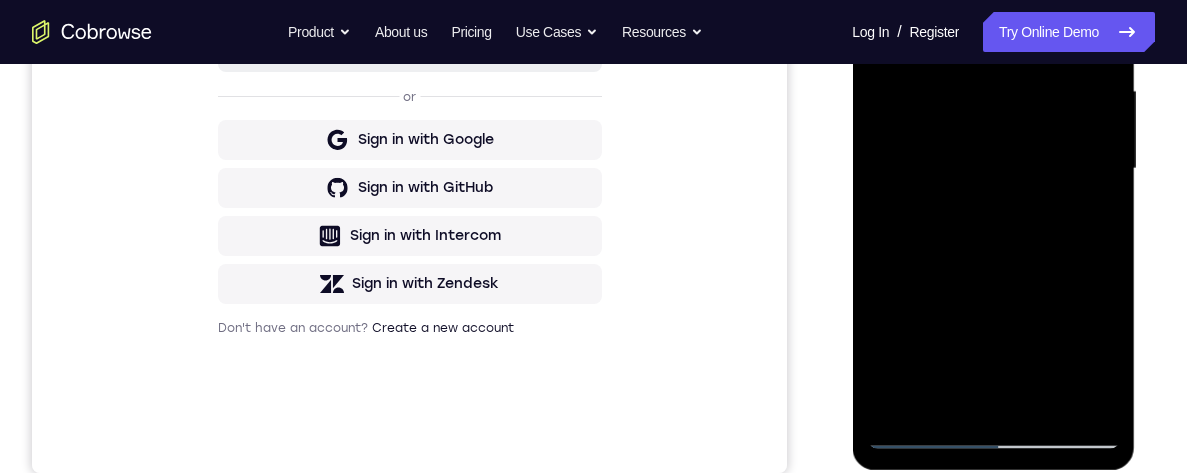 click at bounding box center [993, 169] 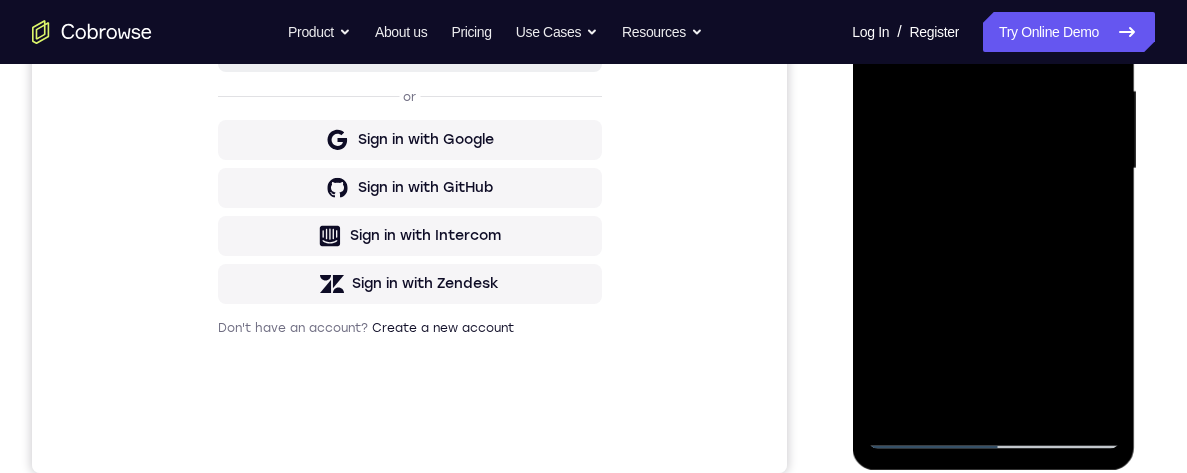 click at bounding box center [993, 169] 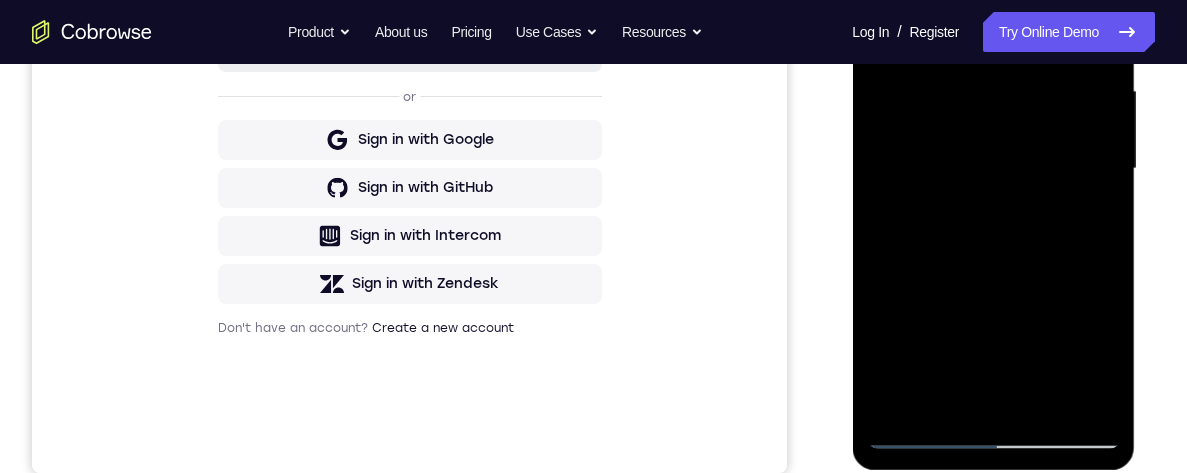 click at bounding box center (993, 169) 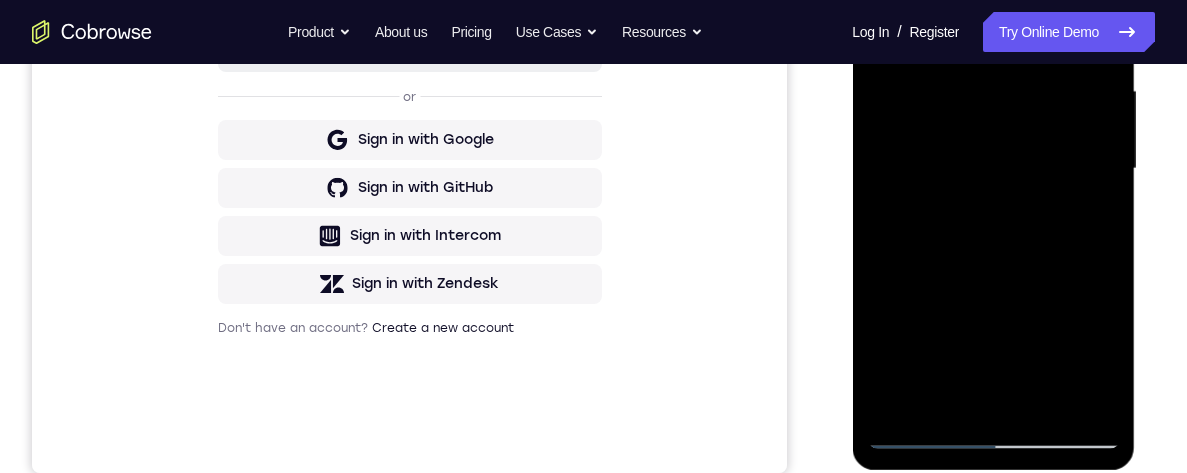 click at bounding box center [993, 169] 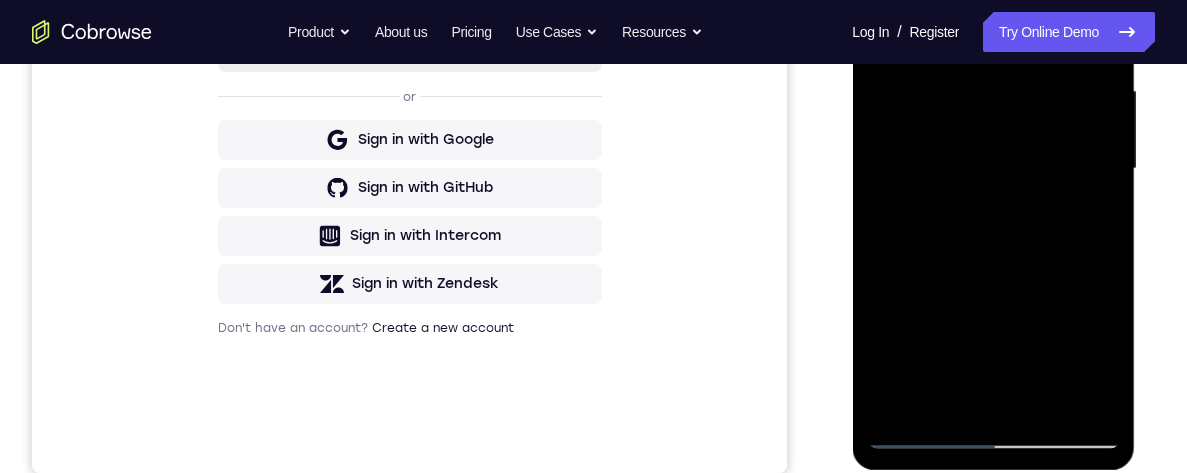 click at bounding box center (993, 169) 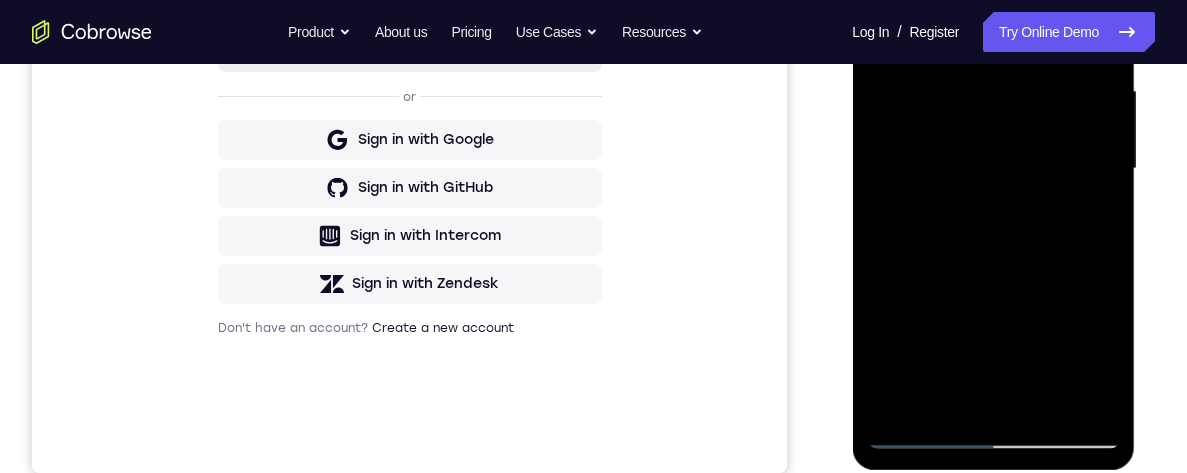 click at bounding box center (993, 169) 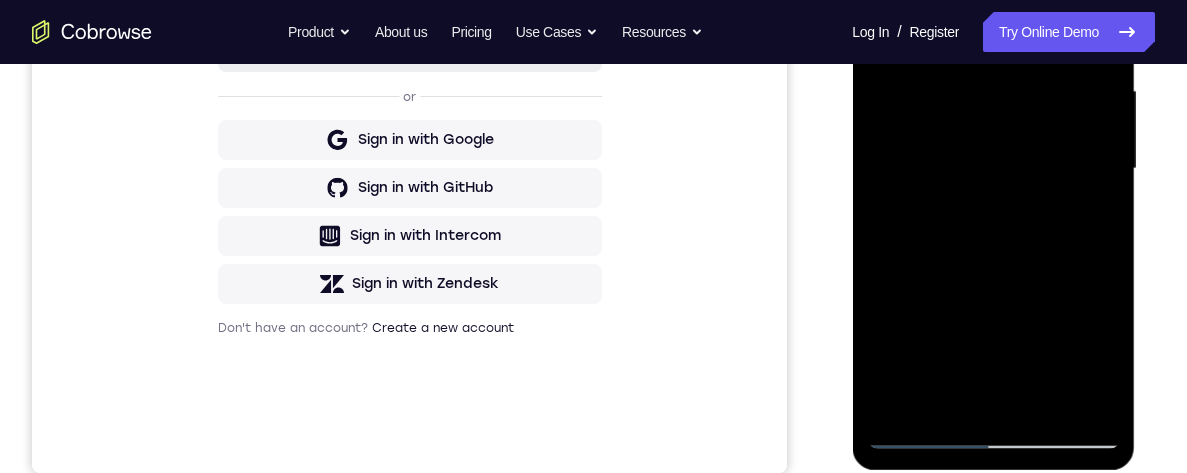 click at bounding box center [993, 169] 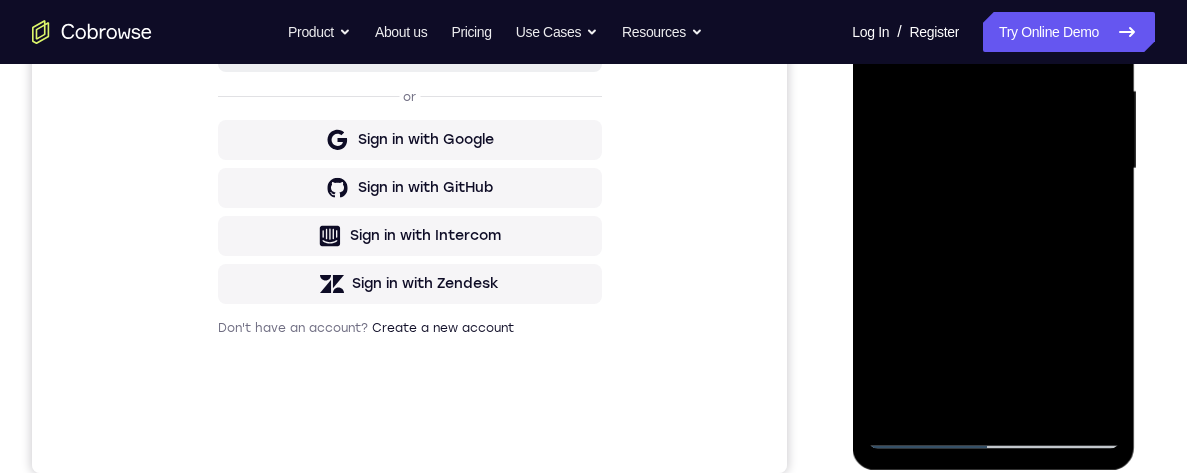 click at bounding box center [993, 169] 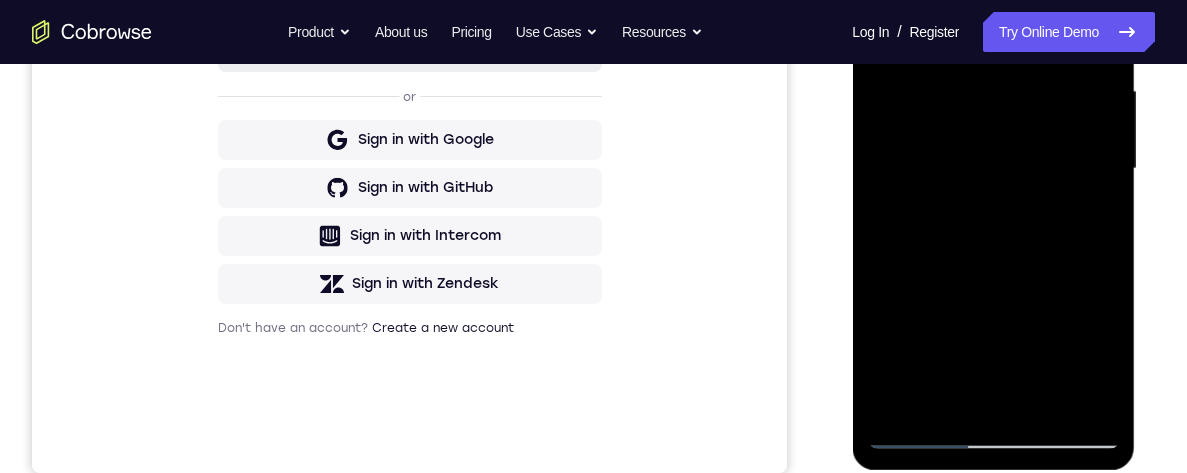 click at bounding box center (993, 169) 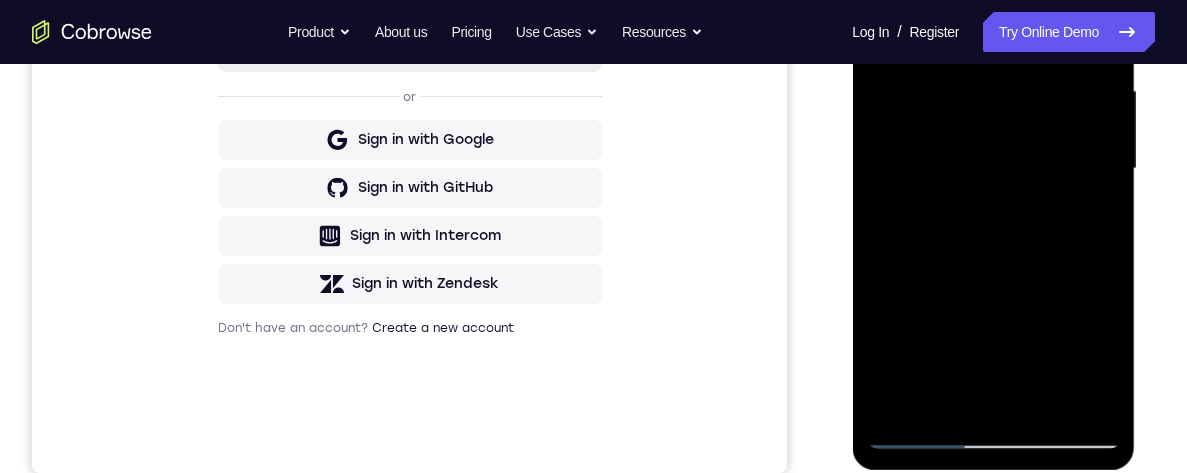 click at bounding box center [993, 169] 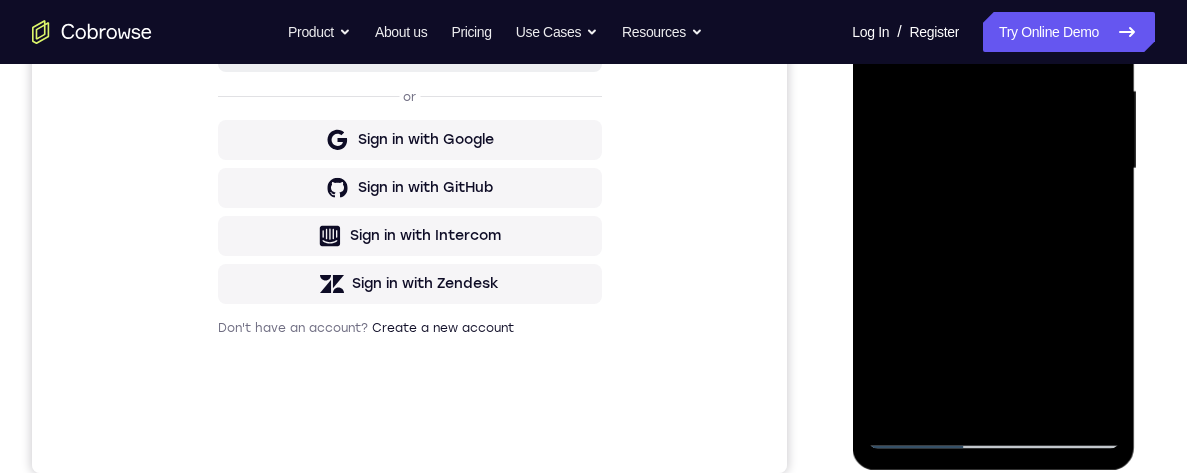 click at bounding box center [993, 169] 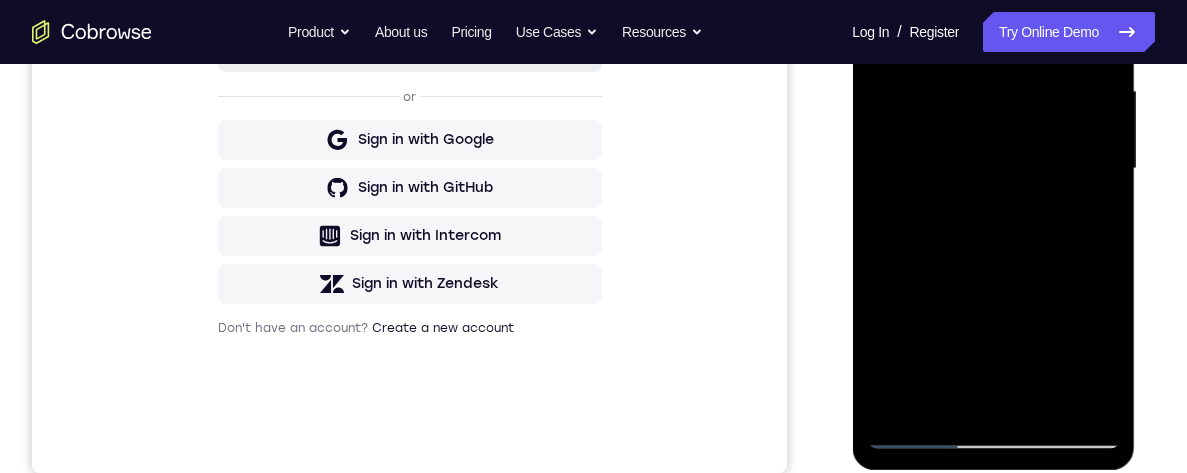 click at bounding box center [993, 169] 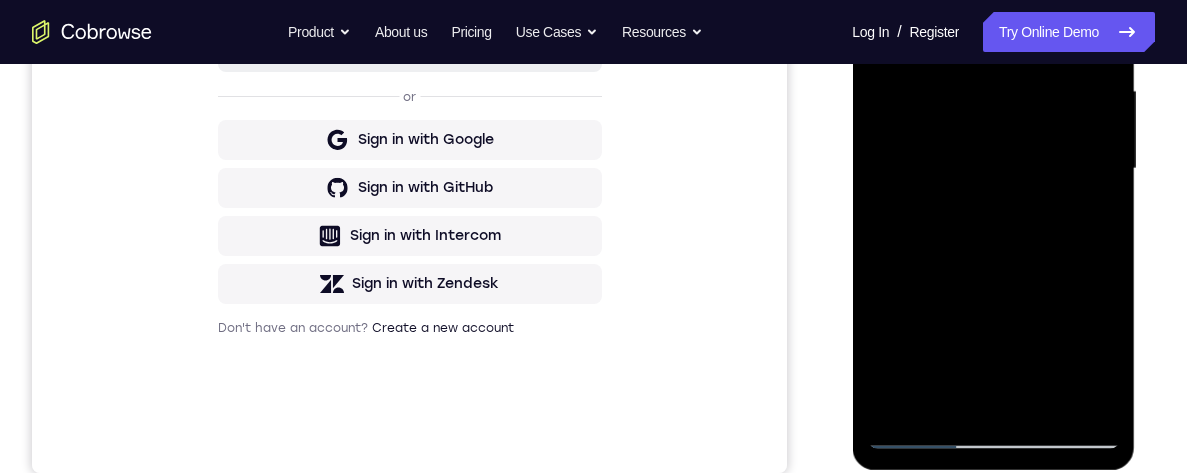click at bounding box center [993, 169] 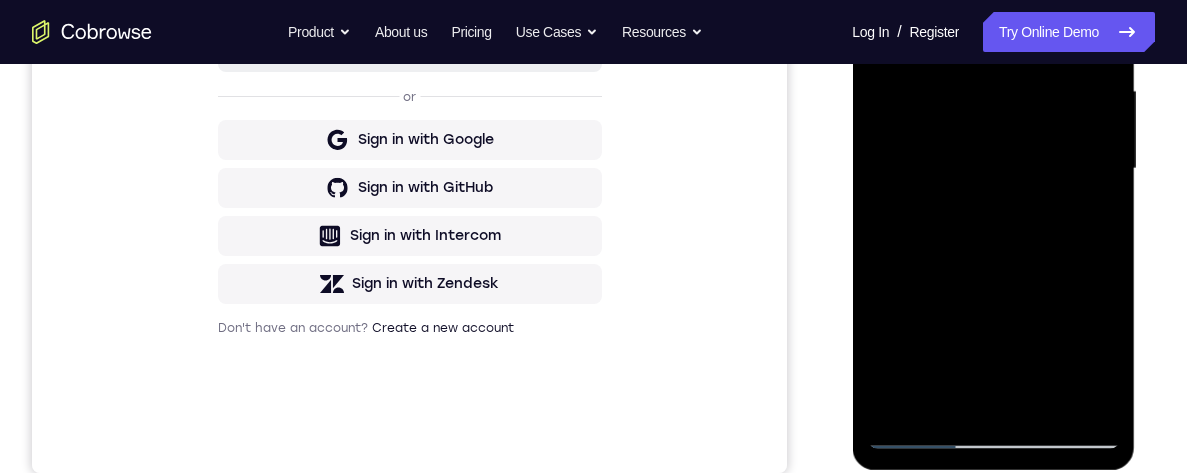 click at bounding box center (993, 169) 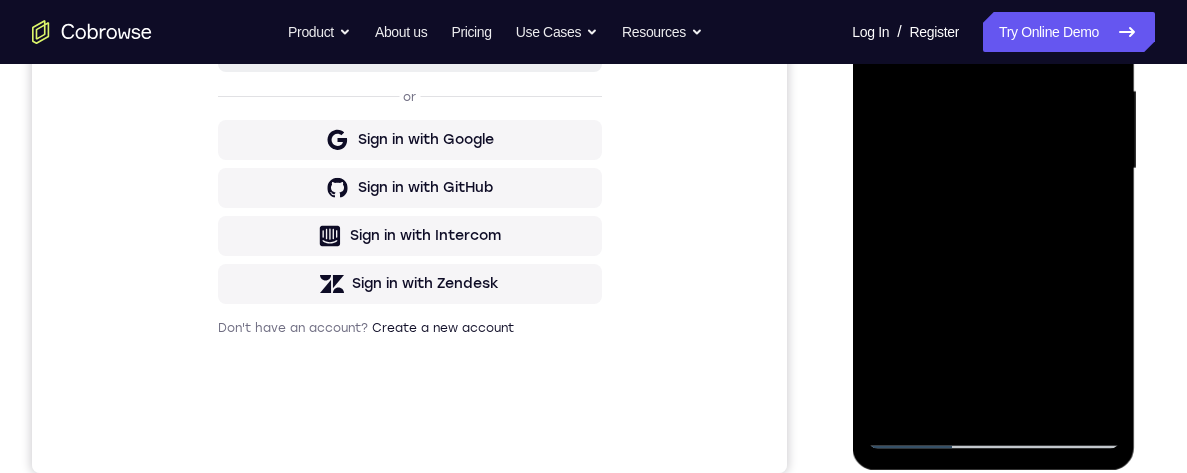 click at bounding box center (993, 169) 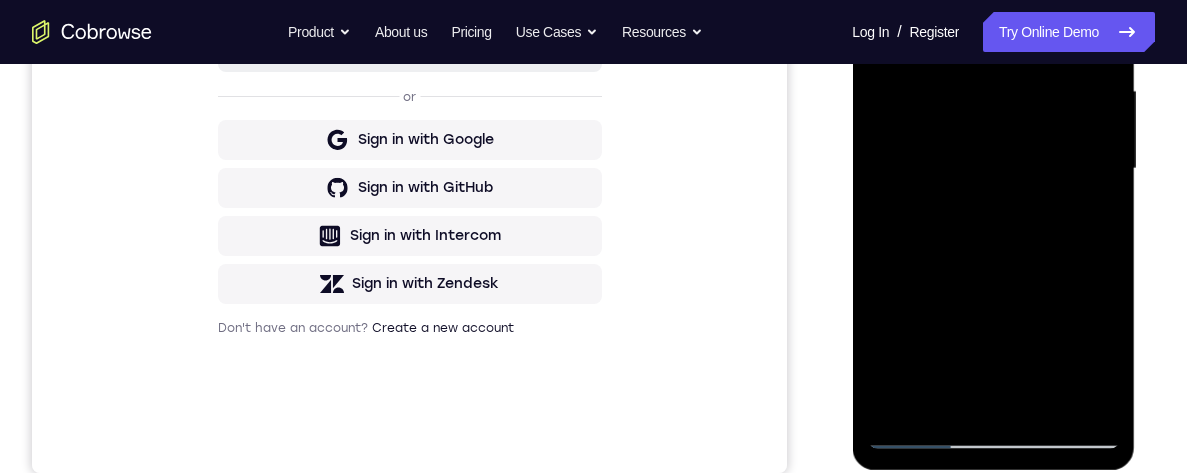 click at bounding box center (993, 169) 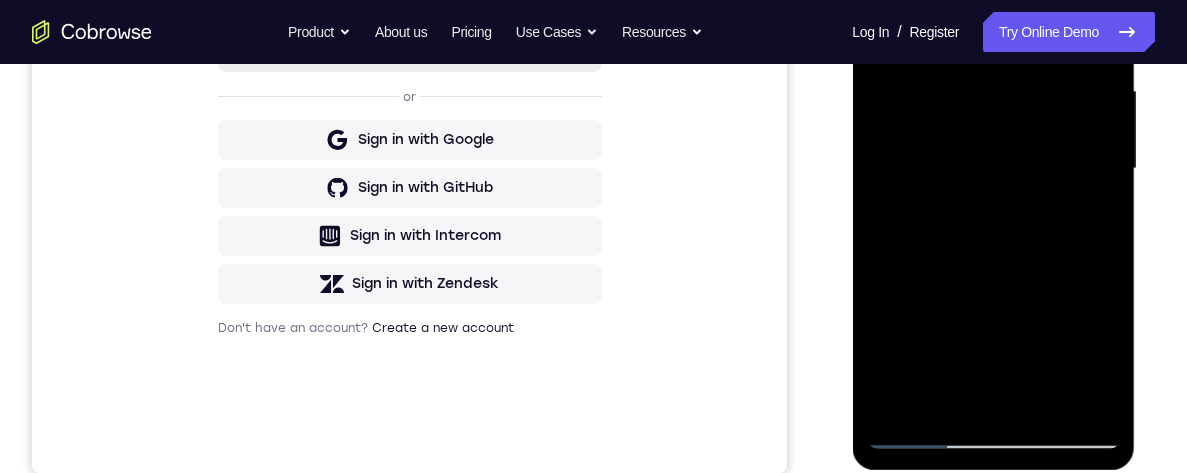 click at bounding box center (993, 169) 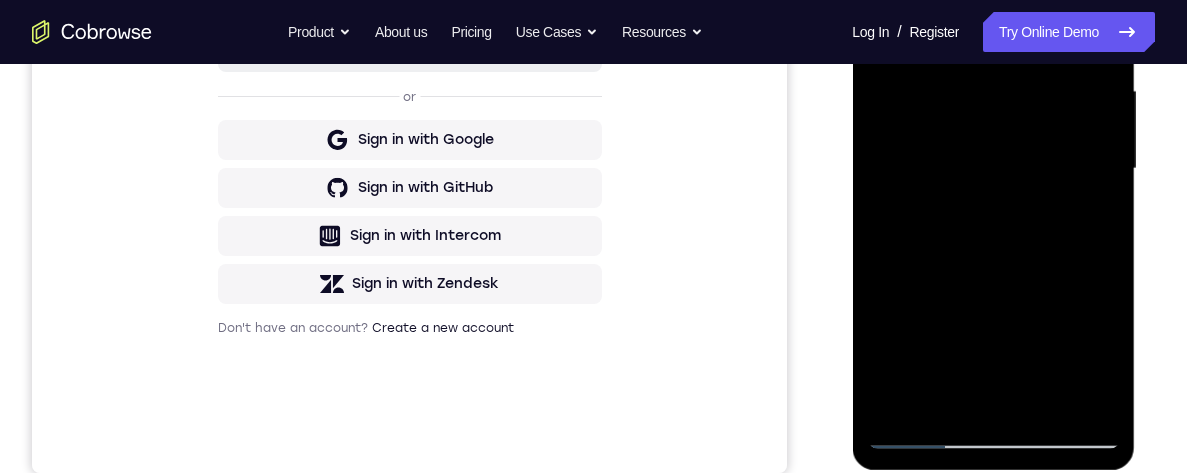 click at bounding box center [993, 169] 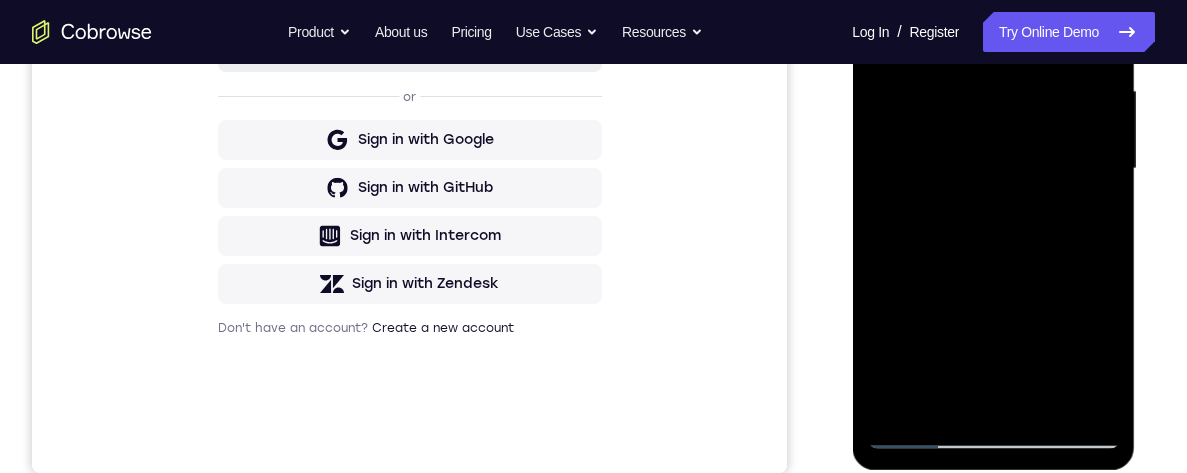 click at bounding box center (993, 169) 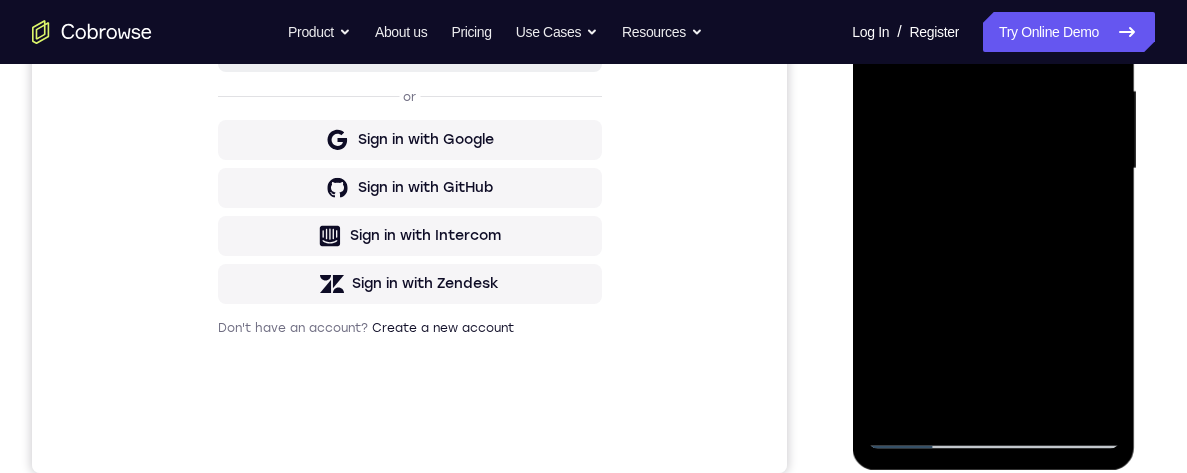 click at bounding box center [993, 169] 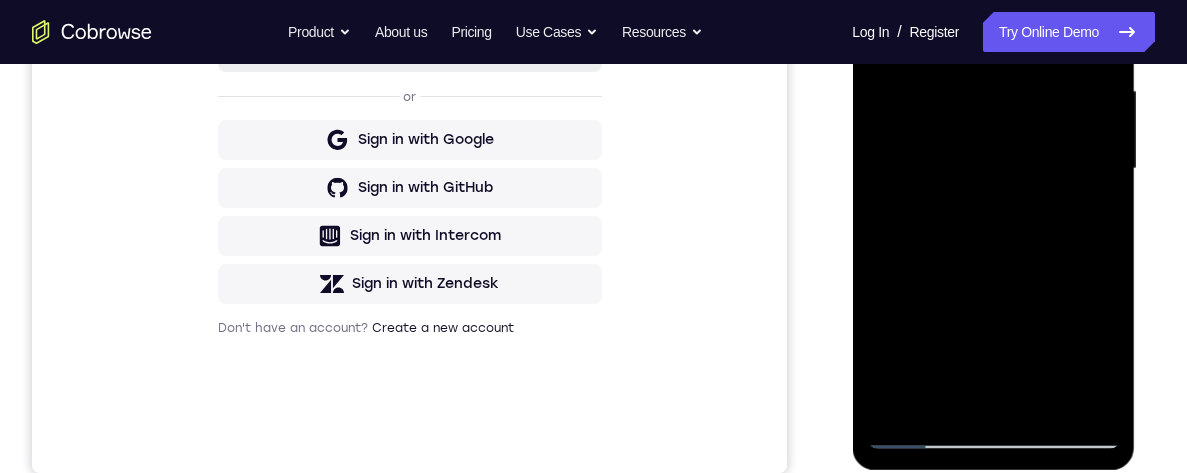 click at bounding box center (993, 169) 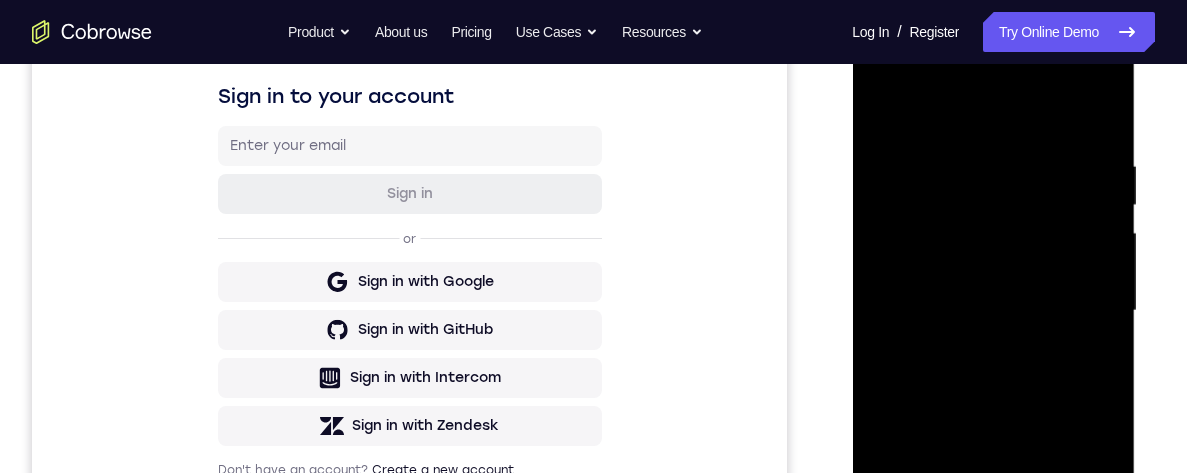 scroll, scrollTop: 311, scrollLeft: 0, axis: vertical 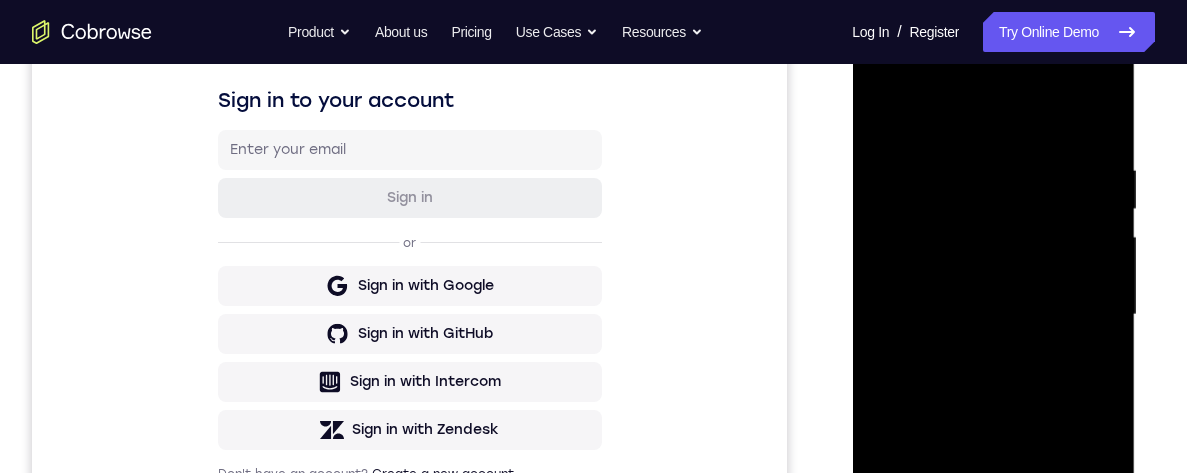 click at bounding box center (993, 315) 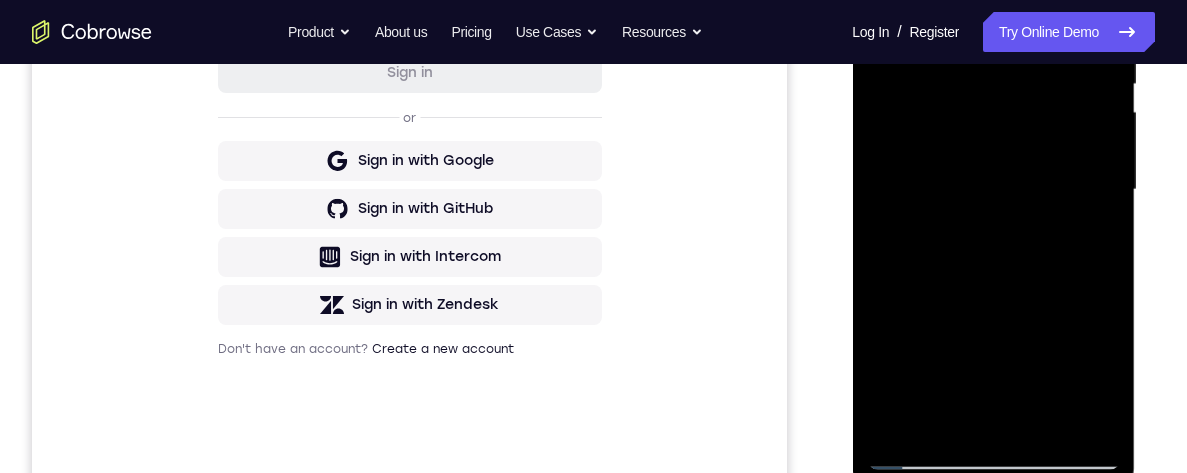 scroll, scrollTop: 337, scrollLeft: 0, axis: vertical 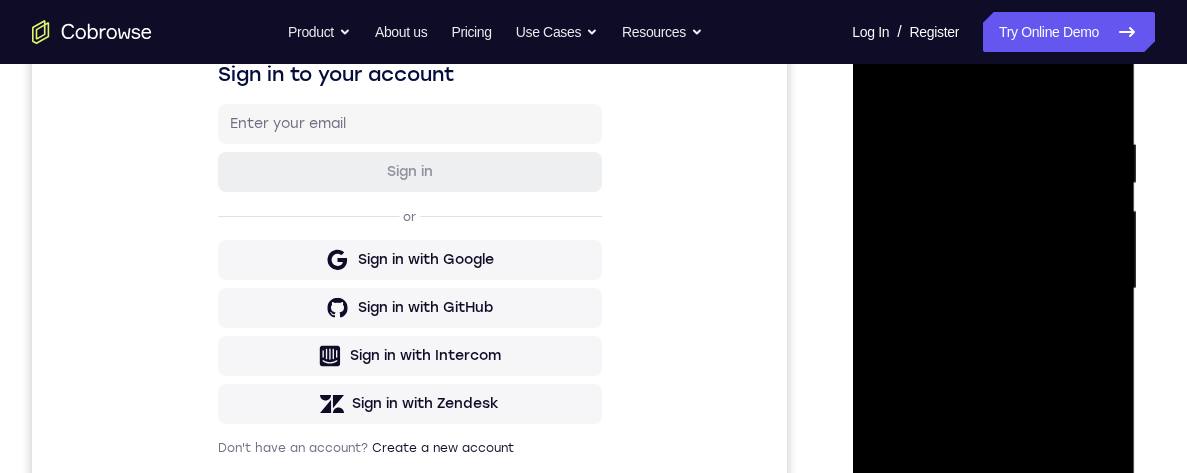 click at bounding box center [993, 289] 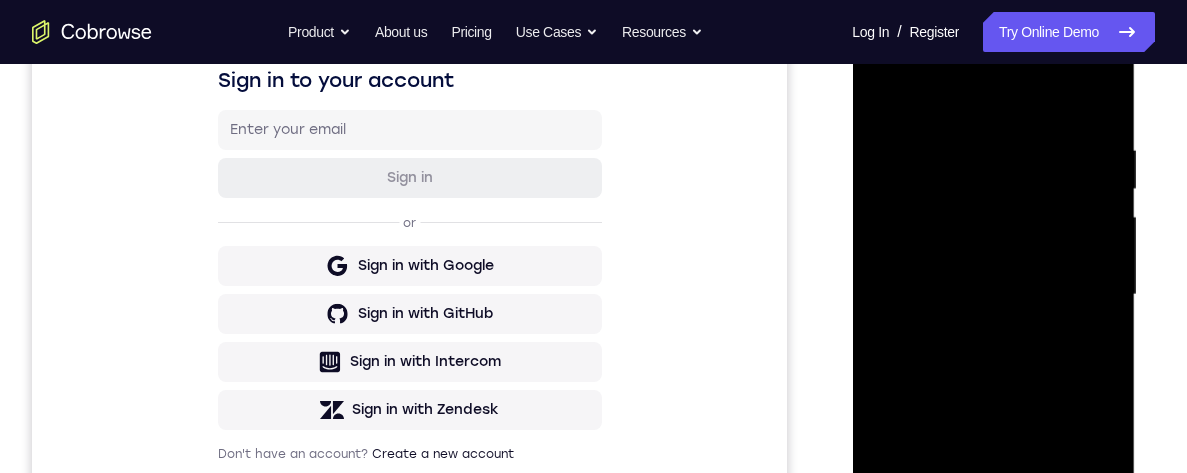 click at bounding box center (993, 295) 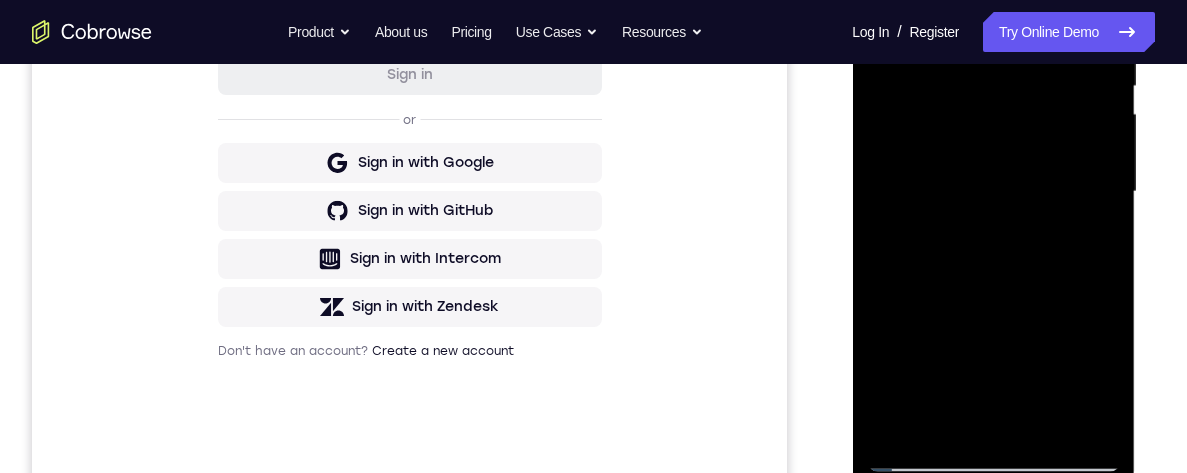 click at bounding box center [993, 192] 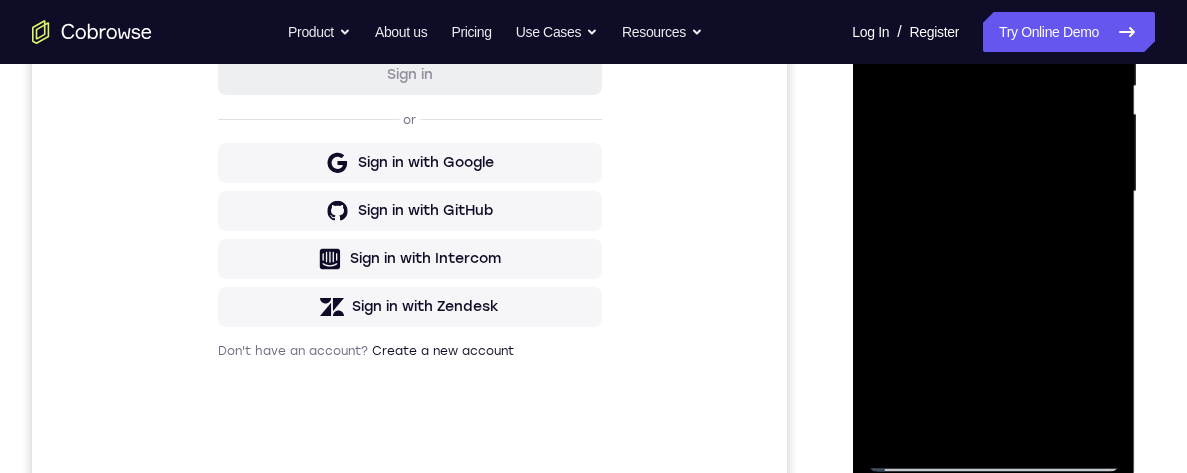 click at bounding box center [993, 192] 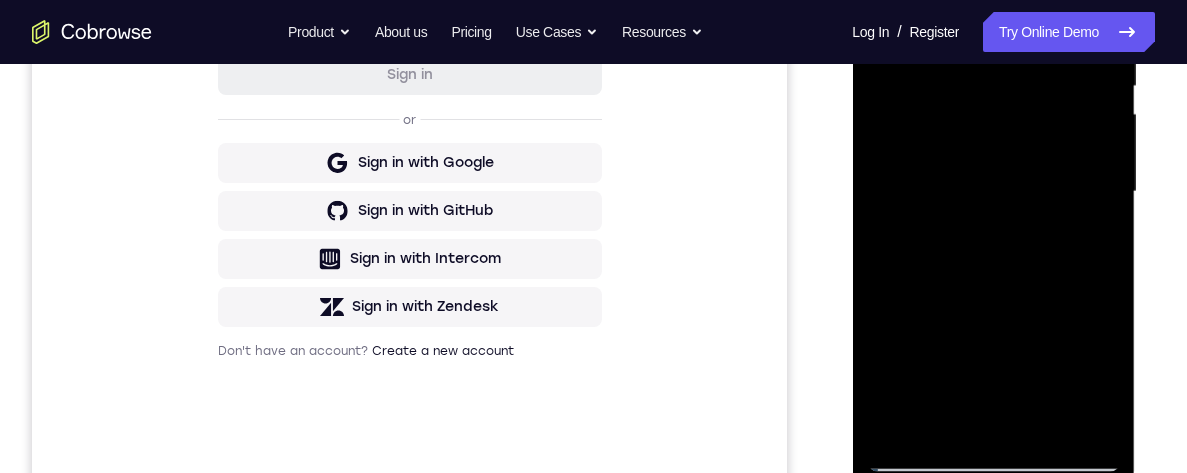 click at bounding box center [993, 192] 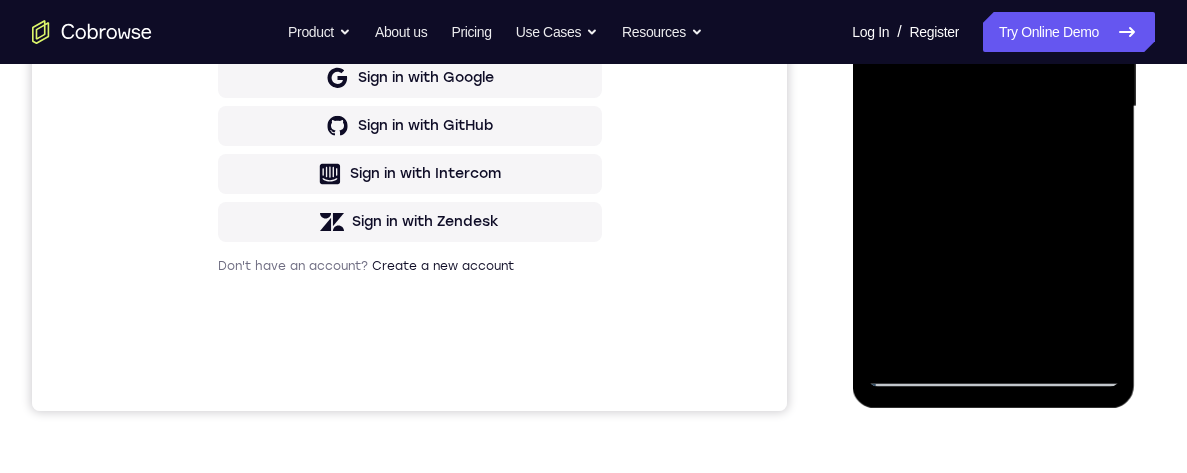 click at bounding box center [993, 107] 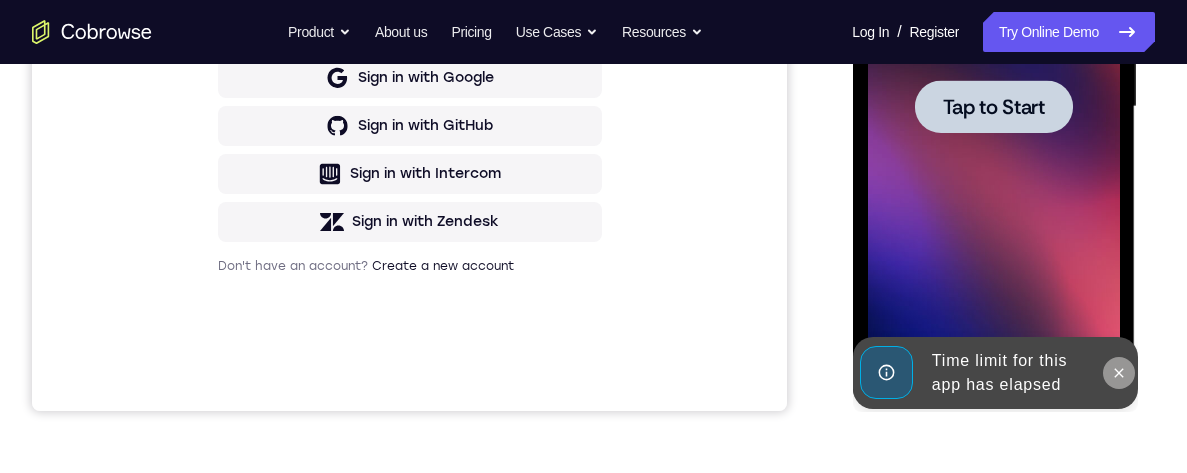click 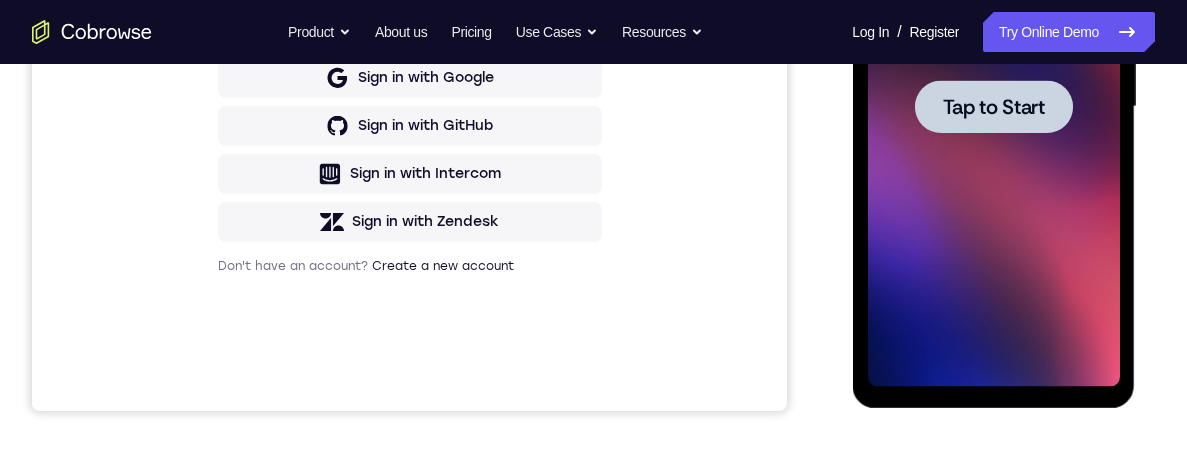 click at bounding box center [993, 106] 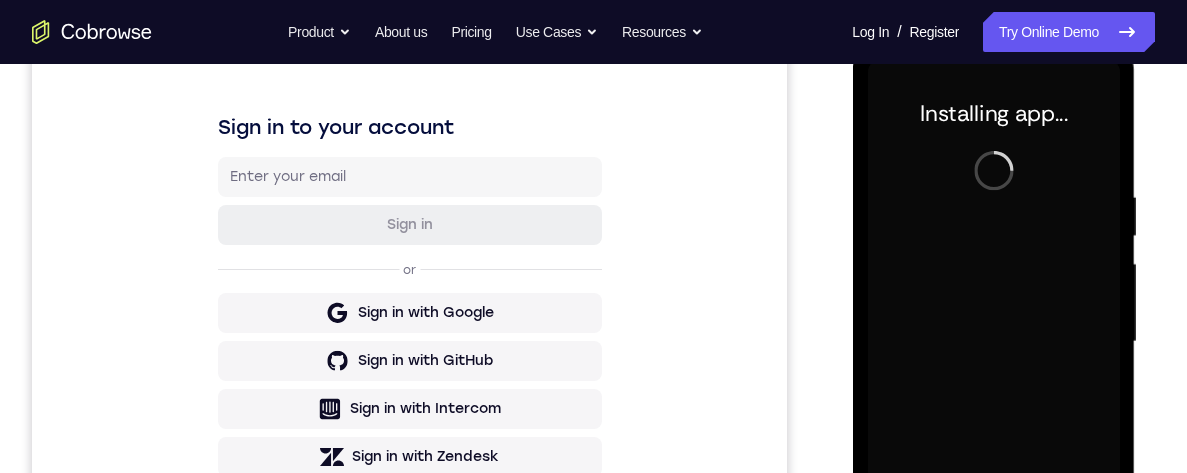 scroll, scrollTop: 271, scrollLeft: 0, axis: vertical 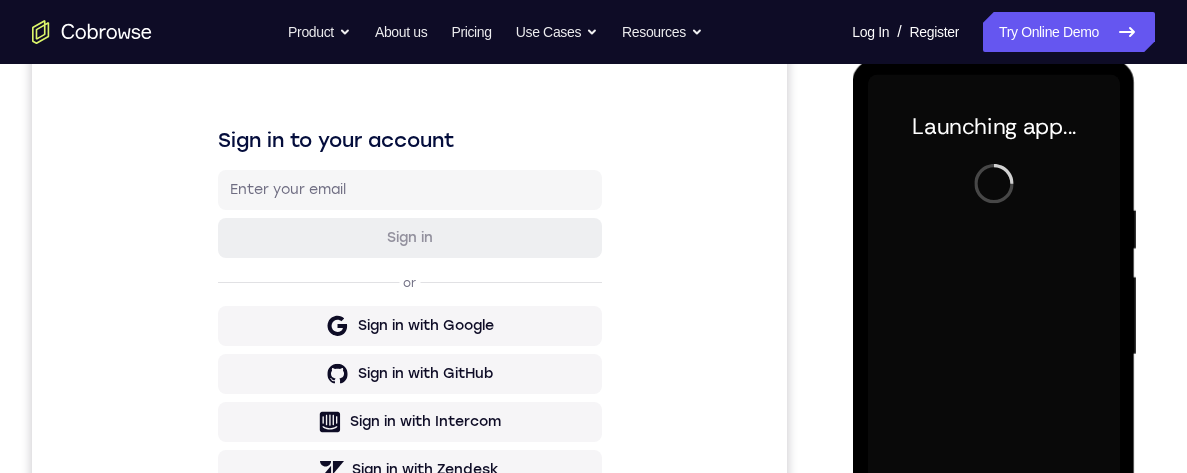 click on "Launching app..." at bounding box center (994, 360) 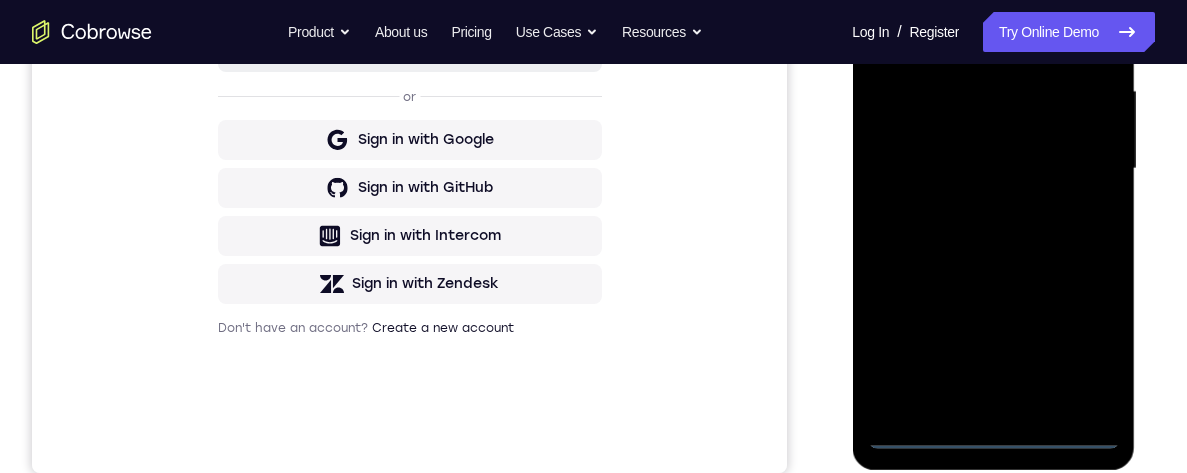 scroll, scrollTop: 533, scrollLeft: 0, axis: vertical 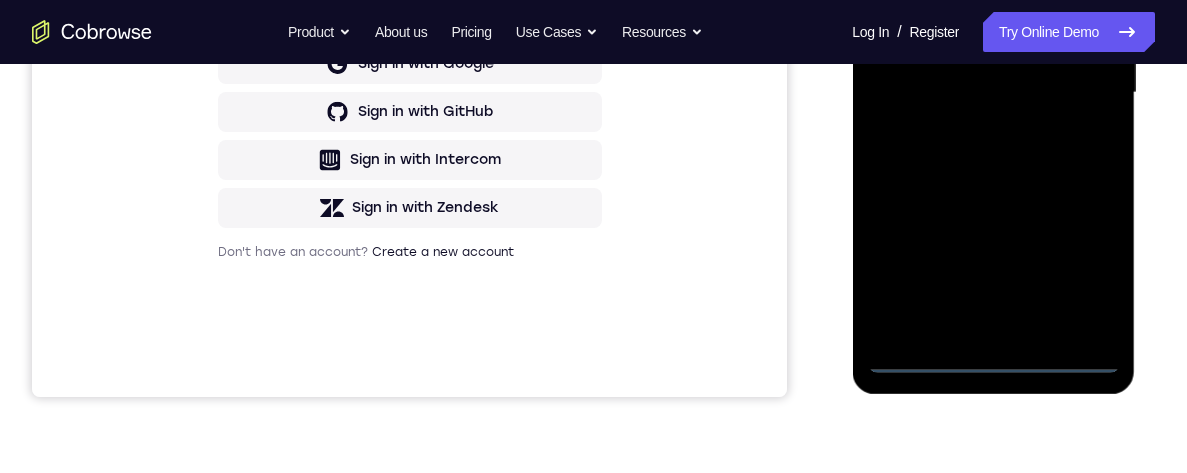 click at bounding box center [993, 93] 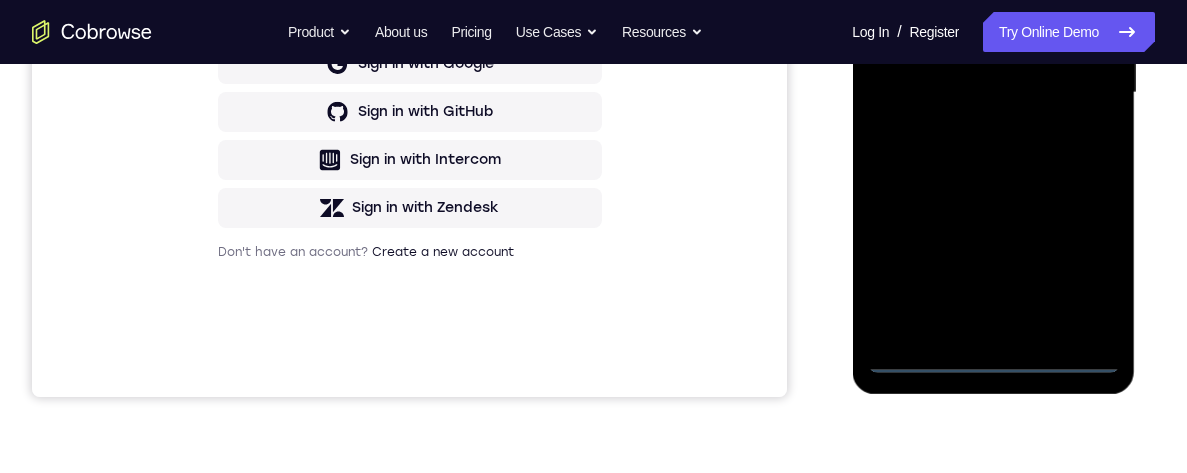 click at bounding box center [993, 93] 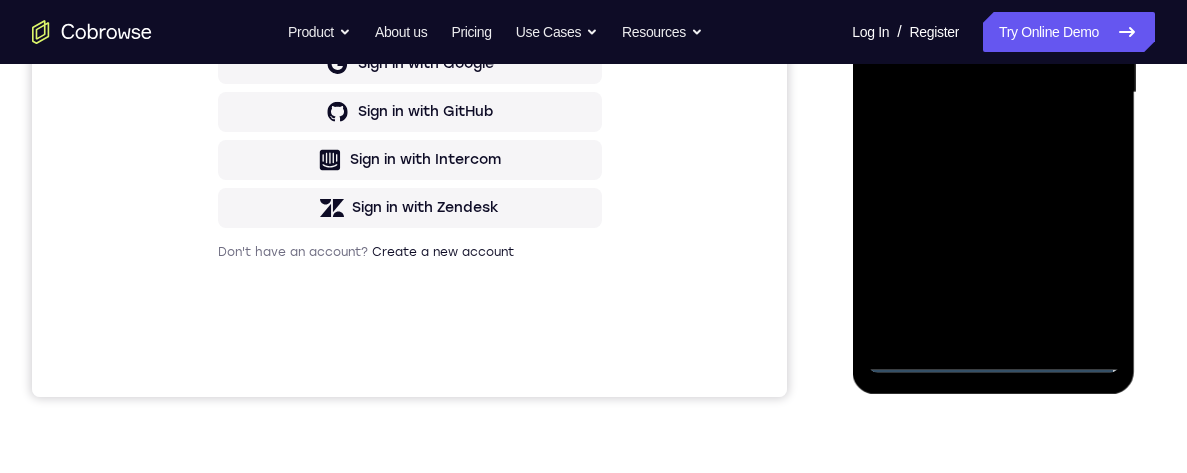 click at bounding box center [993, 93] 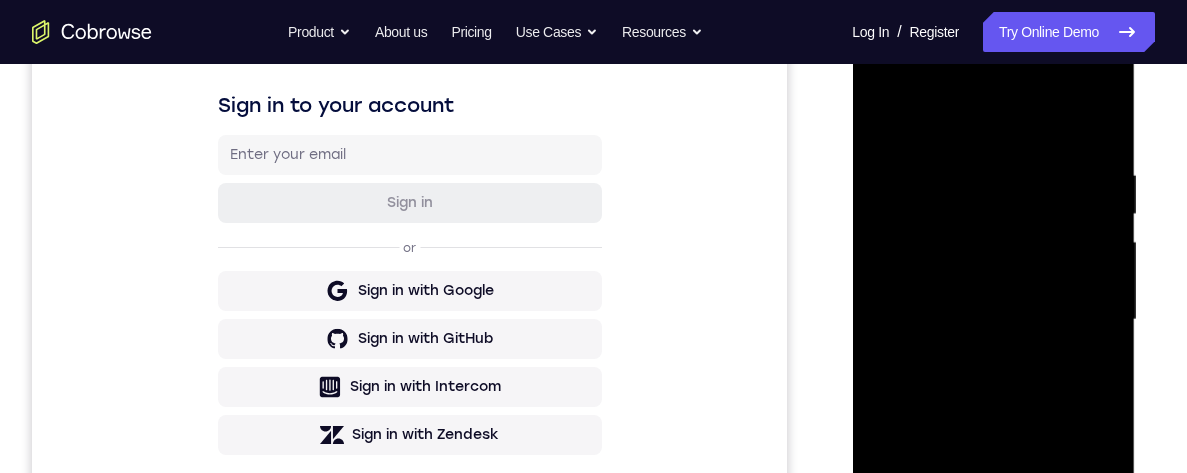 scroll, scrollTop: 319, scrollLeft: 0, axis: vertical 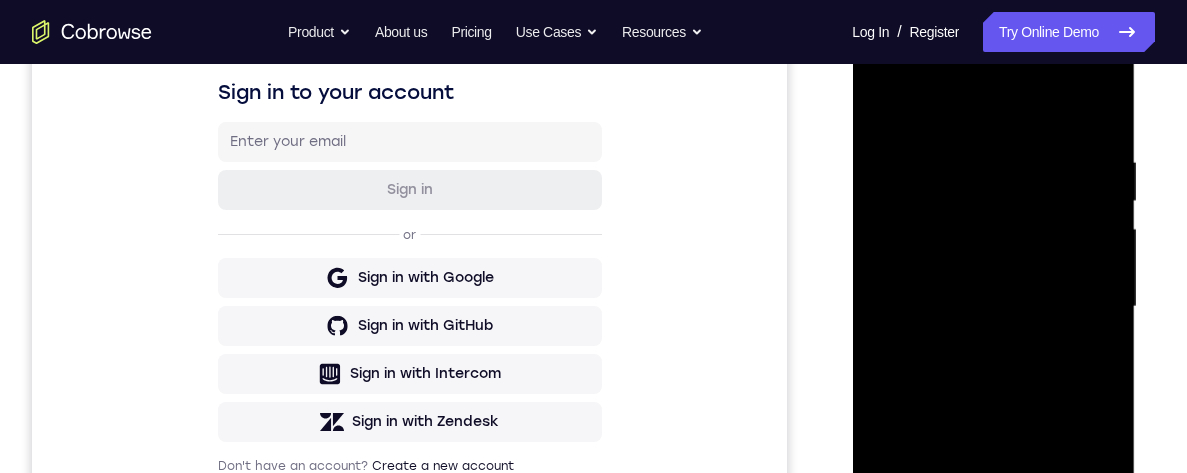 click at bounding box center [993, 307] 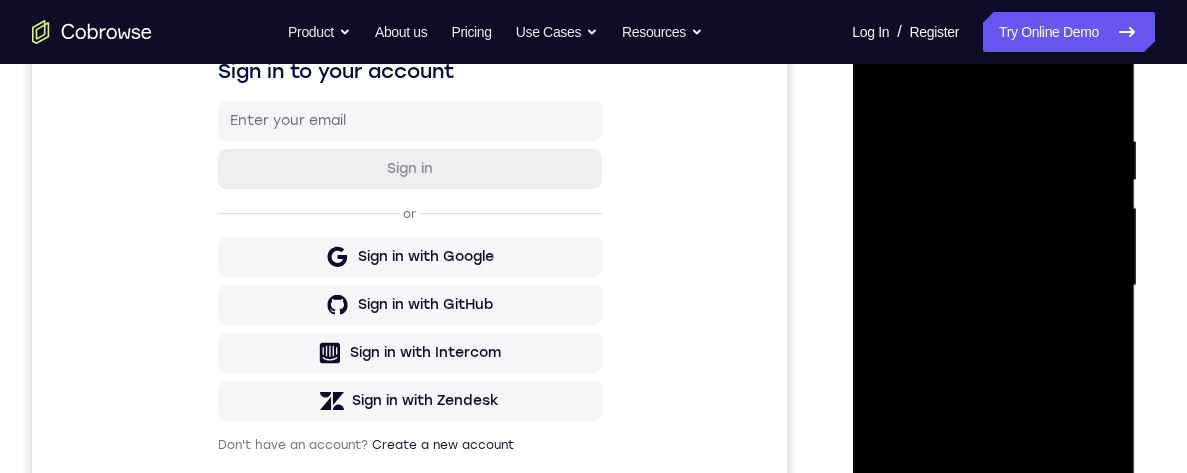 click at bounding box center [993, 286] 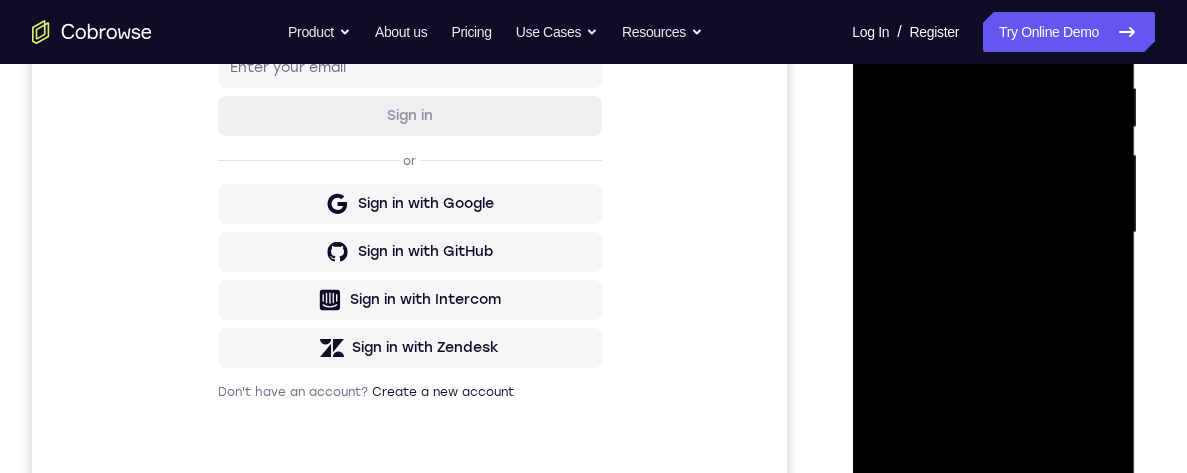 scroll, scrollTop: 388, scrollLeft: 0, axis: vertical 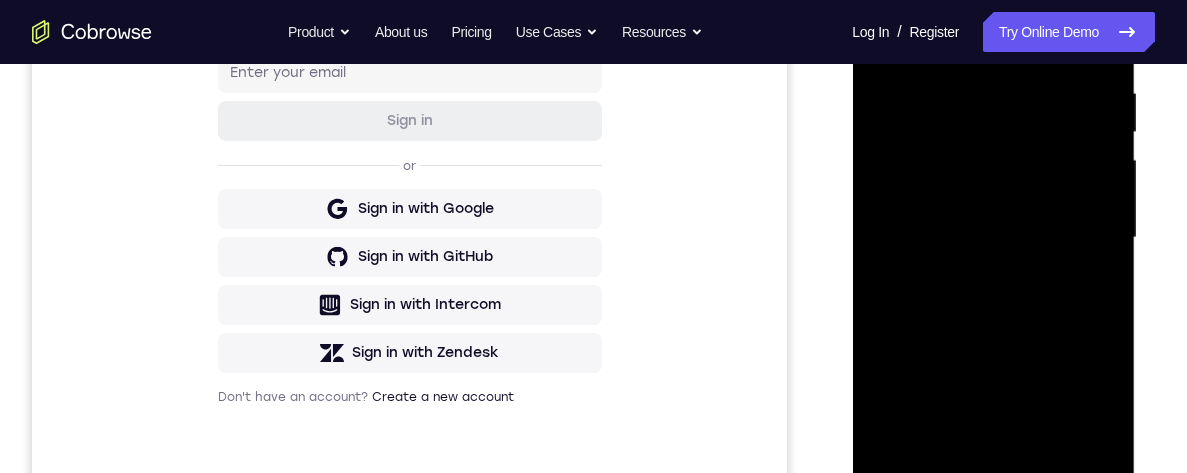 click at bounding box center [993, 238] 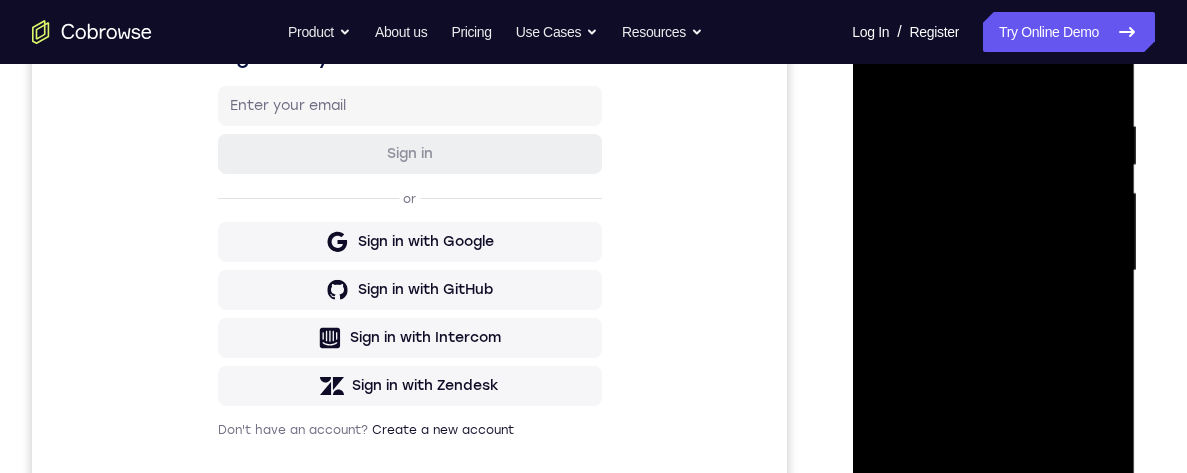 click at bounding box center (993, 271) 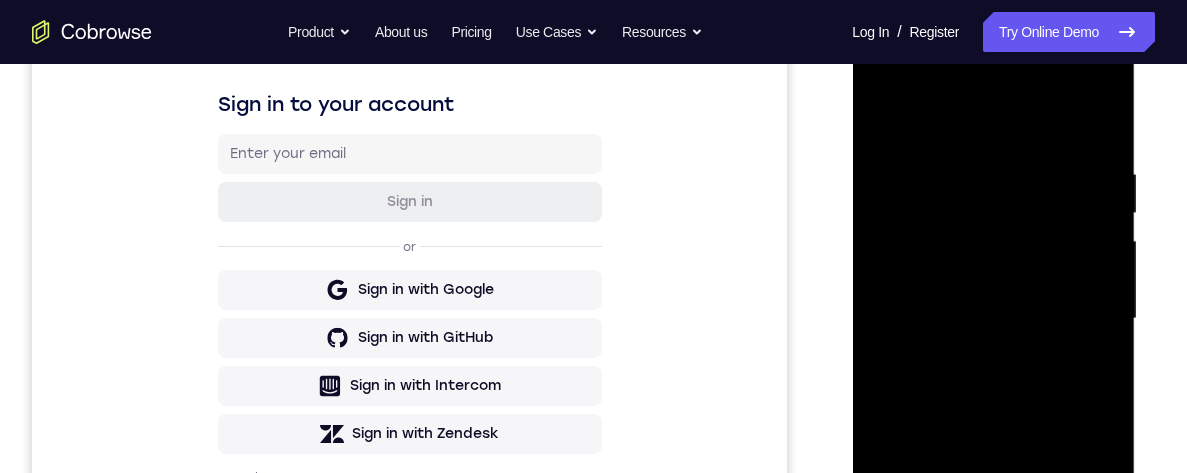 scroll, scrollTop: 378, scrollLeft: 0, axis: vertical 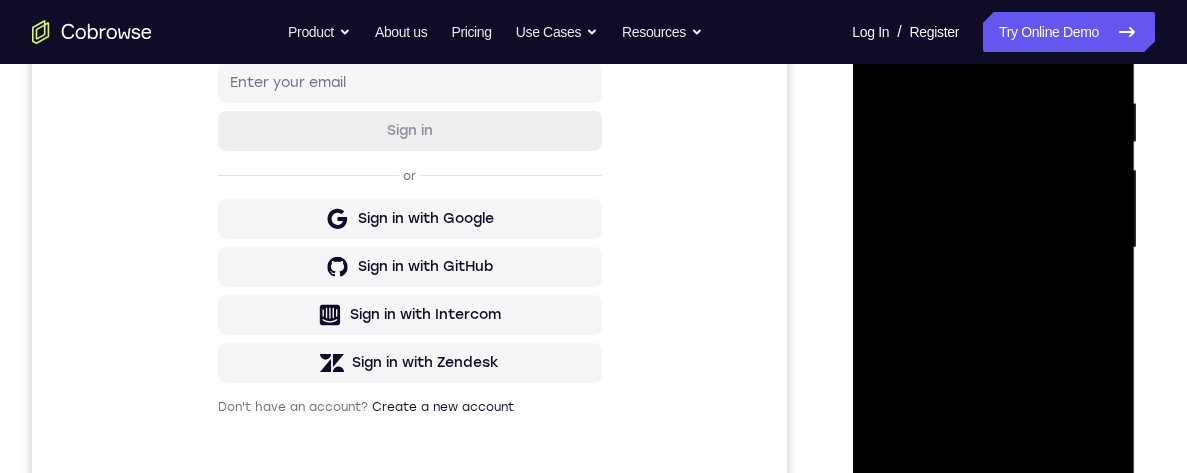 click at bounding box center (993, 248) 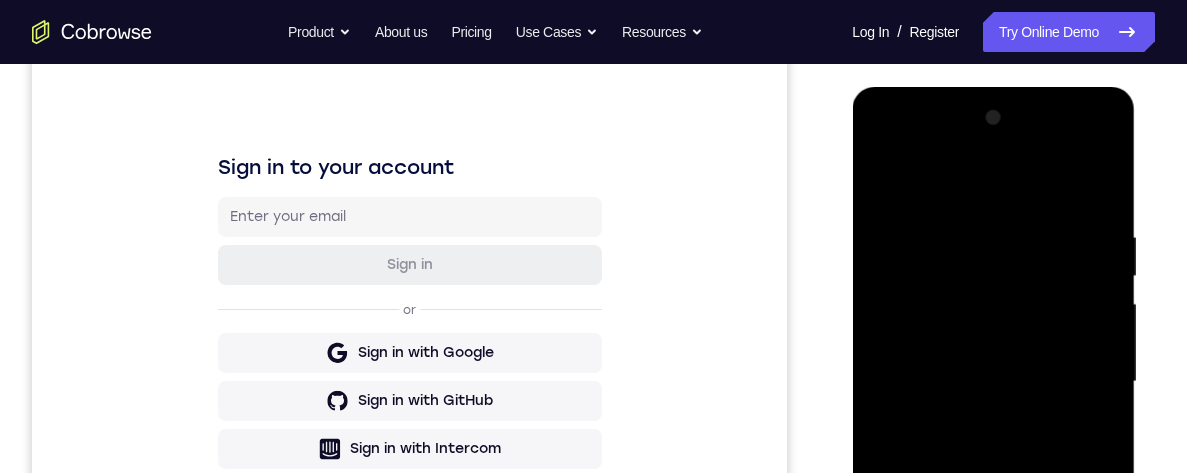 click at bounding box center [993, 382] 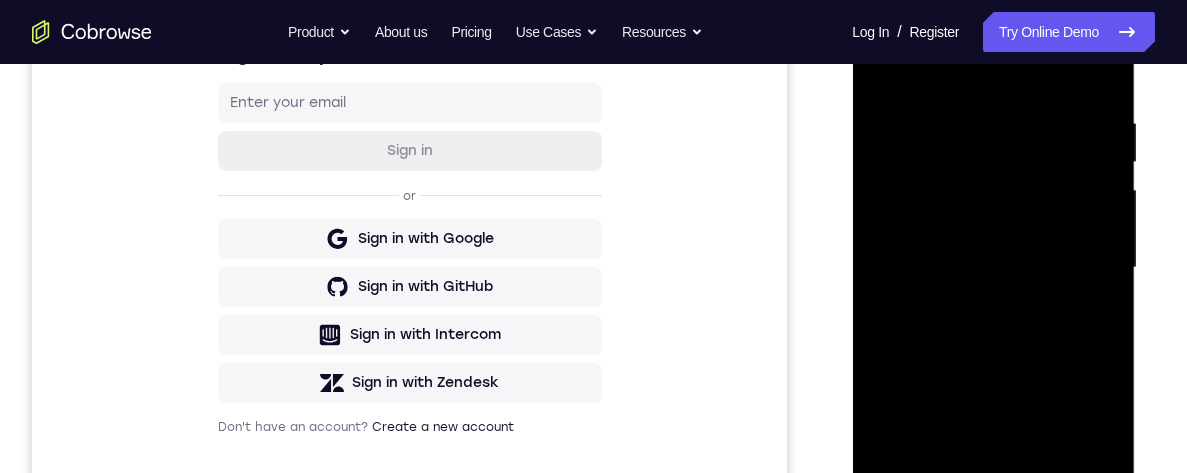 scroll, scrollTop: 484, scrollLeft: 0, axis: vertical 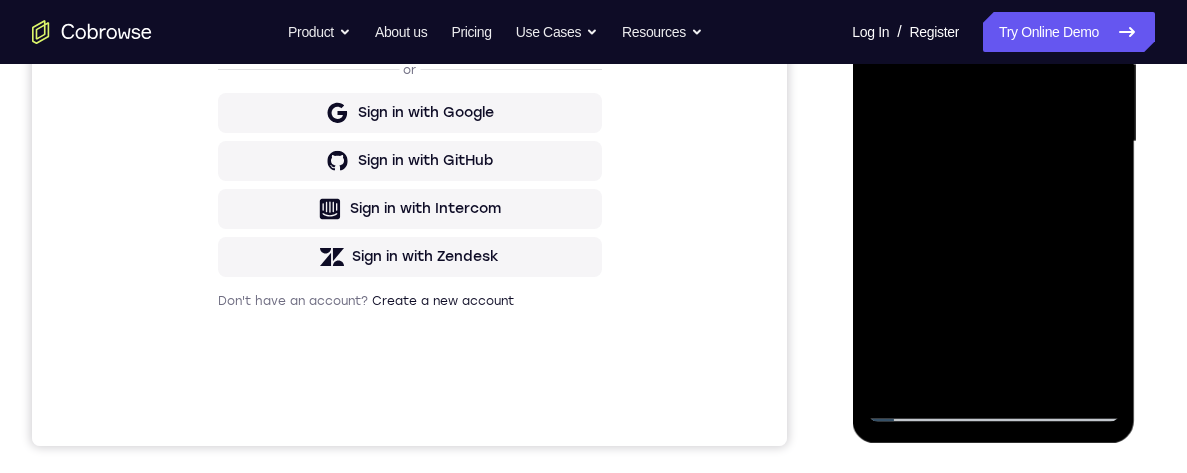 click at bounding box center (993, 142) 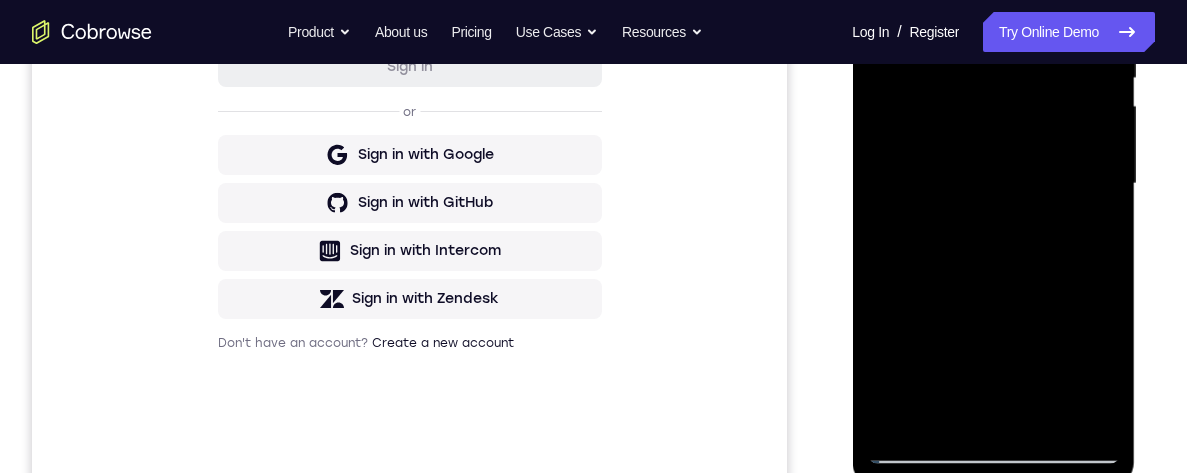 scroll, scrollTop: 439, scrollLeft: 0, axis: vertical 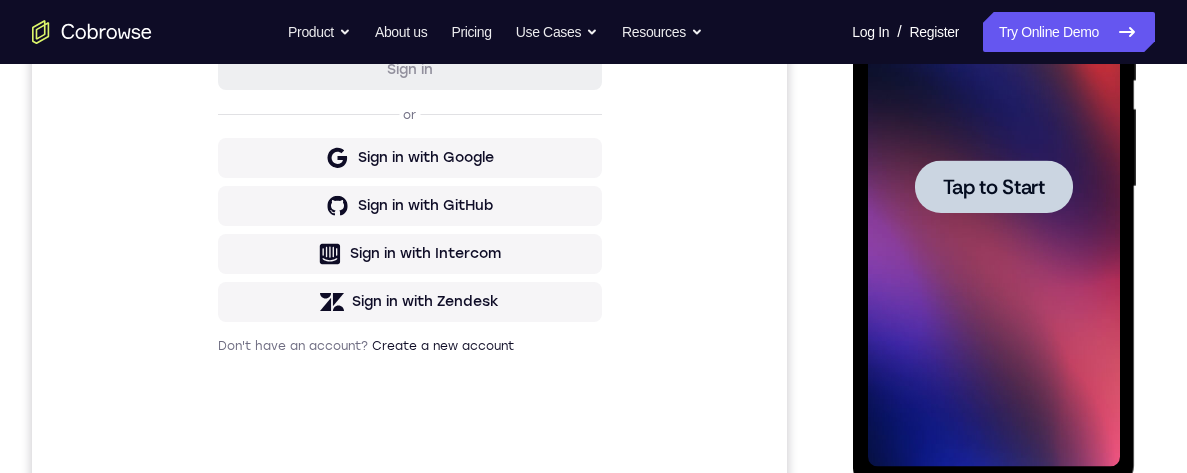 click at bounding box center (993, 186) 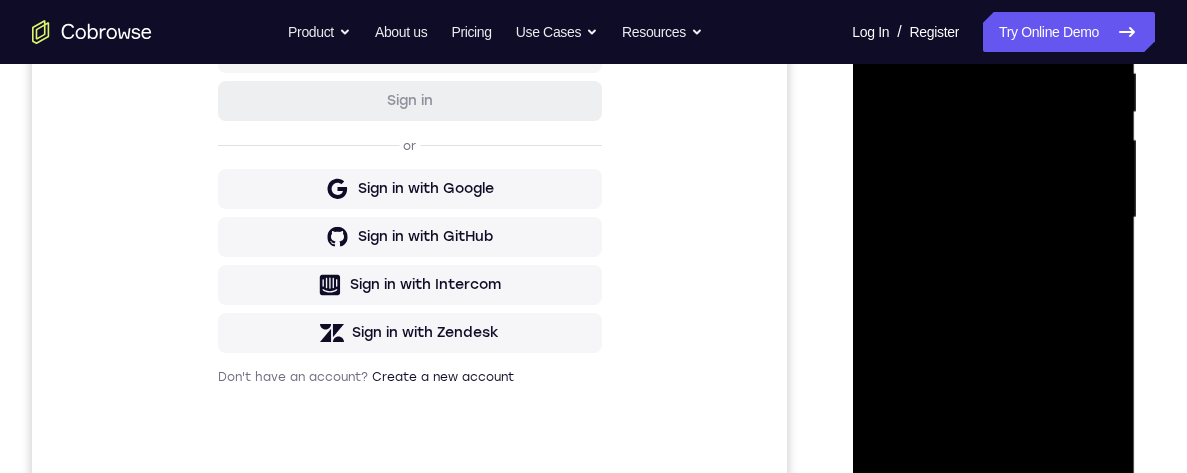scroll, scrollTop: 593, scrollLeft: 0, axis: vertical 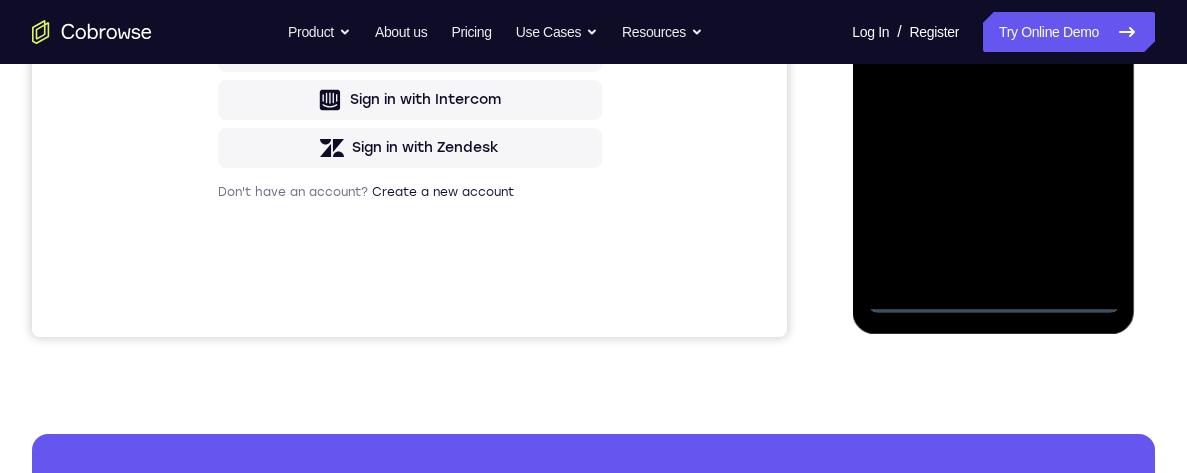 click at bounding box center (993, 33) 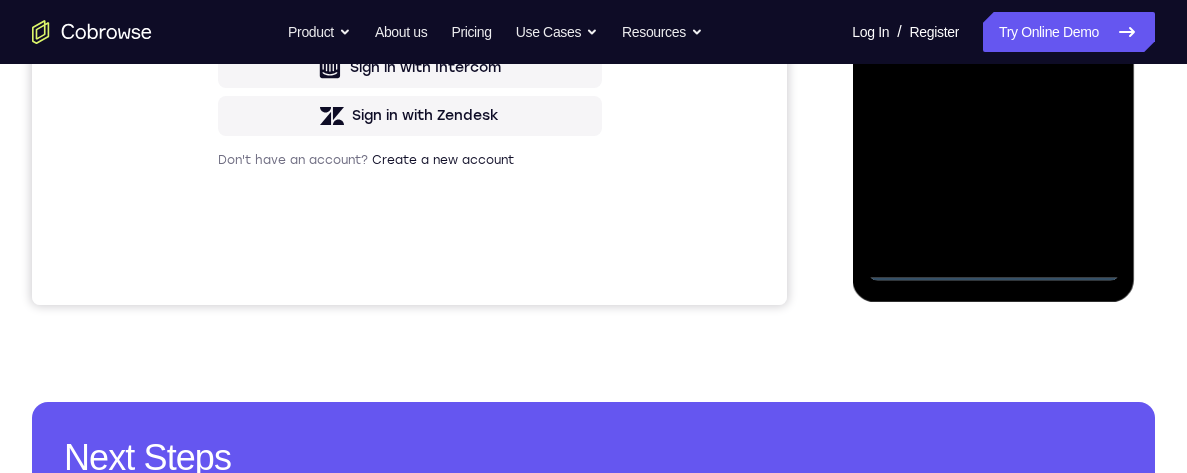 click at bounding box center [993, 1] 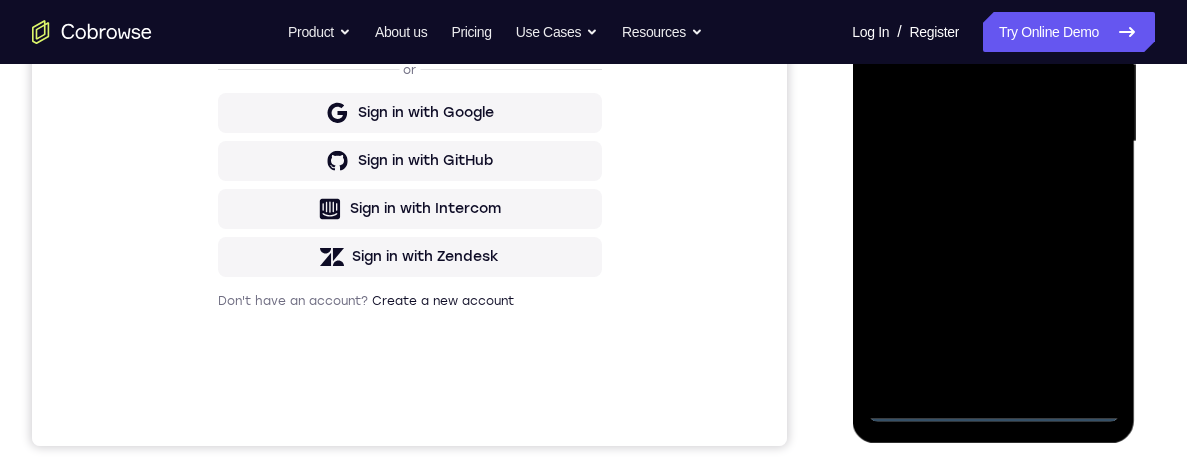 scroll, scrollTop: 394, scrollLeft: 0, axis: vertical 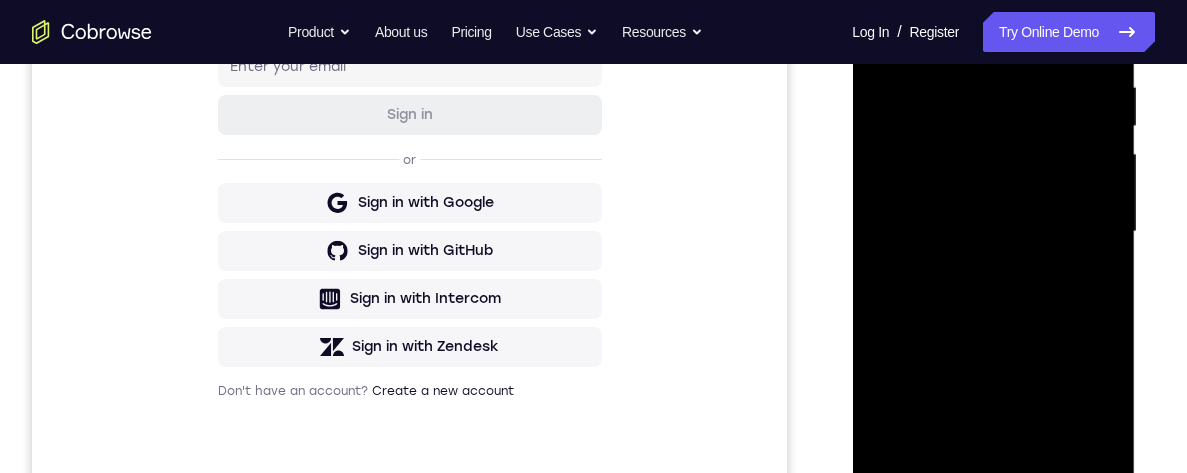 click at bounding box center (993, 232) 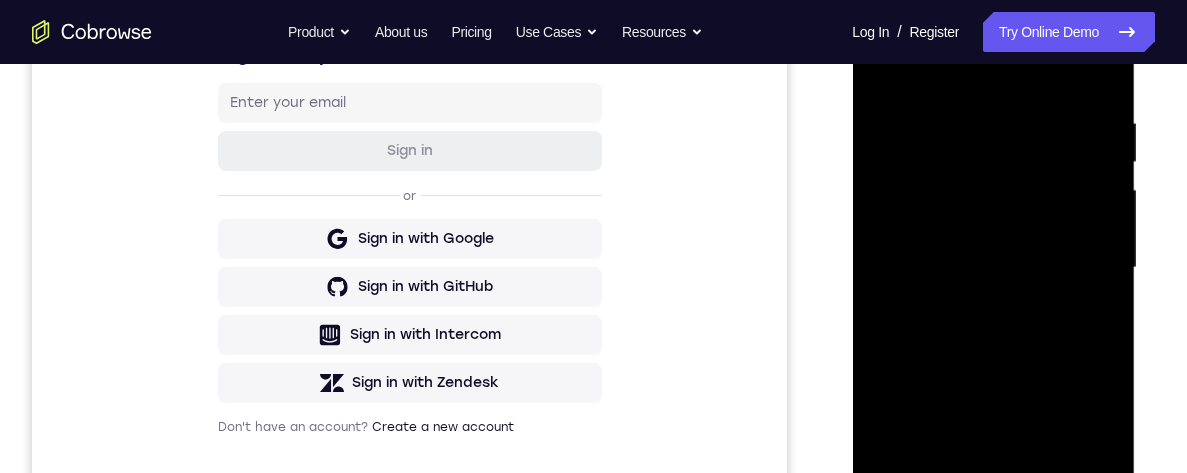 click at bounding box center (993, 268) 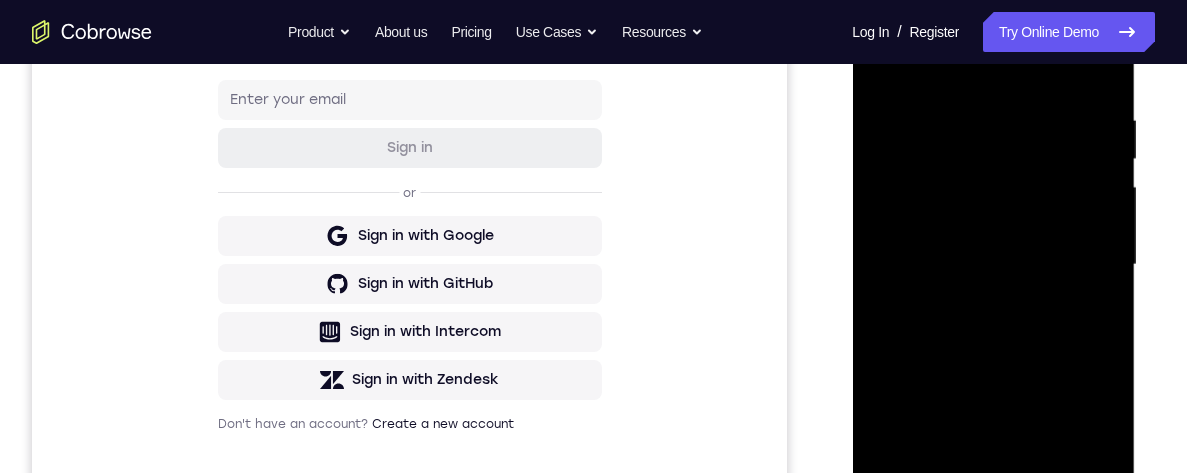 click at bounding box center [993, 265] 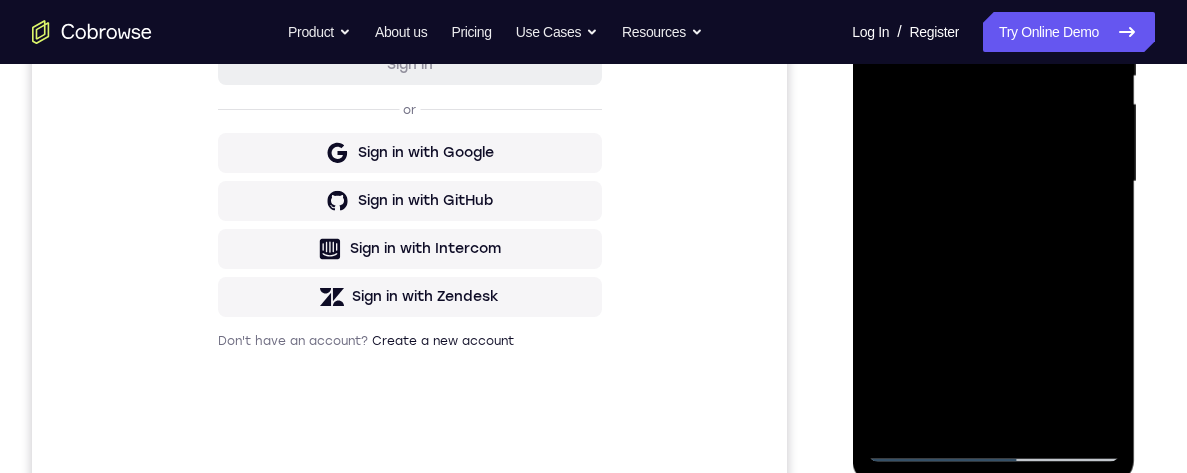 scroll, scrollTop: 498, scrollLeft: 0, axis: vertical 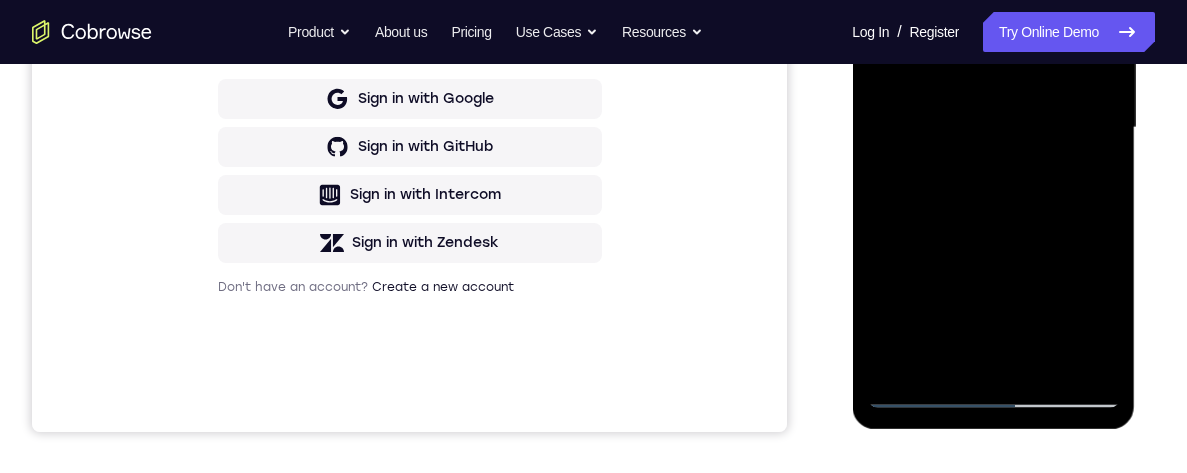 click at bounding box center (993, 128) 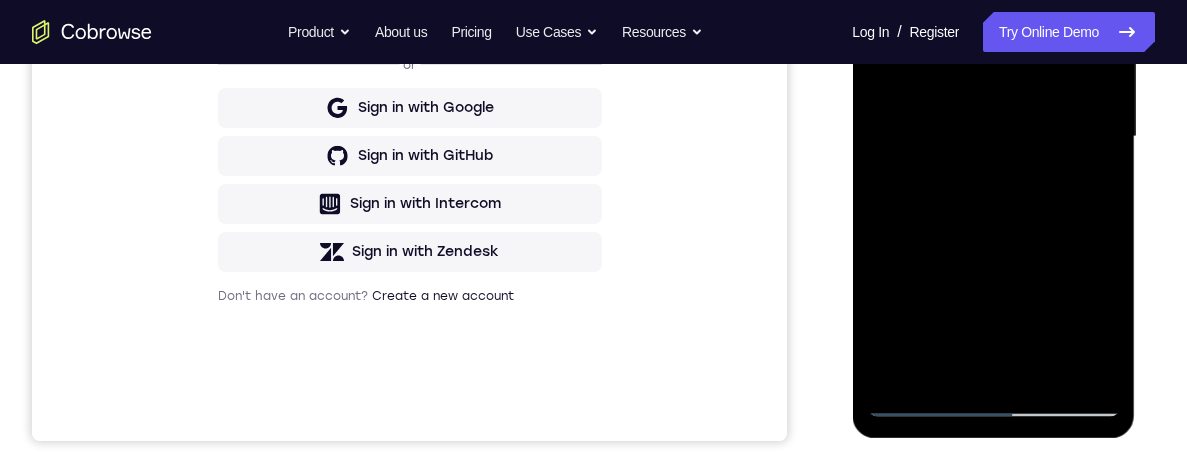 click at bounding box center [993, 137] 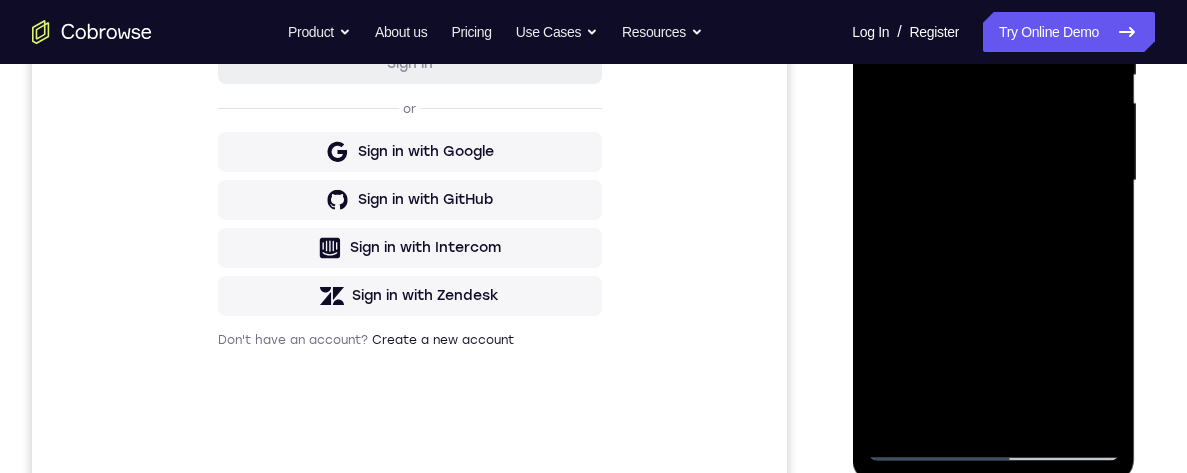click at bounding box center [993, 181] 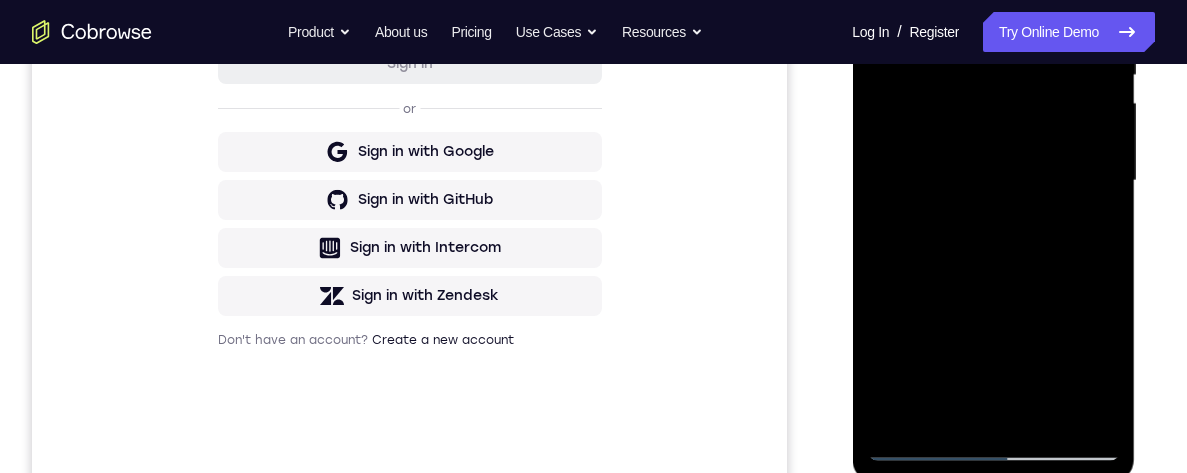 click at bounding box center [993, 181] 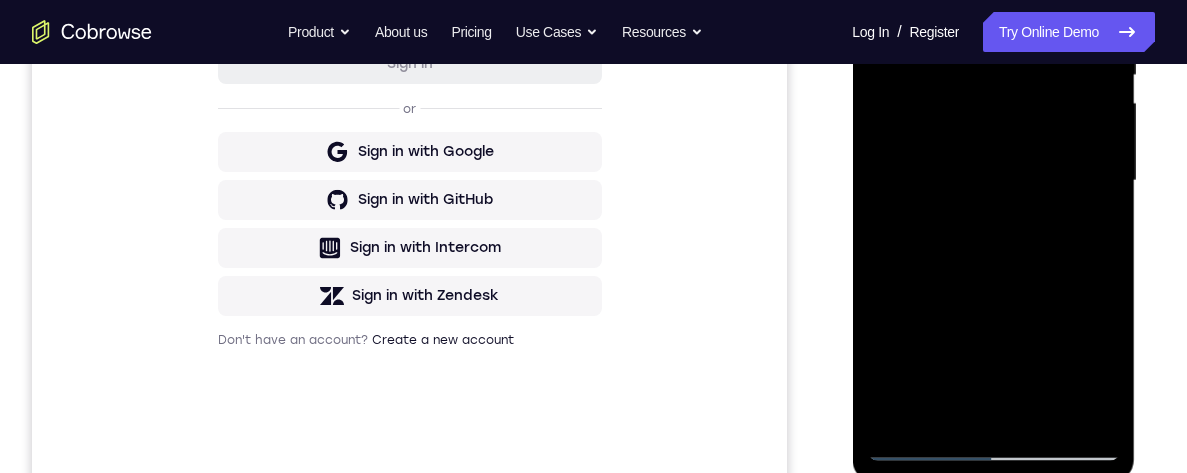 click at bounding box center [993, 181] 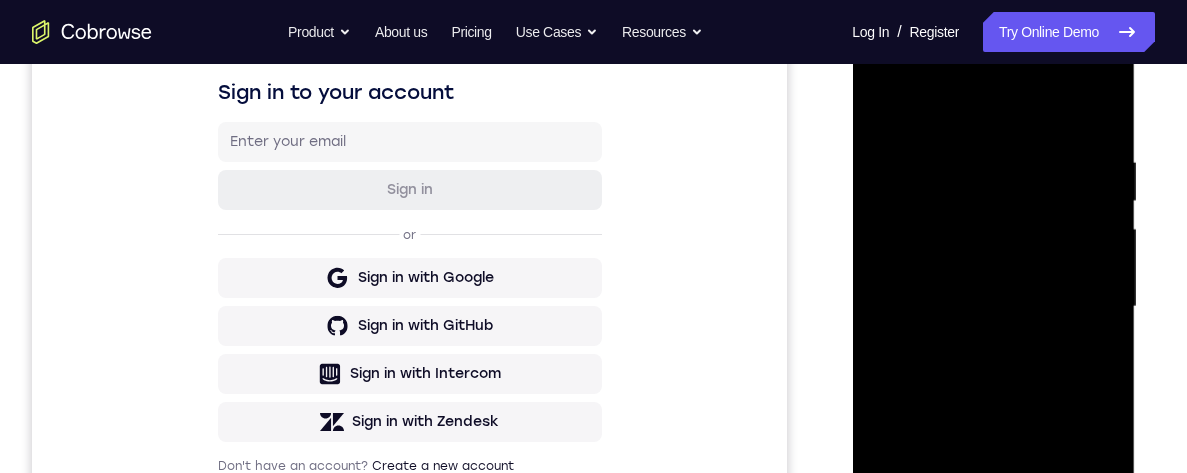 click at bounding box center [993, 307] 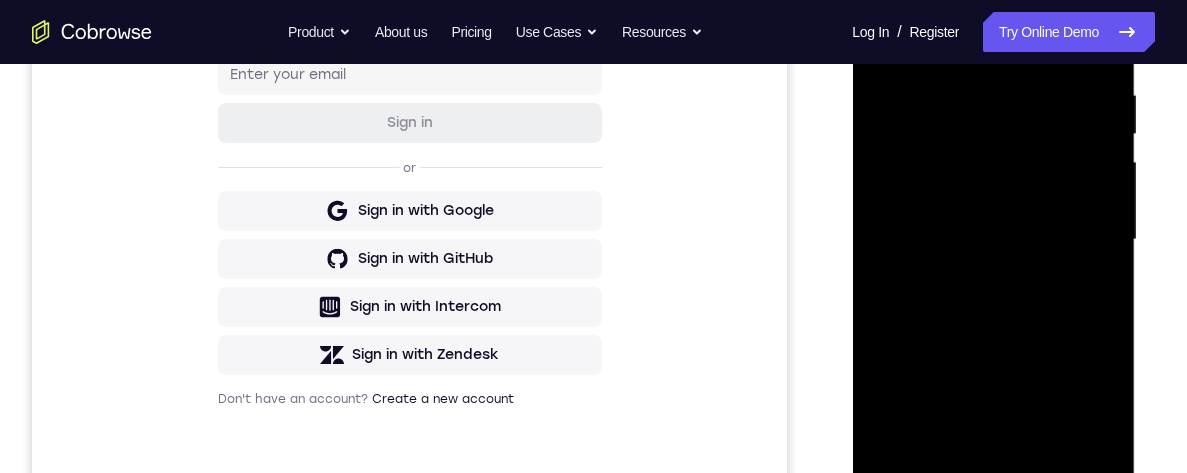 scroll, scrollTop: 295, scrollLeft: 0, axis: vertical 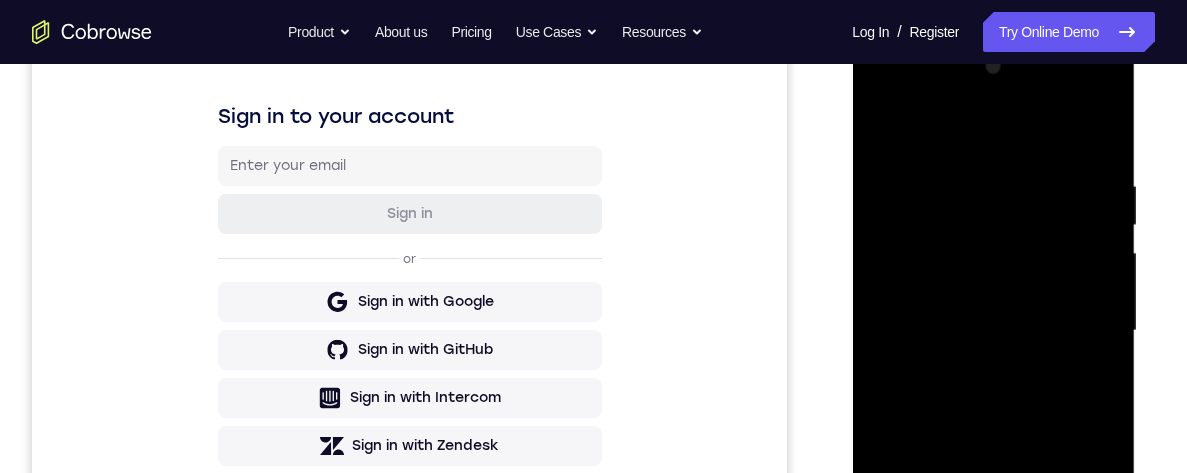 click at bounding box center (993, 331) 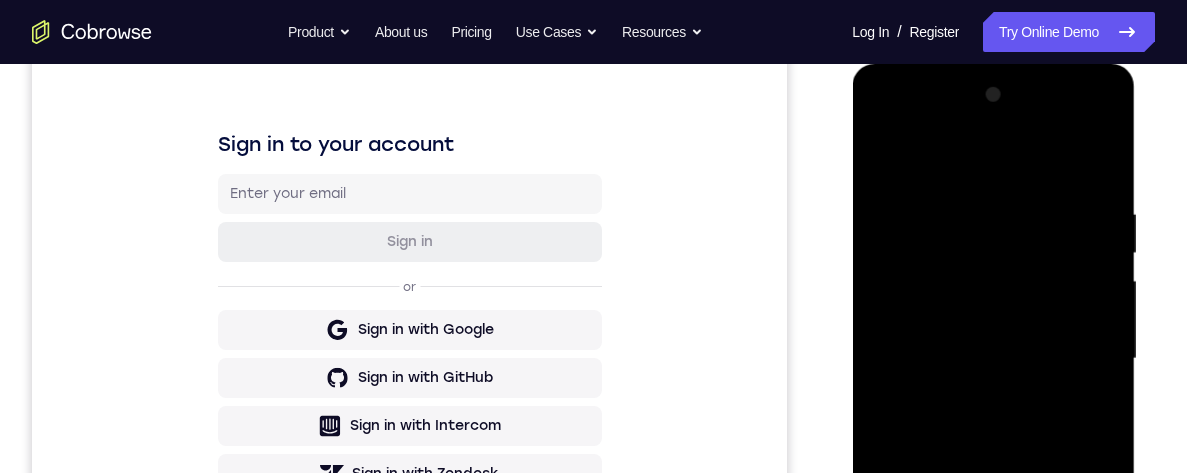 click at bounding box center [993, 359] 